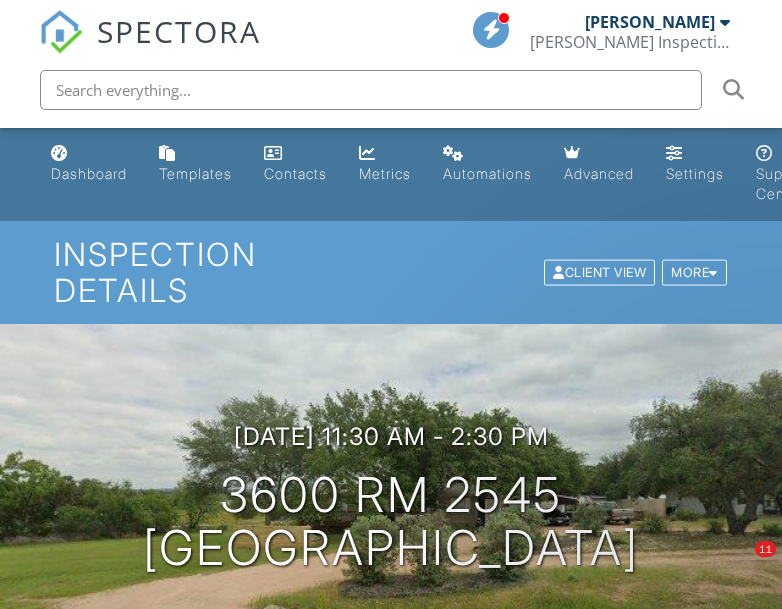 scroll, scrollTop: 0, scrollLeft: 0, axis: both 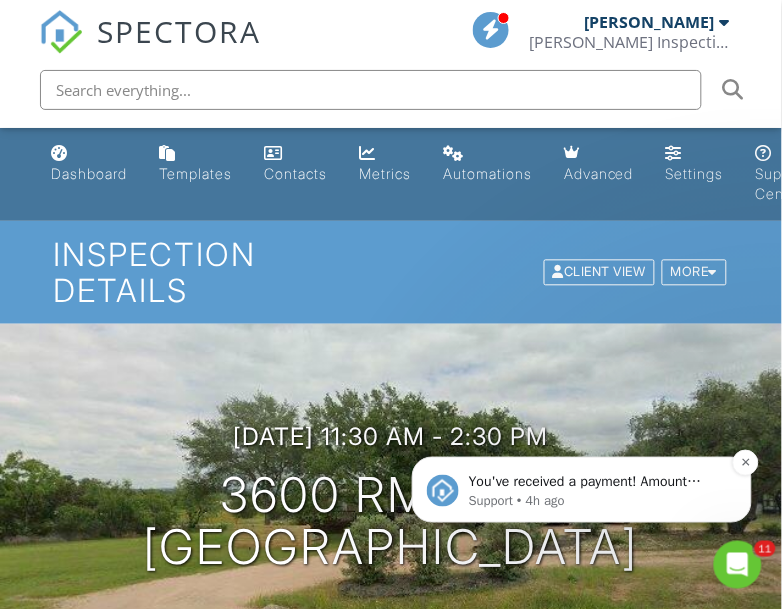 click on "You've received a payment!  Amount  $550.00  Fee  $0.00  Net  $550.00  Transaction #  pi_3RjhHKK7snlDGpRF0aiLHWgt  Inspection  502 N River Oaks Dr, Burnet, TX 78611 Payouts to your bank or debit card occur on a daily basis. Each payment usually takes two business days to process. You can view your pending payout amount here. If you have any questions reach out on our chat bubble at app.spectora.com." at bounding box center (597, 481) 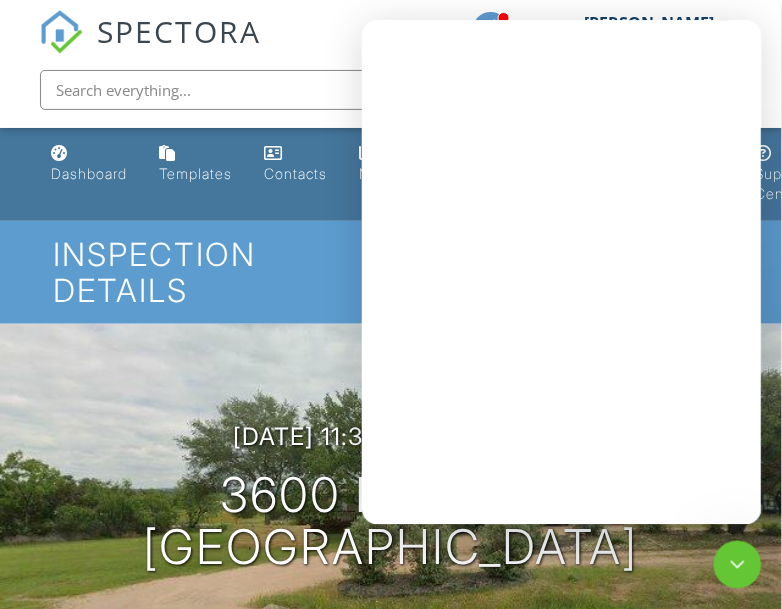 scroll, scrollTop: 0, scrollLeft: 0, axis: both 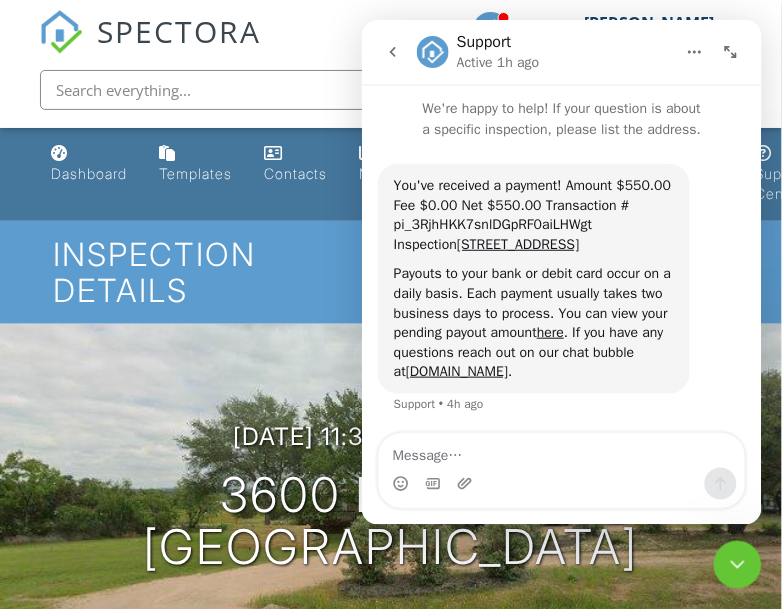 click 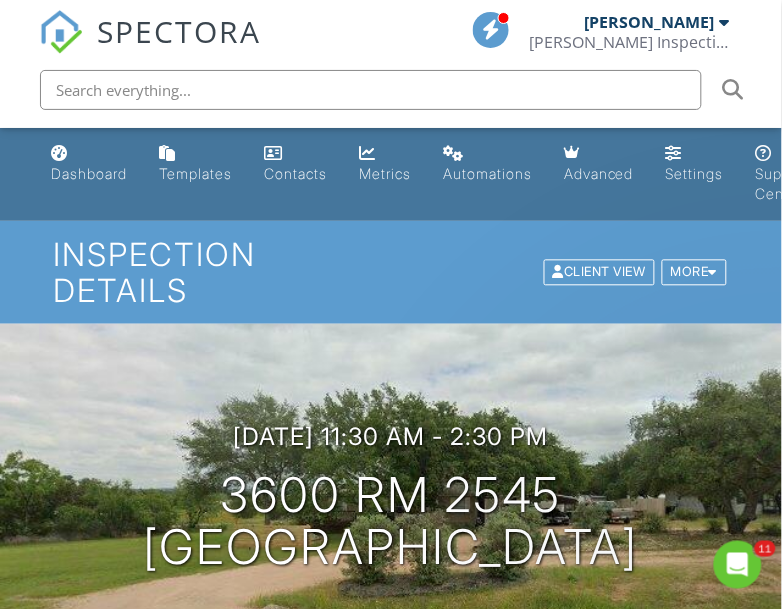 scroll, scrollTop: 0, scrollLeft: 0, axis: both 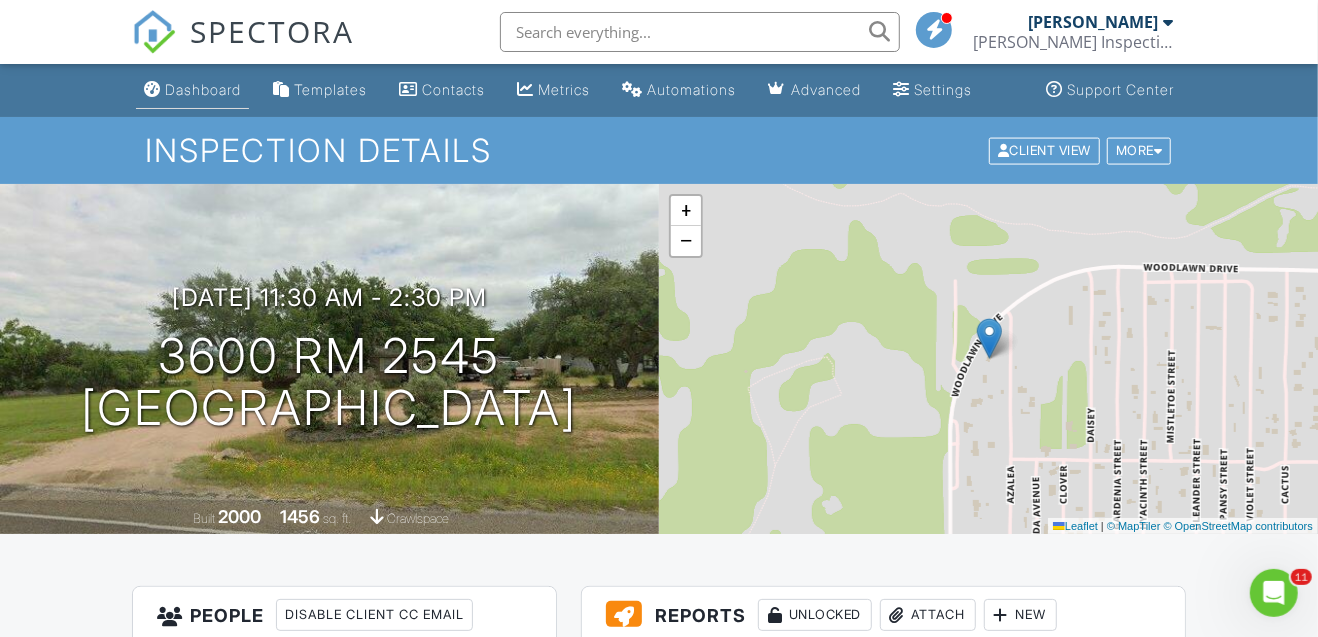 click on "Dashboard" at bounding box center (203, 89) 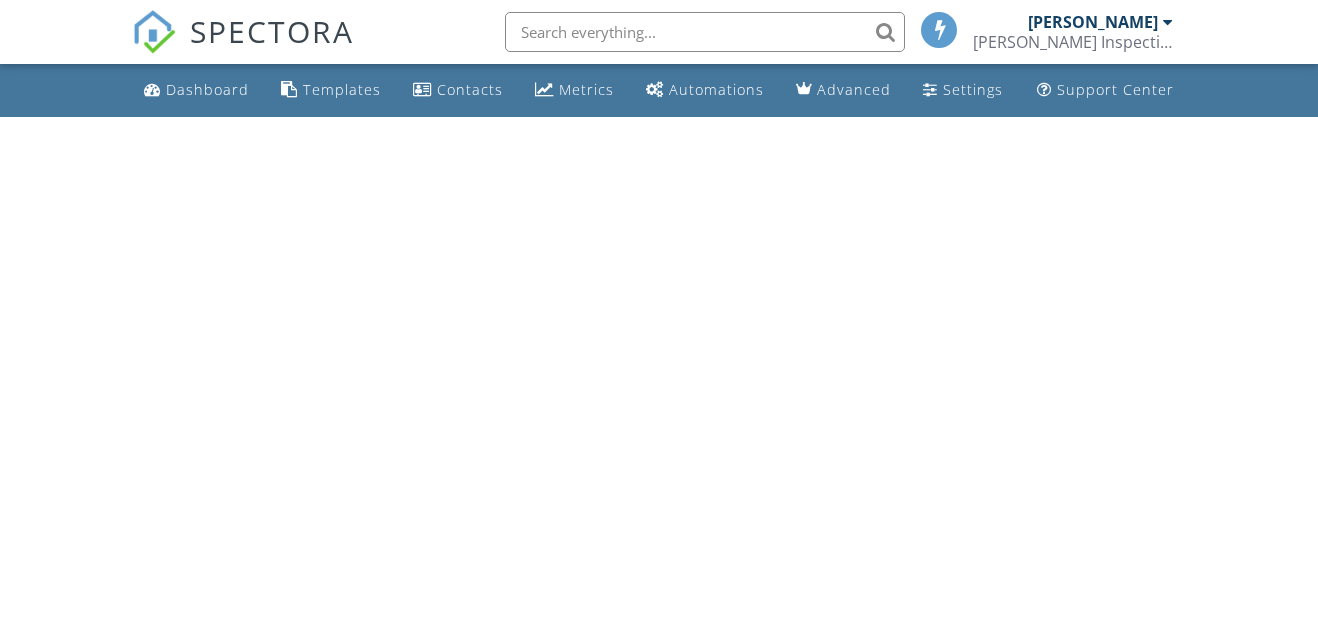 scroll, scrollTop: 0, scrollLeft: 0, axis: both 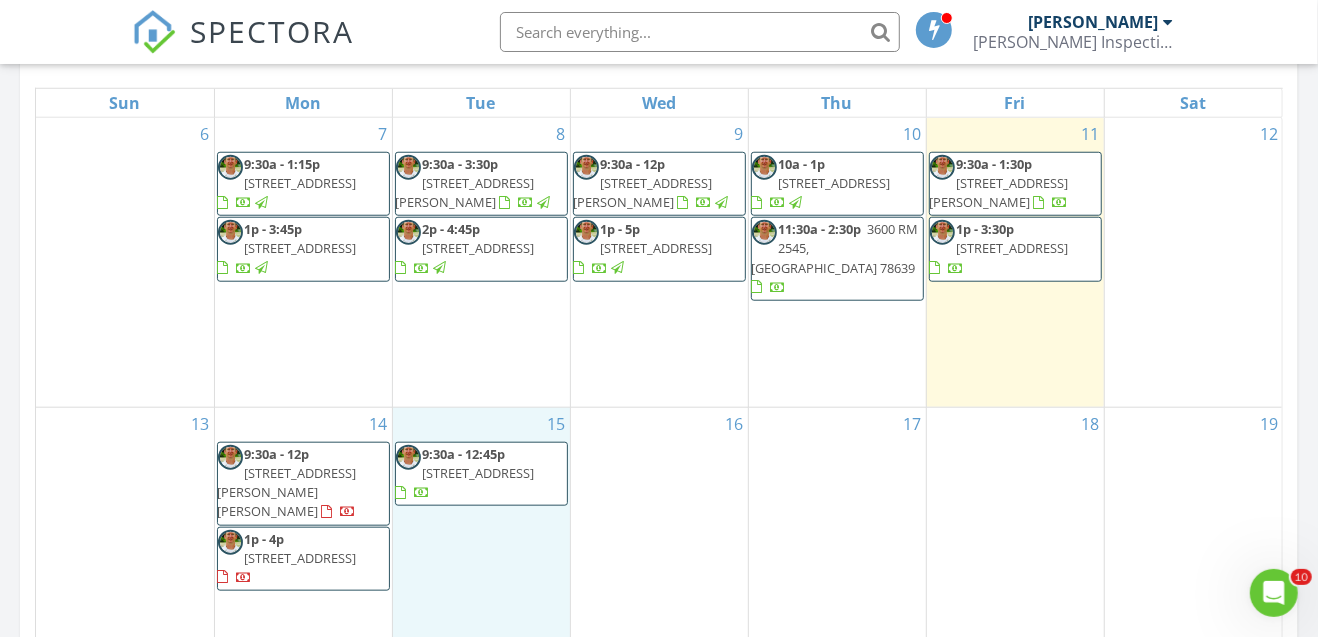 click on "15
9:30a - 12:45p
502 N River Oaks Dr, Burnet 78611" at bounding box center [481, 552] 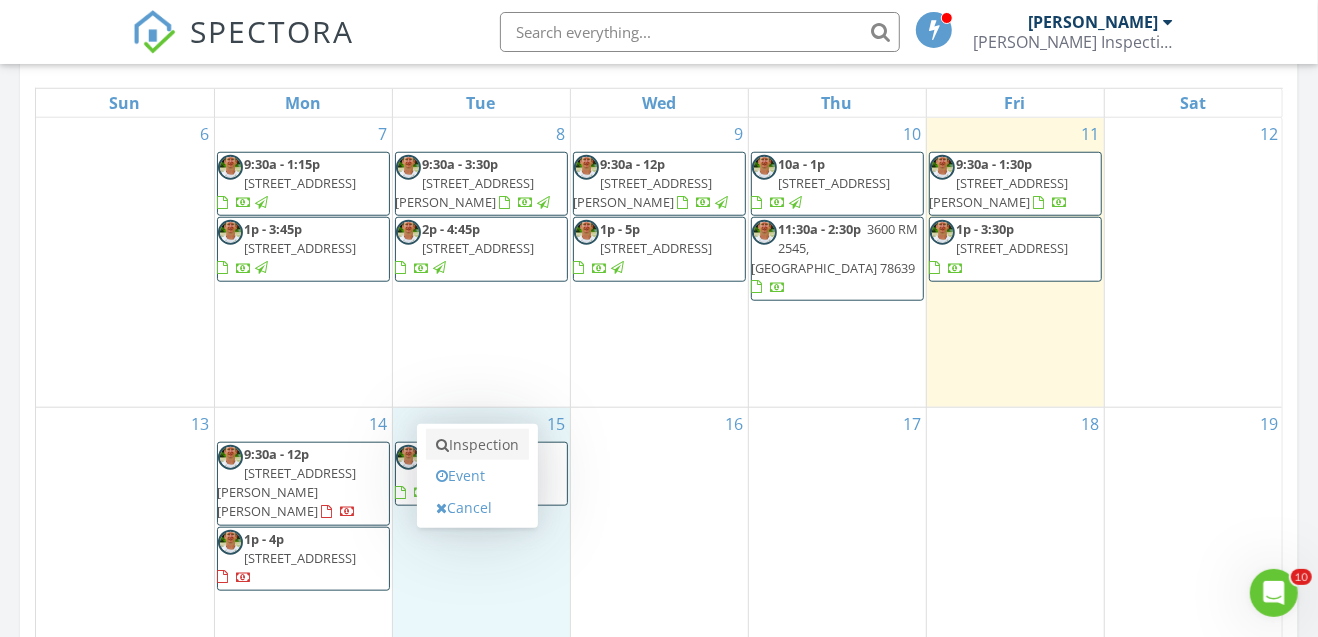 click on "Inspection" at bounding box center [477, 445] 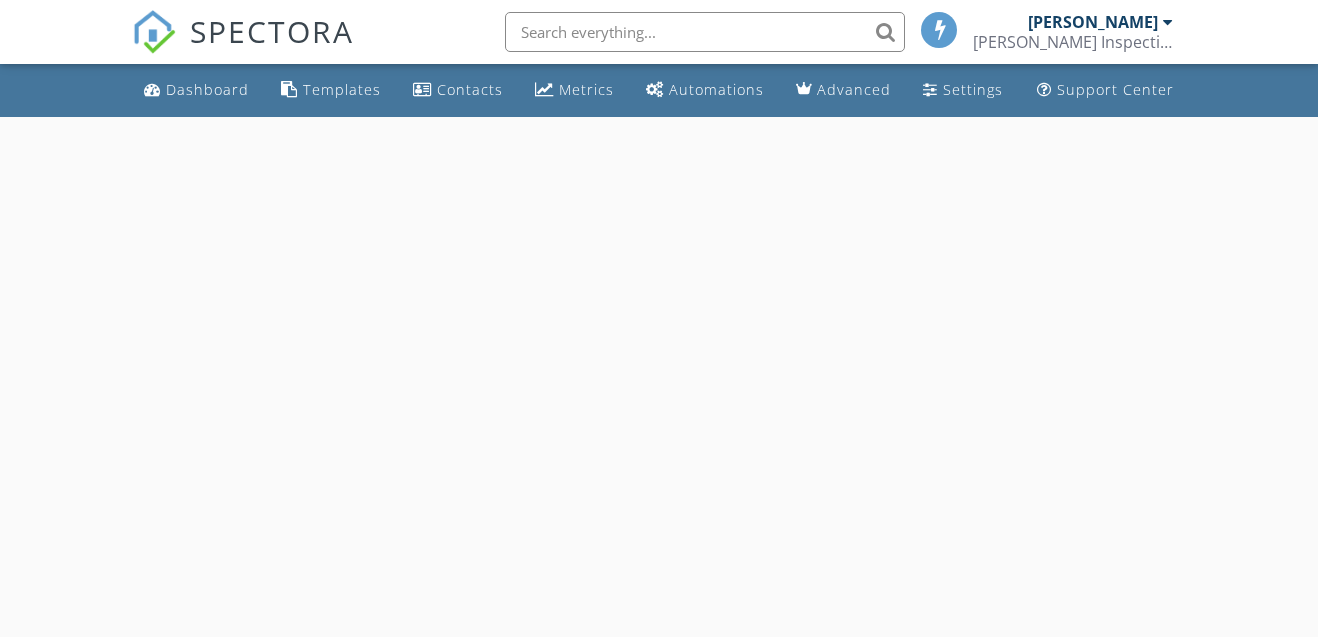 scroll, scrollTop: 0, scrollLeft: 0, axis: both 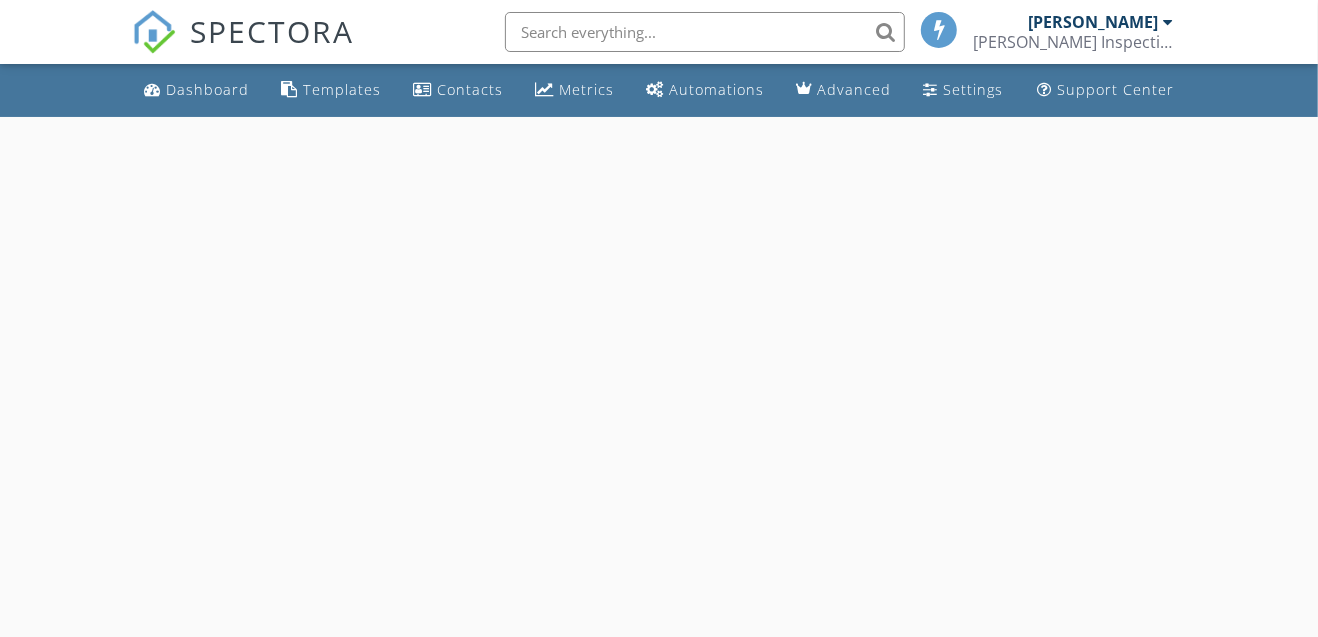 select on "6" 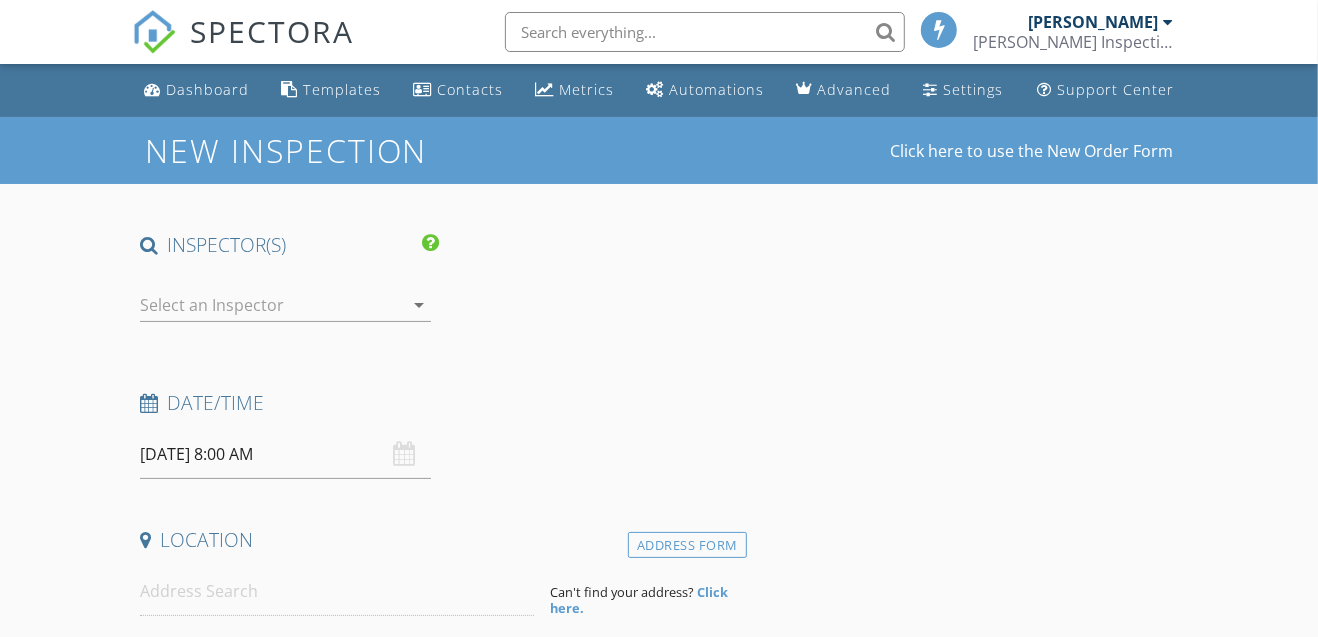 scroll, scrollTop: 0, scrollLeft: 0, axis: both 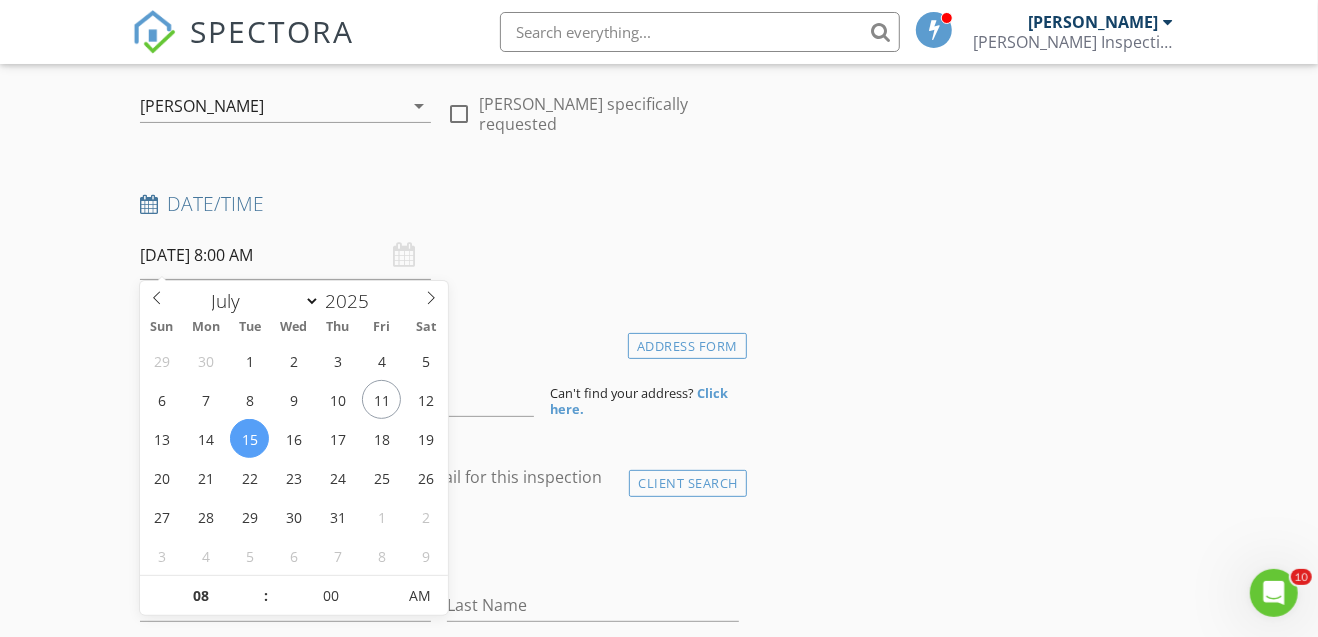 click on "[DATE] 8:00 AM" at bounding box center (286, 255) 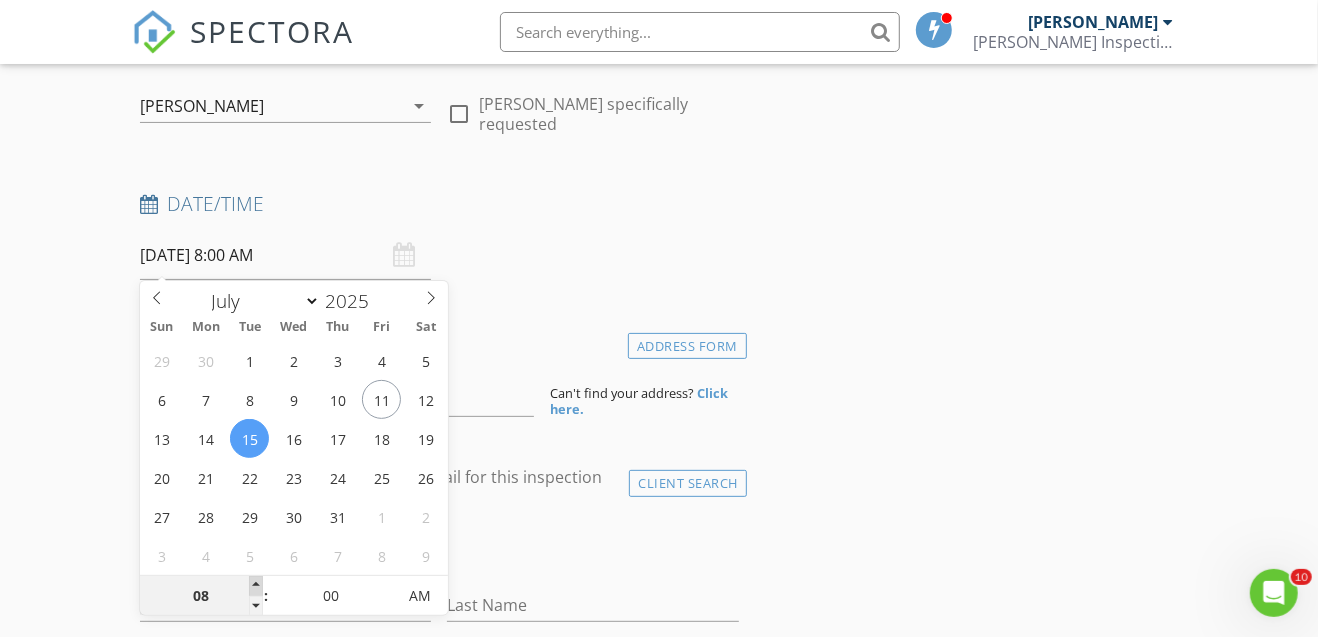 type on "09" 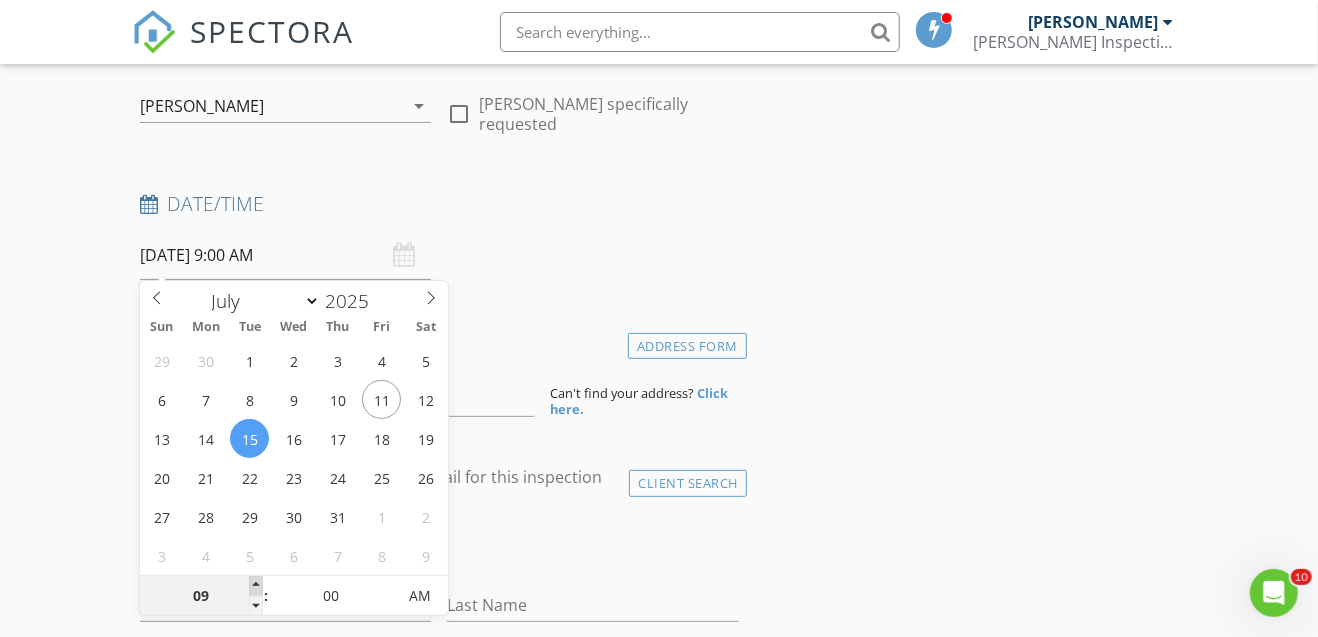click at bounding box center (256, 586) 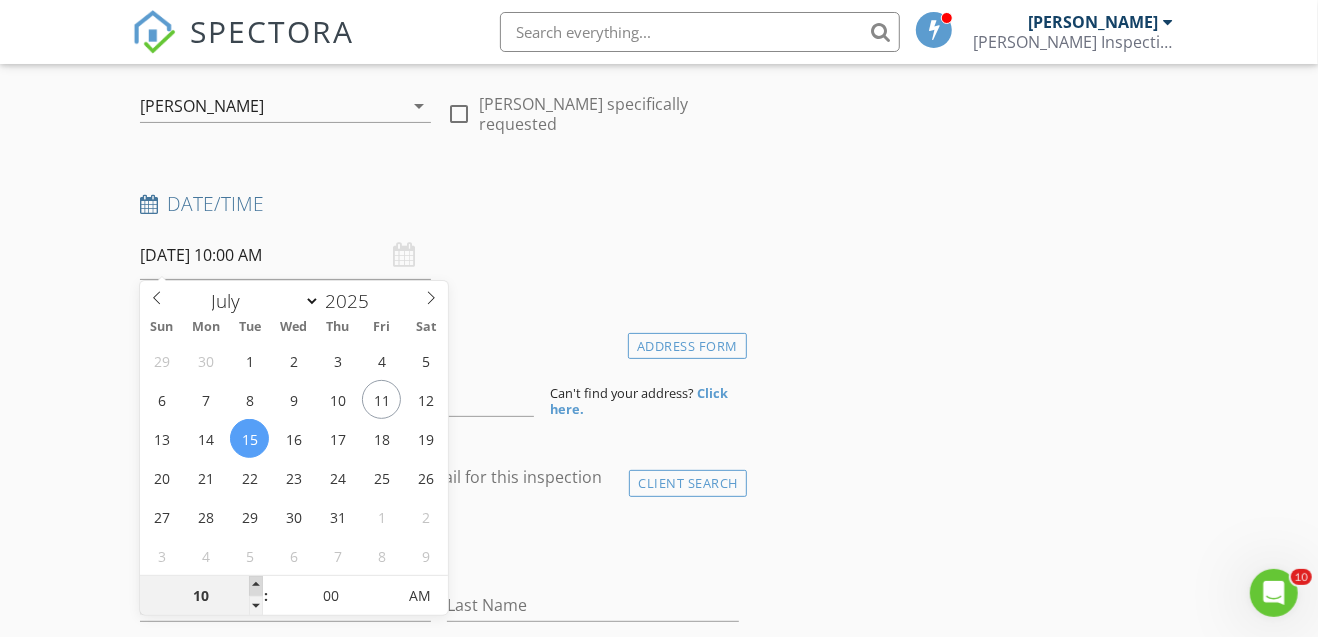 click at bounding box center (256, 586) 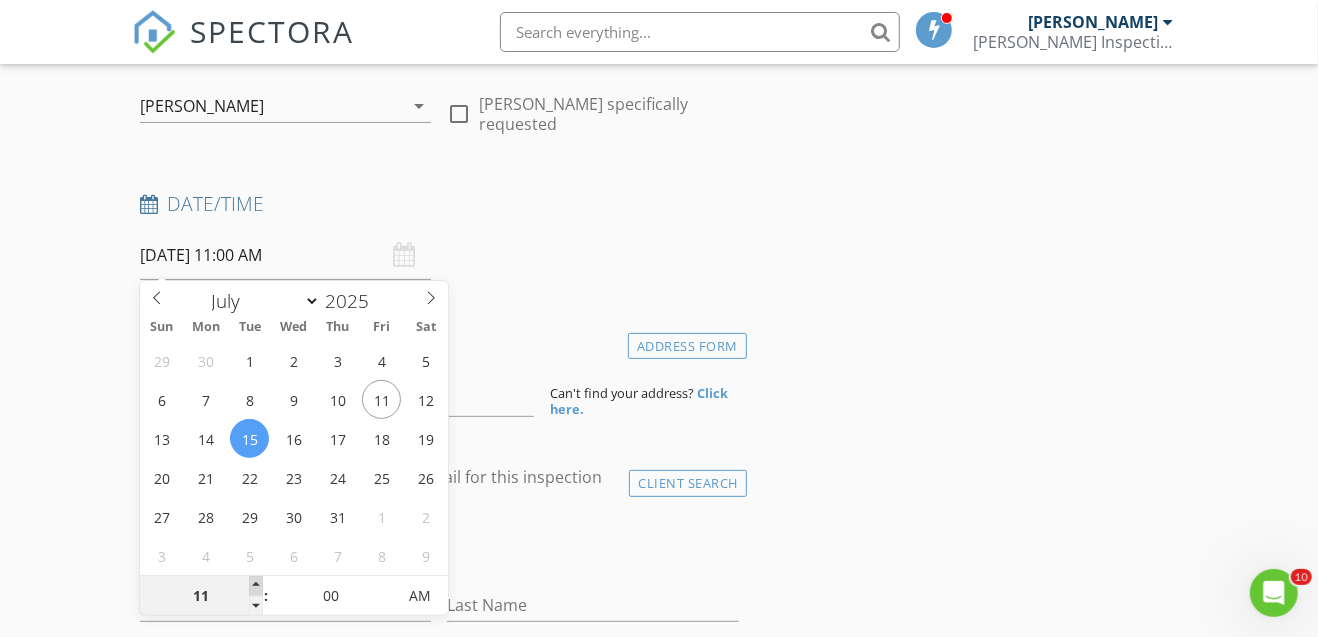 click at bounding box center [256, 586] 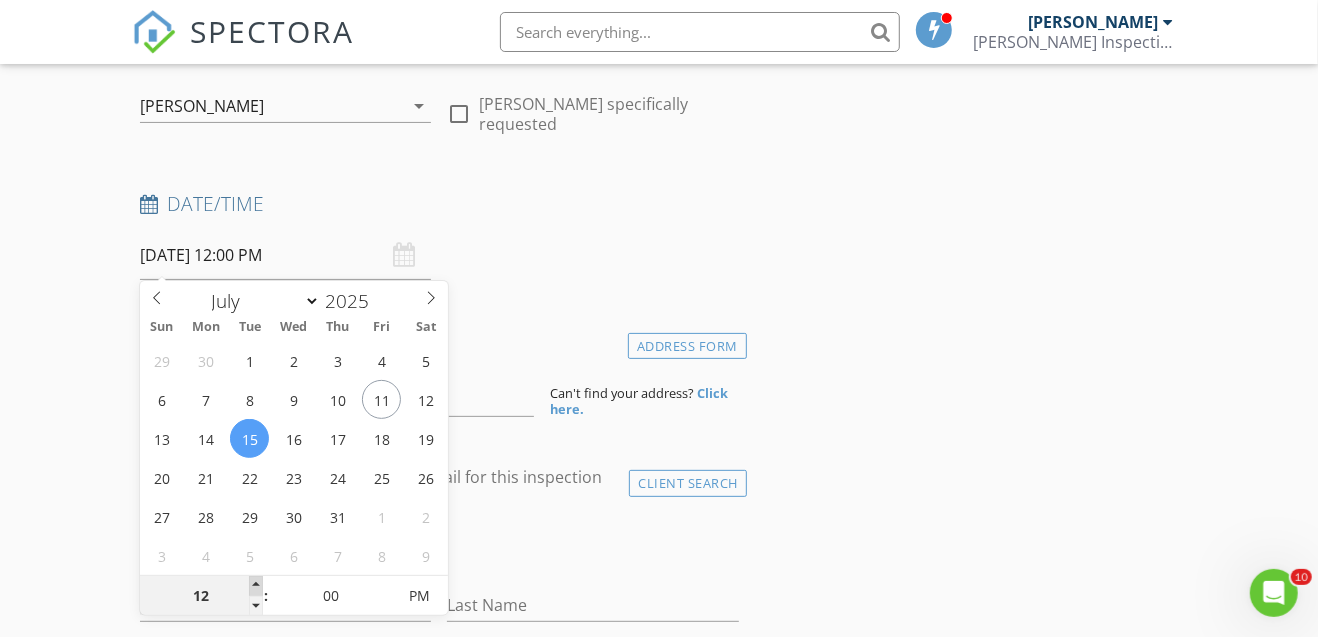 click at bounding box center (256, 586) 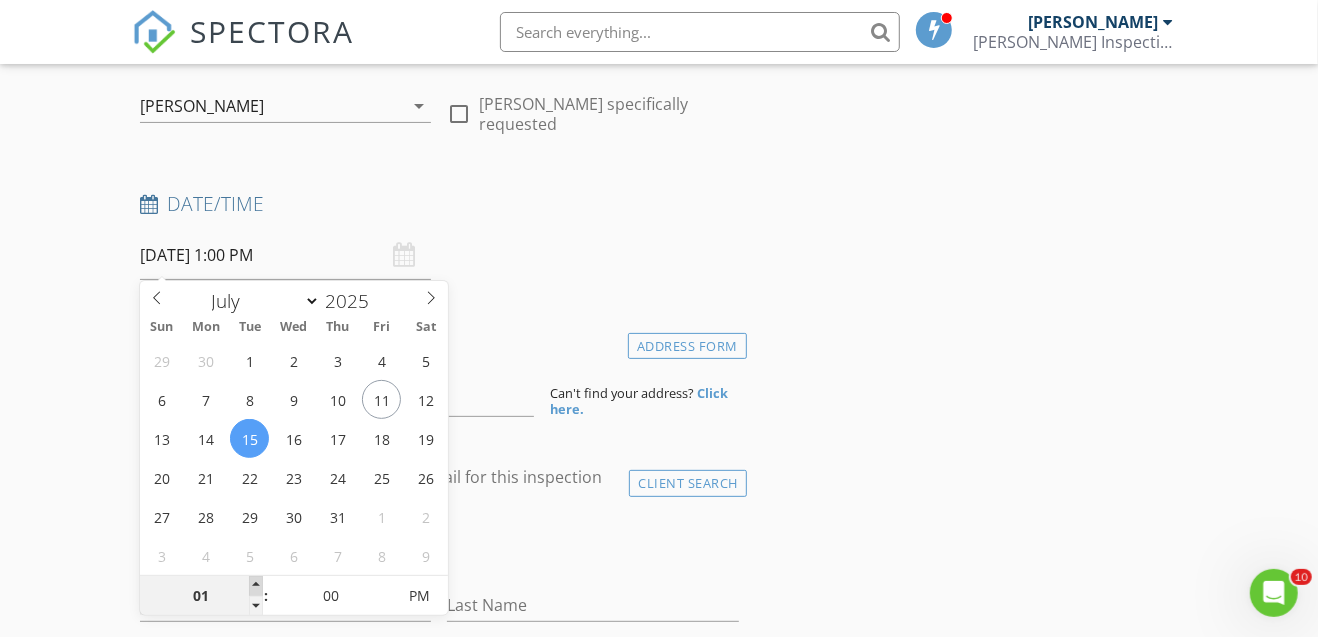 click at bounding box center (256, 586) 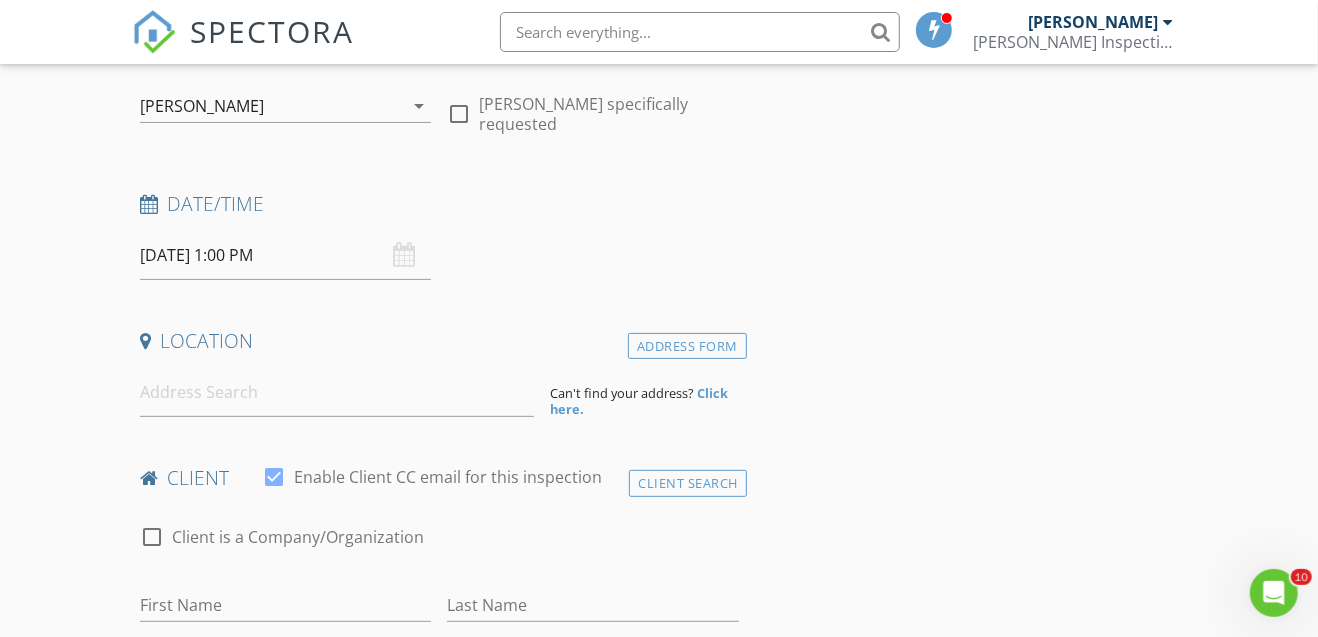 click on "INSPECTOR(S)
check_box   Brandon Smith   PRIMARY   check_box_outline_blank   Dino Maisano     Brandon Smith arrow_drop_down   check_box_outline_blank Brandon Smith specifically requested
Date/Time
07/15/2025 1:00 PM
Location
Address Form       Can't find your address?   Click here.
client
check_box Enable Client CC email for this inspection   Client Search     check_box_outline_blank Client is a Company/Organization     First Name   Last Name   Email   CC Email   Phone   Address   City   State   Zip       Notes   Private Notes
ADD ADDITIONAL client
SERVICES
check_box_outline_blank   Vacant    0-2000 check_box_outline_blank   Occupied   0-2000 check_box_outline_blank   Final   0-2000 check_box_outline_blank   Phase   .5 check_box_outline_blank   Phase 1   0-2000   Guest House" at bounding box center [659, 1493] 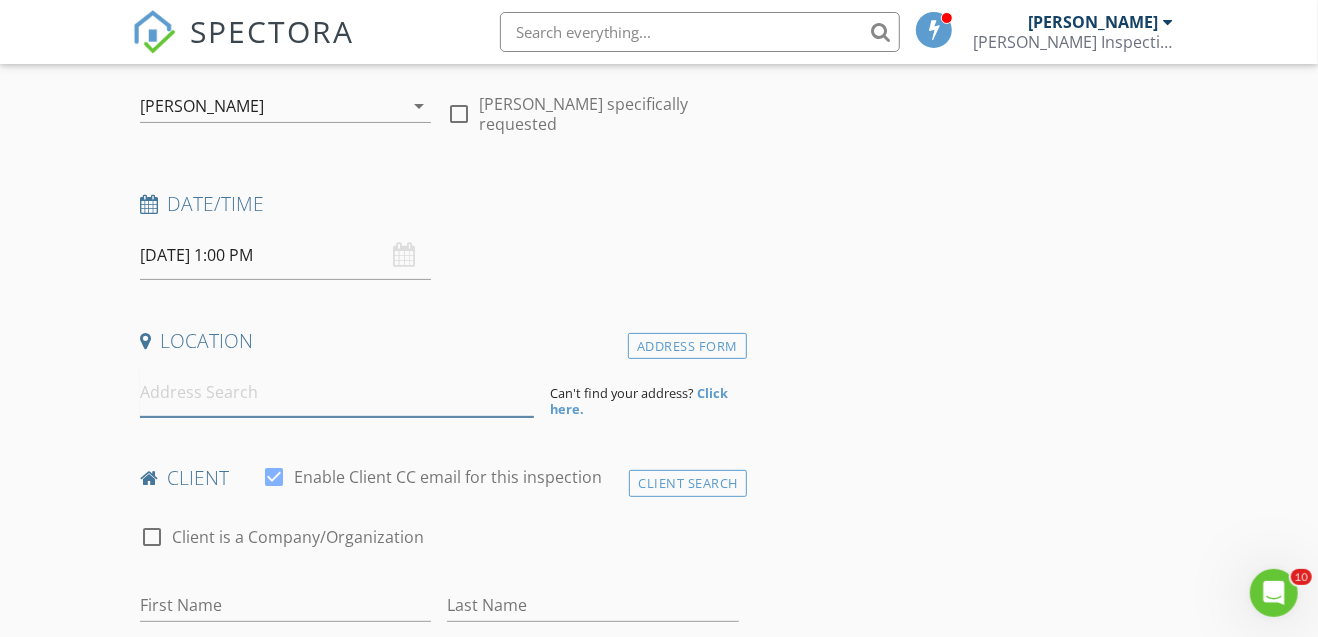 click at bounding box center (337, 392) 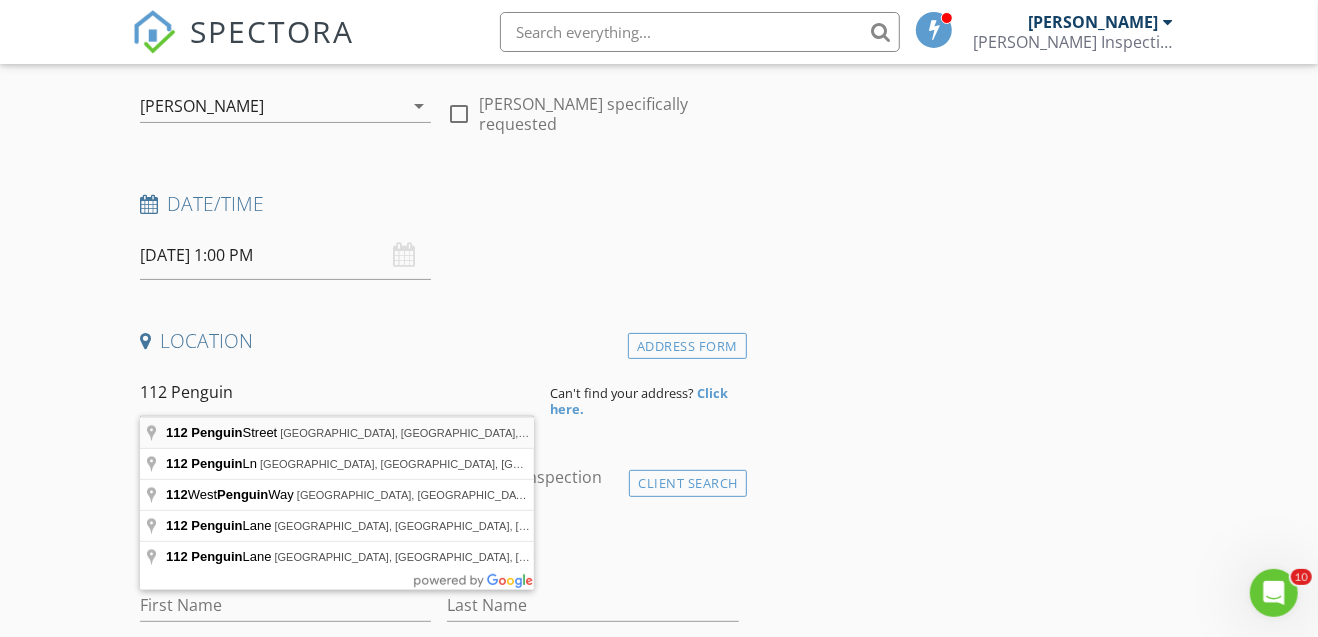 type on "112 Penguin Street, Marble Falls, TX, USA" 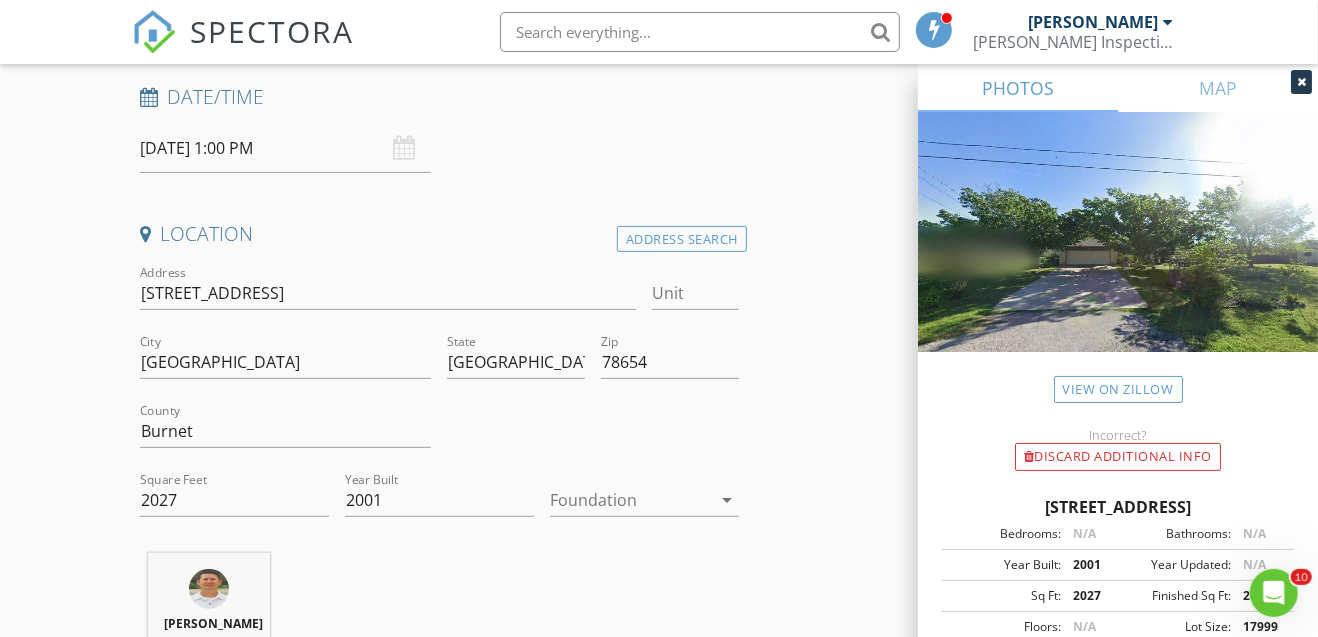 scroll, scrollTop: 333, scrollLeft: 0, axis: vertical 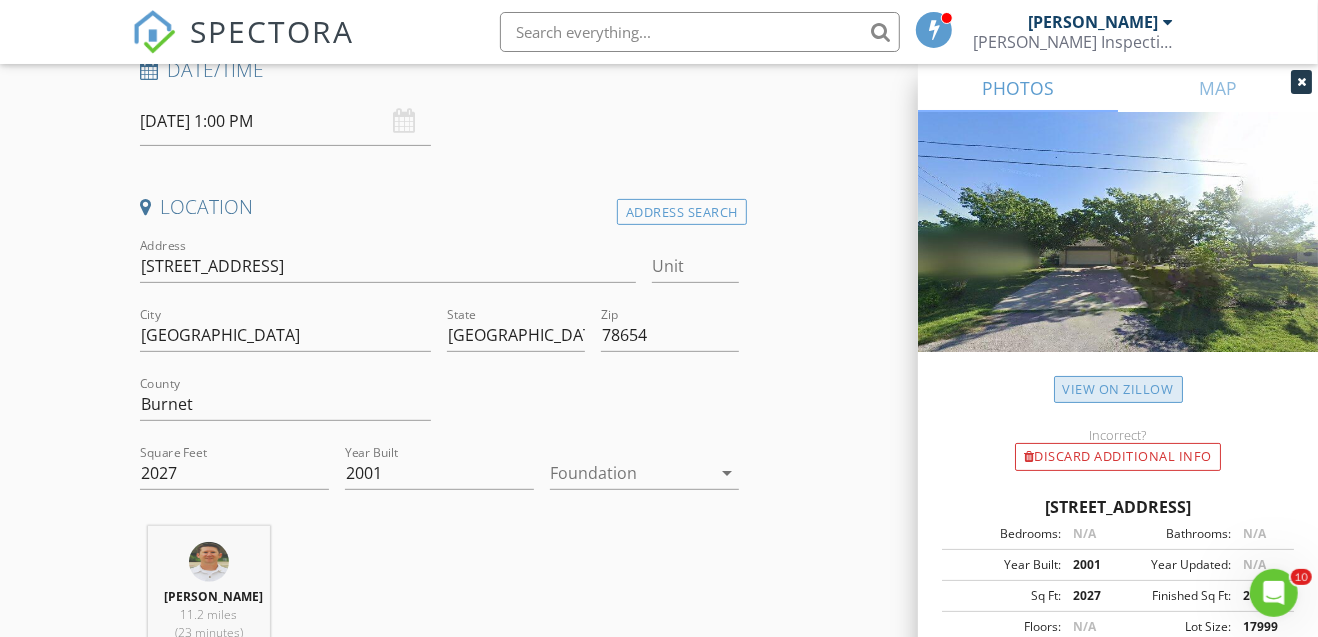 click on "View on Zillow" at bounding box center (1118, 389) 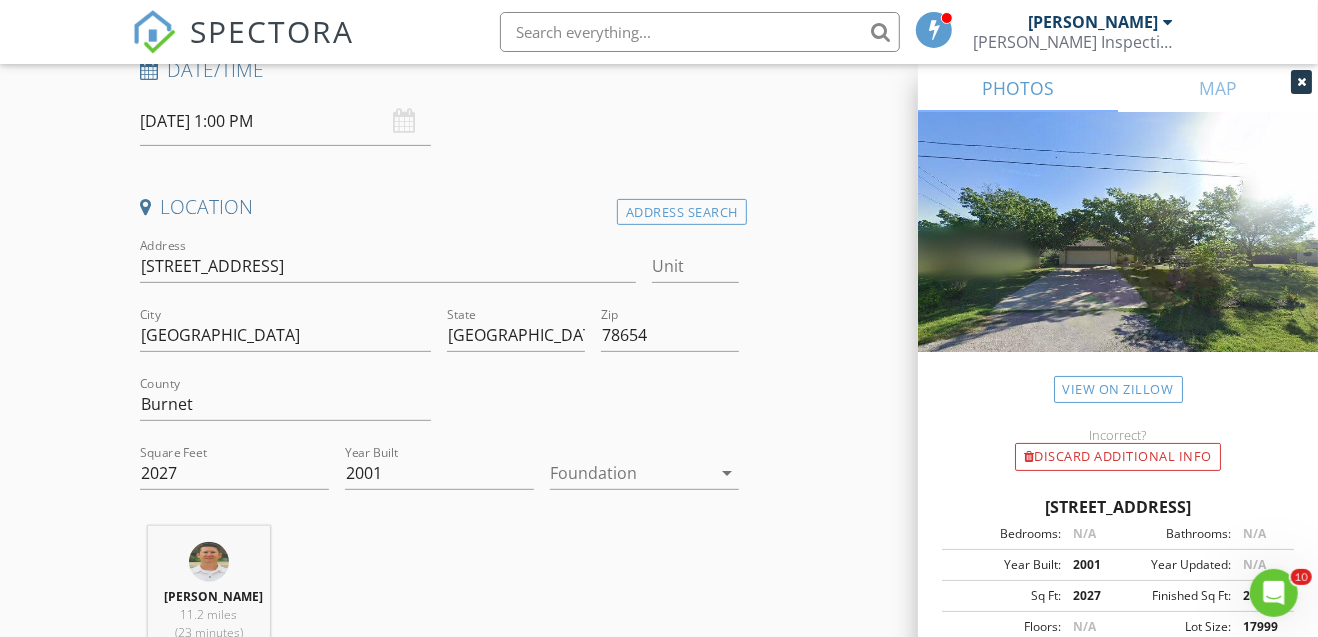 click on "Foundation arrow_drop_down" at bounding box center (644, 473) 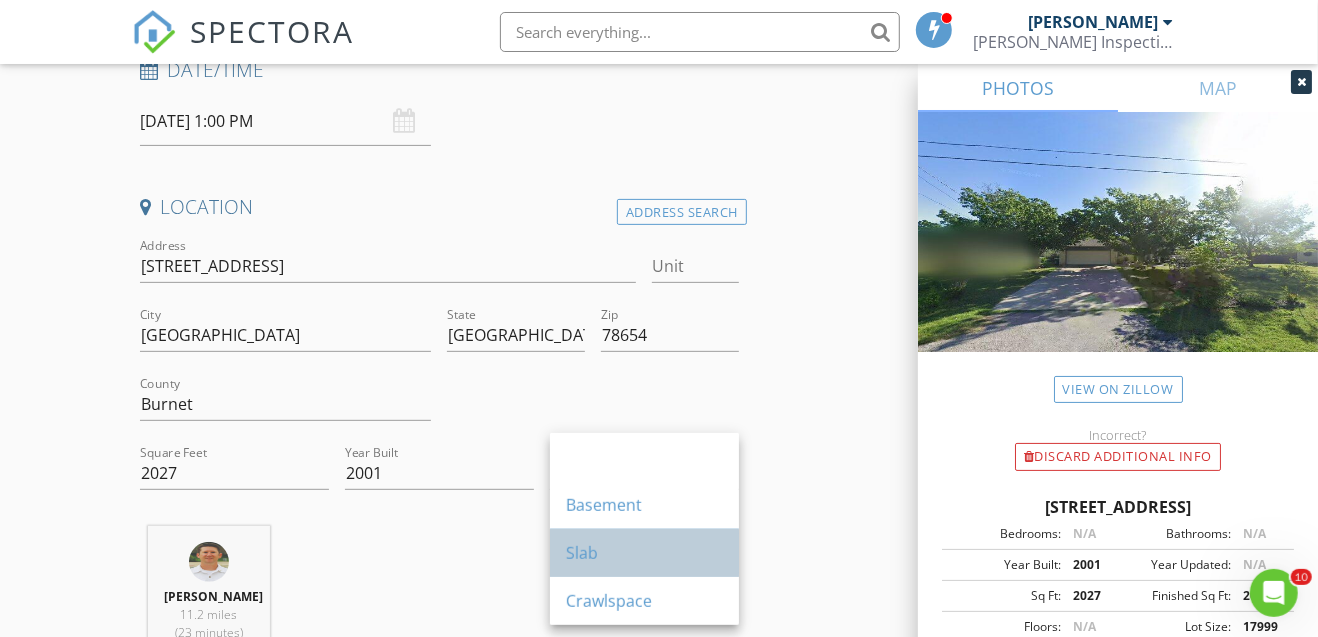 click on "Slab" at bounding box center [644, 553] 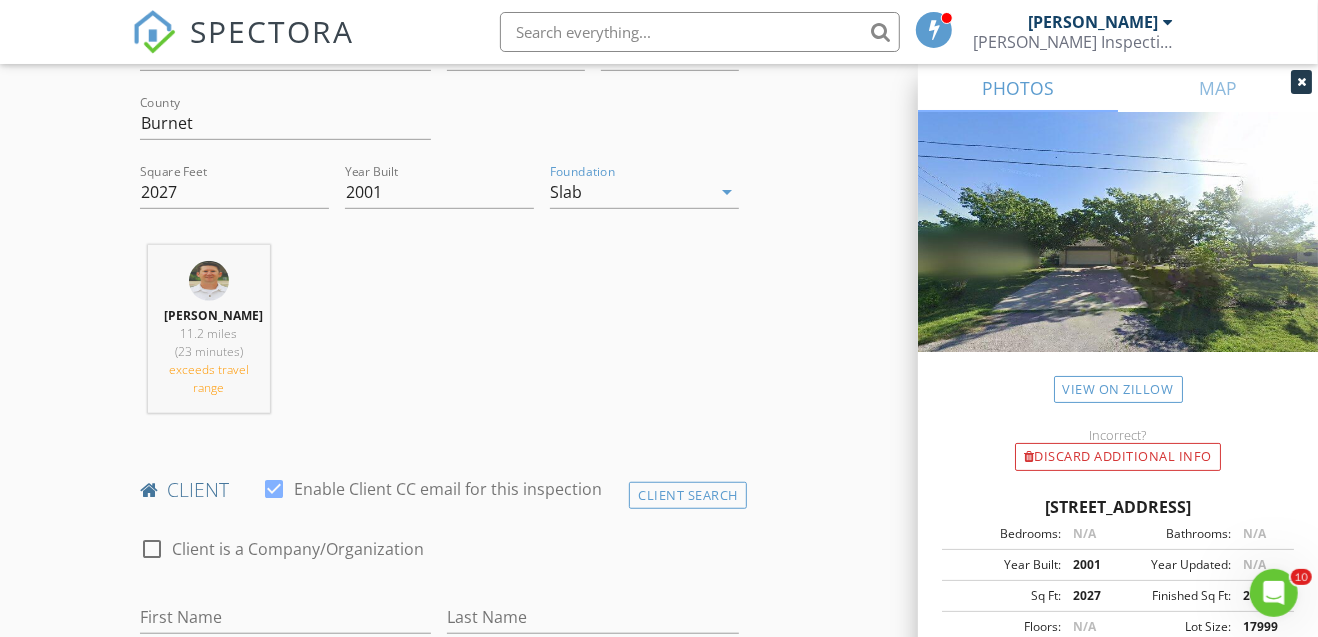 scroll, scrollTop: 733, scrollLeft: 0, axis: vertical 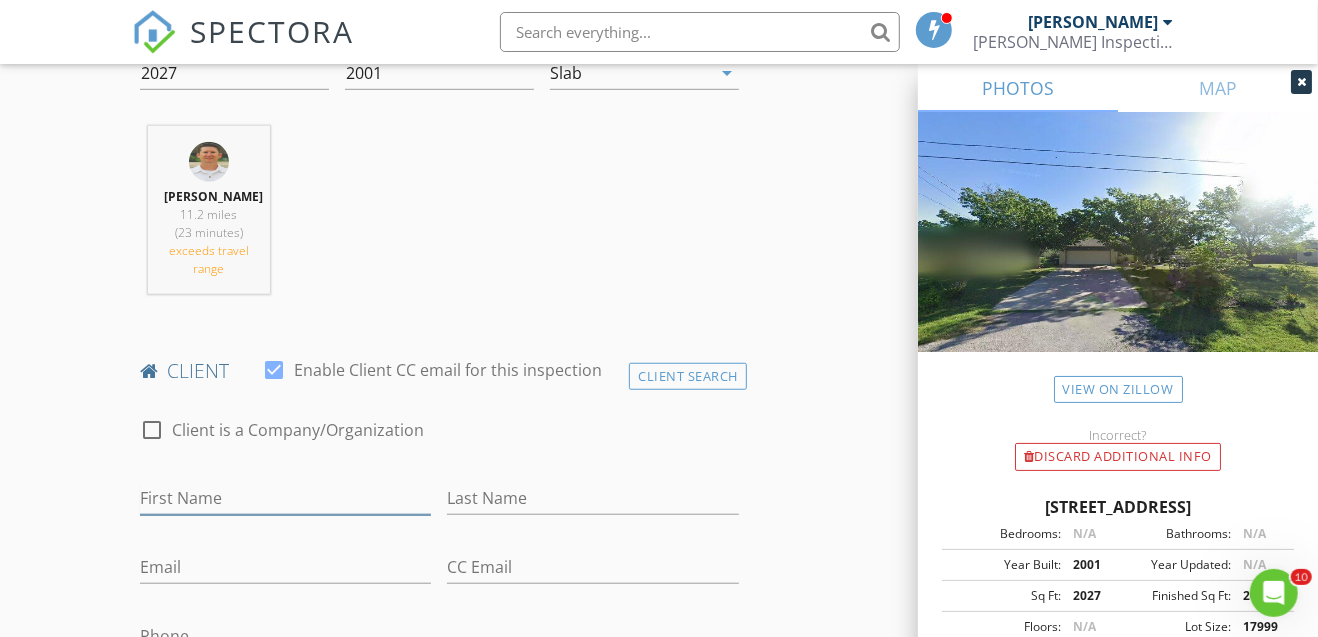 click on "First Name" at bounding box center [286, 498] 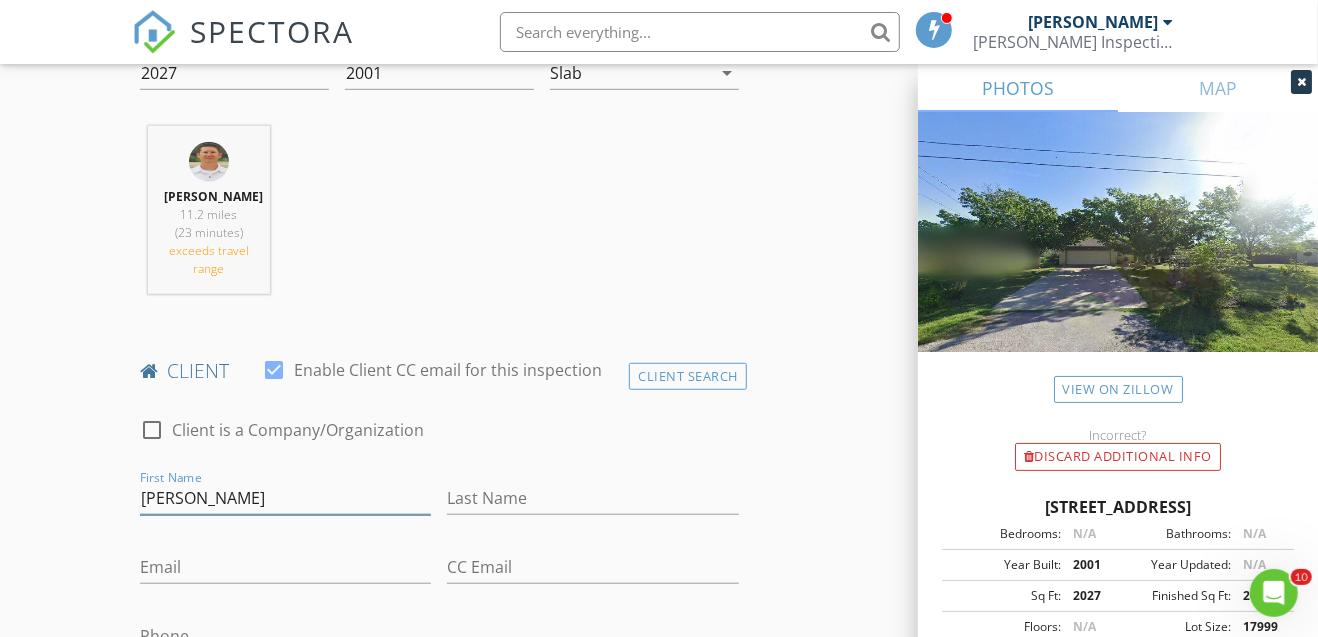 type on "[PERSON_NAME]" 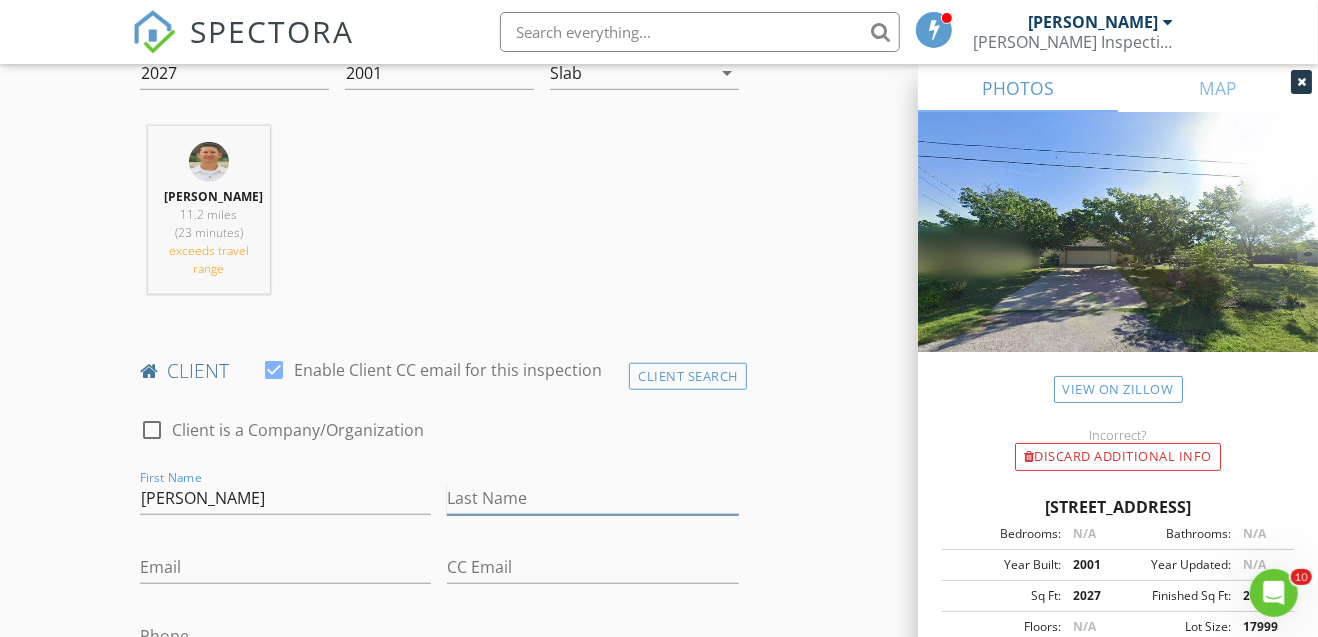 click on "Last Name" at bounding box center [593, 498] 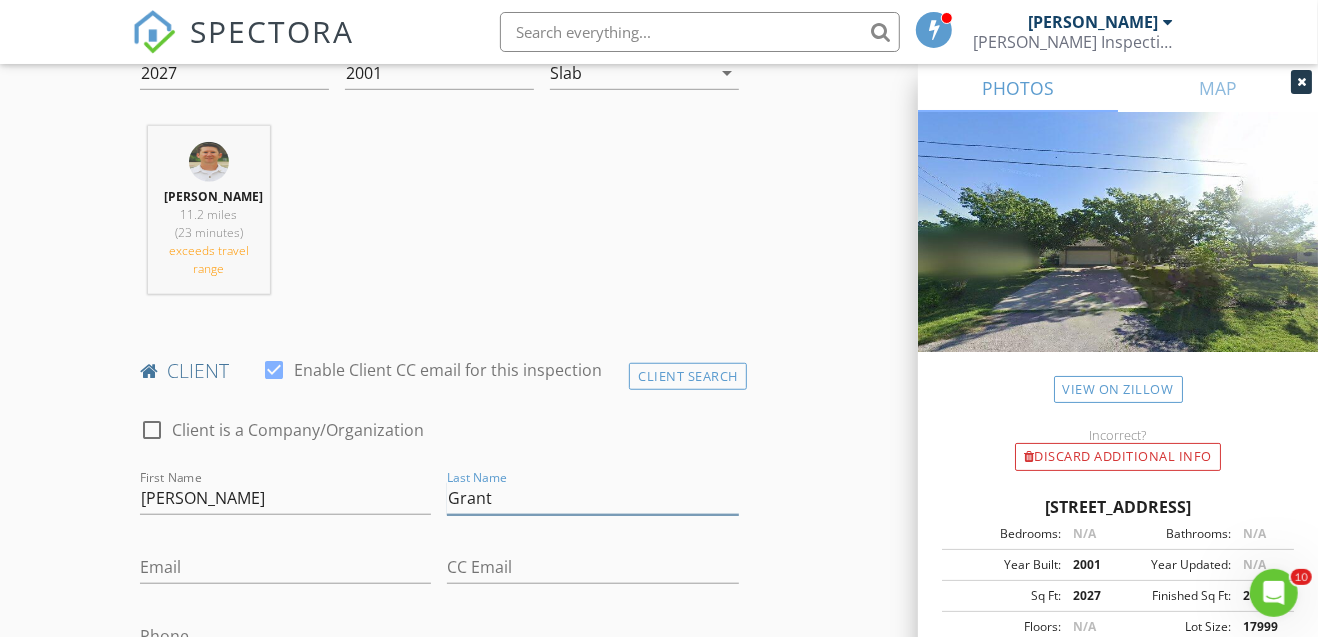 type on "Grant" 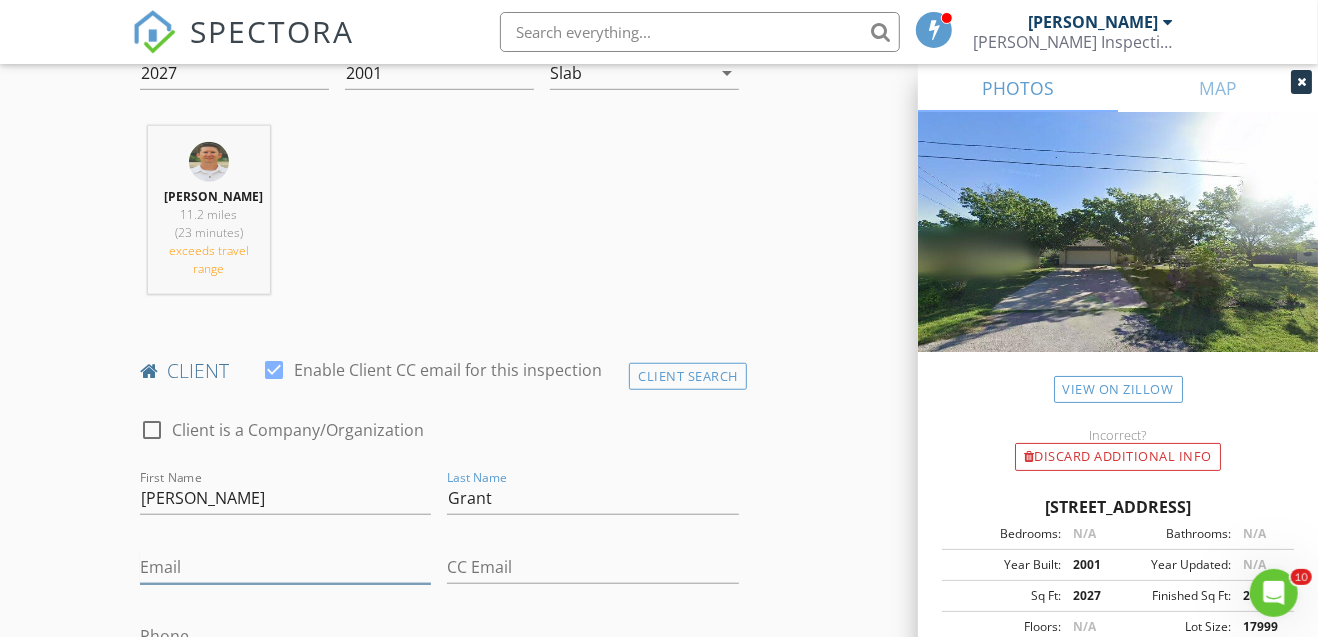 click on "Email" at bounding box center (286, 567) 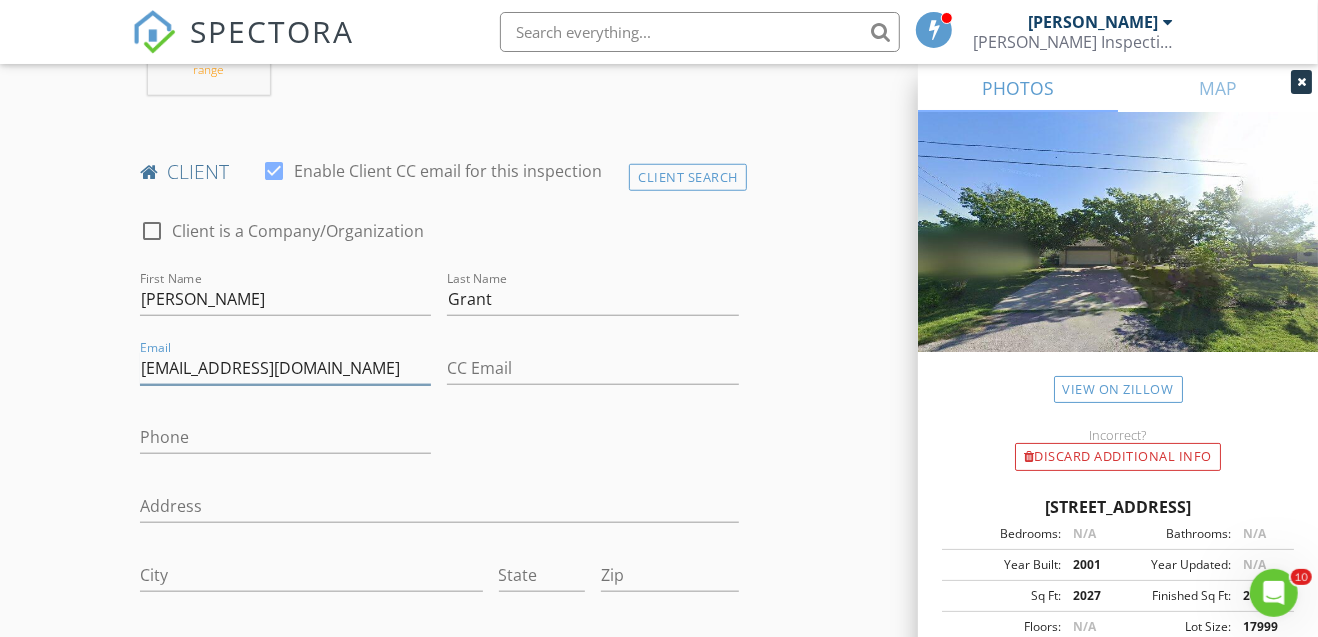 scroll, scrollTop: 933, scrollLeft: 0, axis: vertical 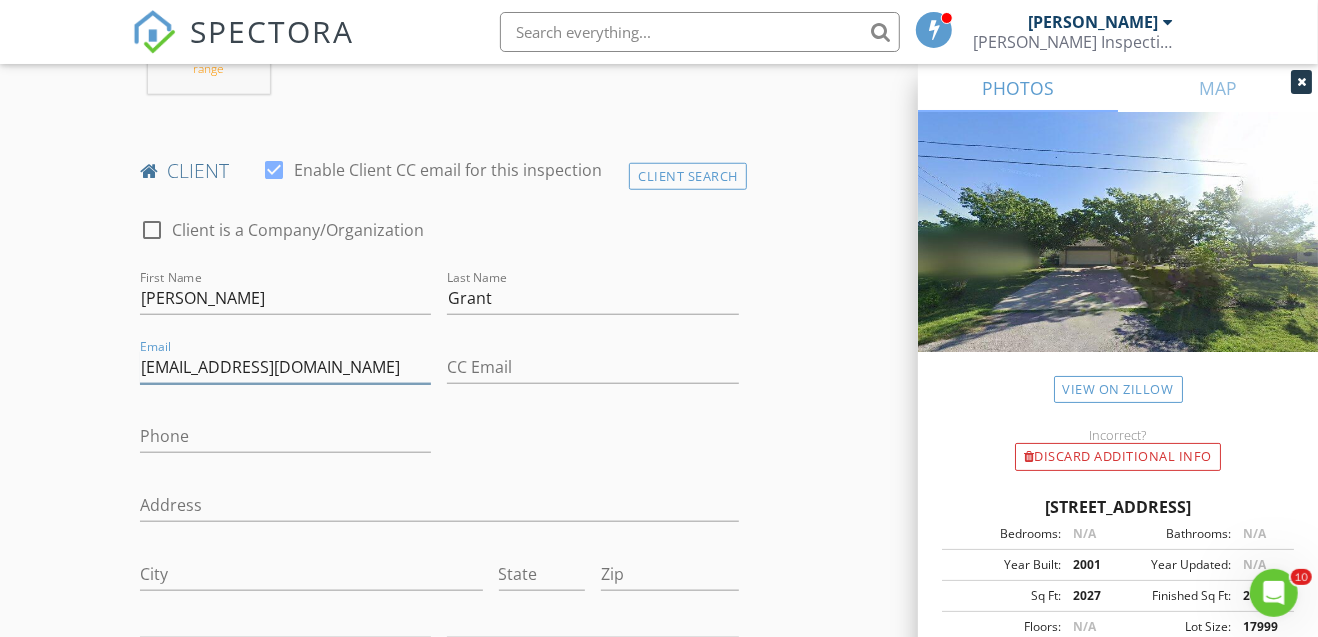 type on "cgrant9811@gmail.com" 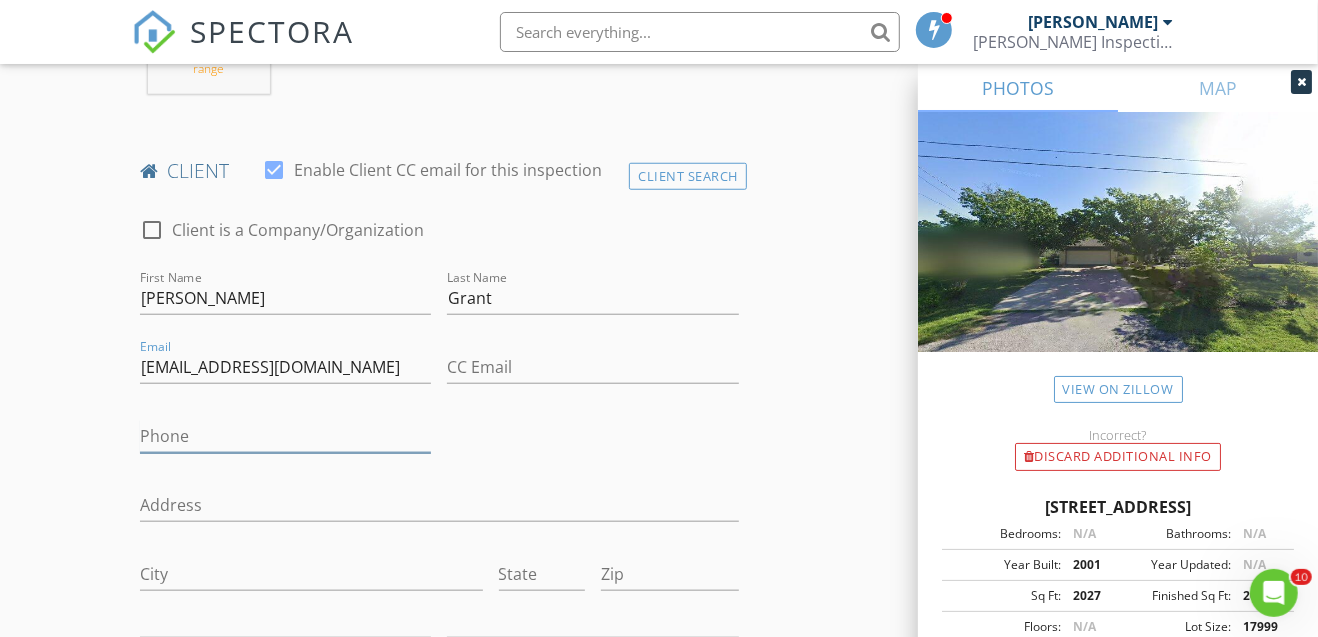 click on "Phone" at bounding box center (286, 436) 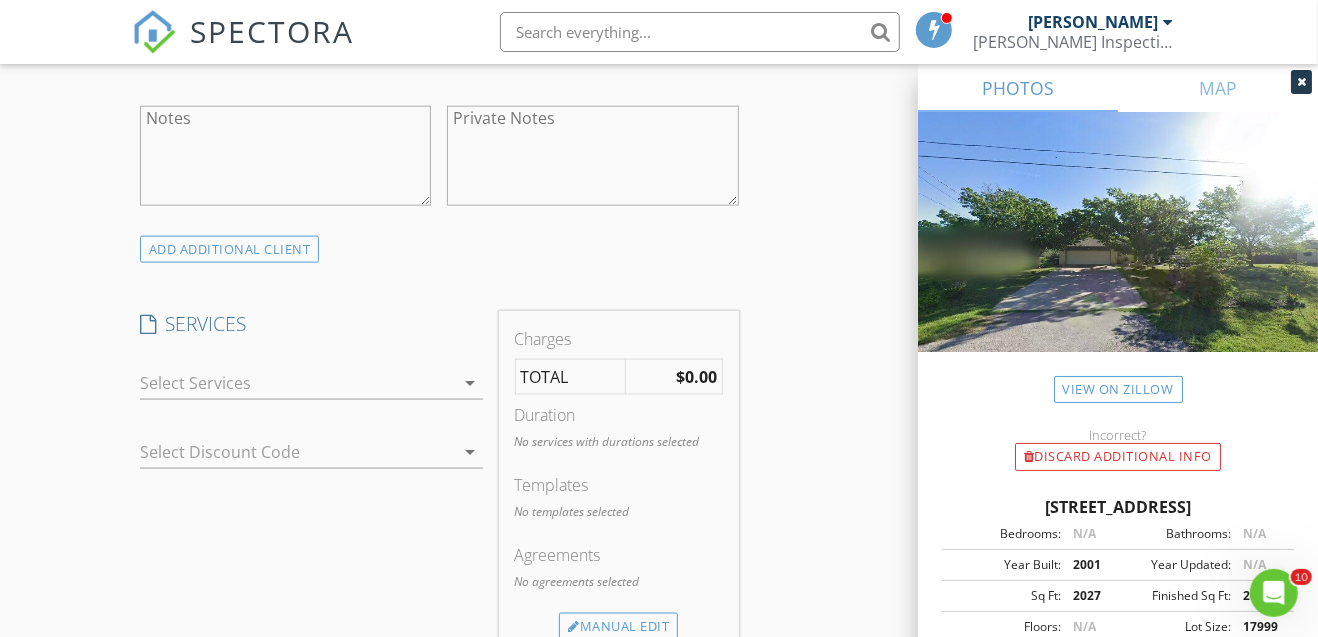 scroll, scrollTop: 1466, scrollLeft: 0, axis: vertical 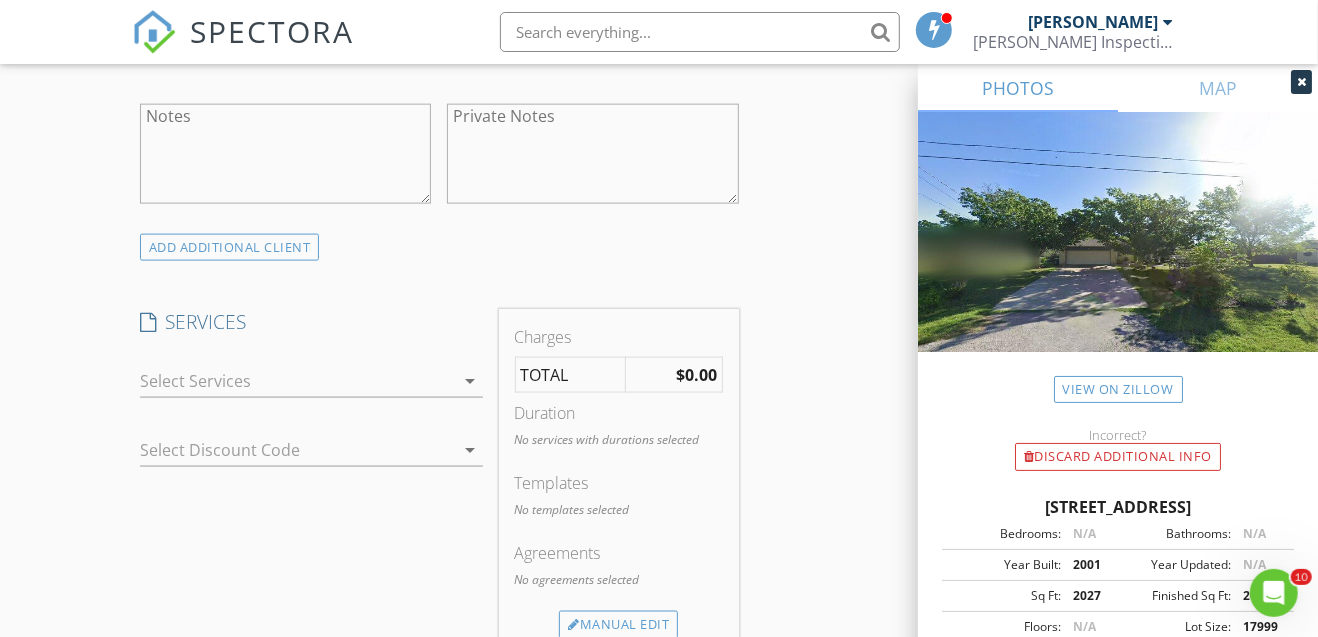 type on "210-414-0559" 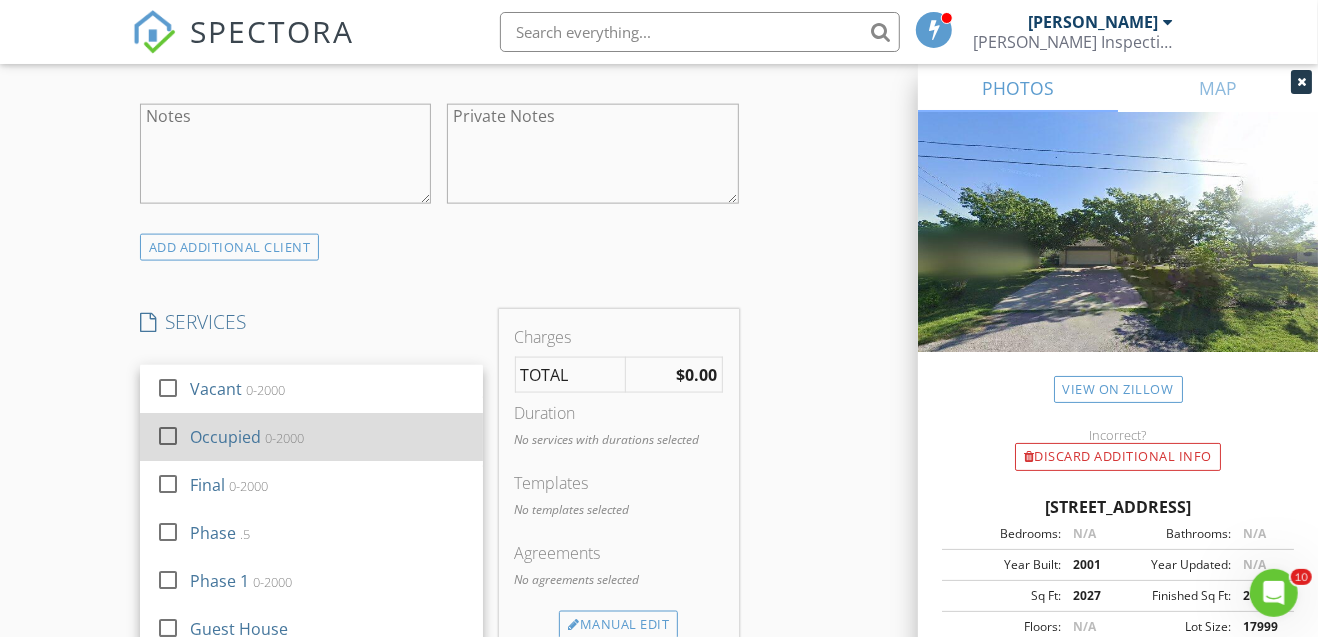 click at bounding box center (168, 436) 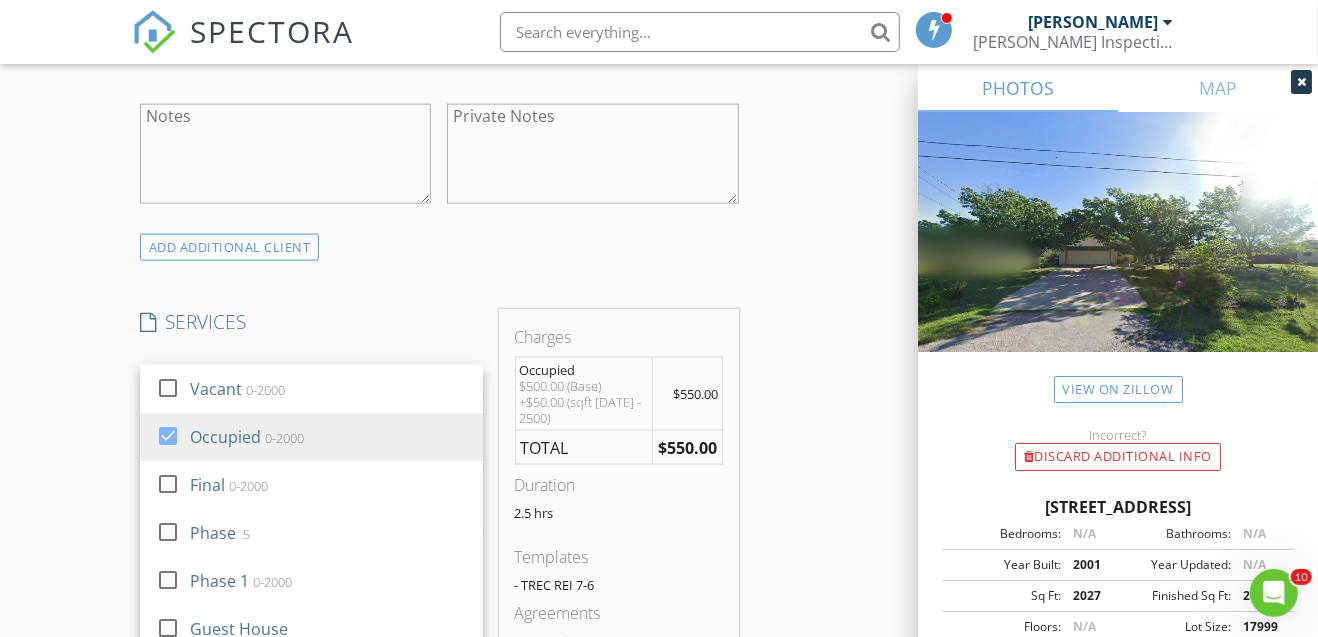 click on "INSPECTOR(S)
check_box   Brandon Smith   PRIMARY   check_box_outline_blank   Dino Maisano     Brandon Smith arrow_drop_down   check_box_outline_blank Brandon Smith specifically requested
Date/Time
07/15/2025 1:00 PM
Location
Address Search       Address 112 Penguin St   Unit   City Marble Falls   State TX   Zip 78654   County Burnet     Square Feet 2027   Year Built 2001   Foundation Slab arrow_drop_down     Brandon Smith     11.2 miles     (23 minutes)     exceeds travel range
client
check_box Enable Client CC email for this inspection   Client Search     check_box_outline_blank Client is a Company/Organization     First Name Cheryl   Last Name Grant   Email cgrant9811@gmail.com   CC Email   Phone 210-414-0559   Address   City   State   Zip       Notes   Private Notes
ADD ADDITIONAL client
check_box_outline_blank" at bounding box center (439, 404) 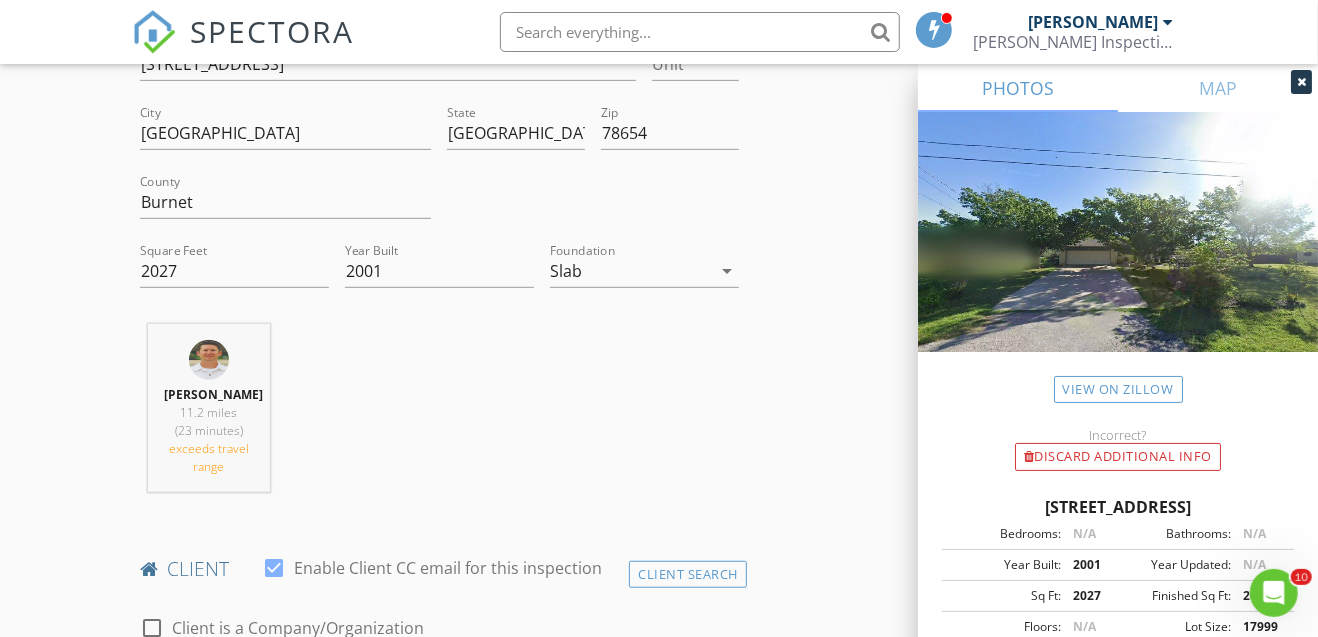 scroll, scrollTop: 533, scrollLeft: 0, axis: vertical 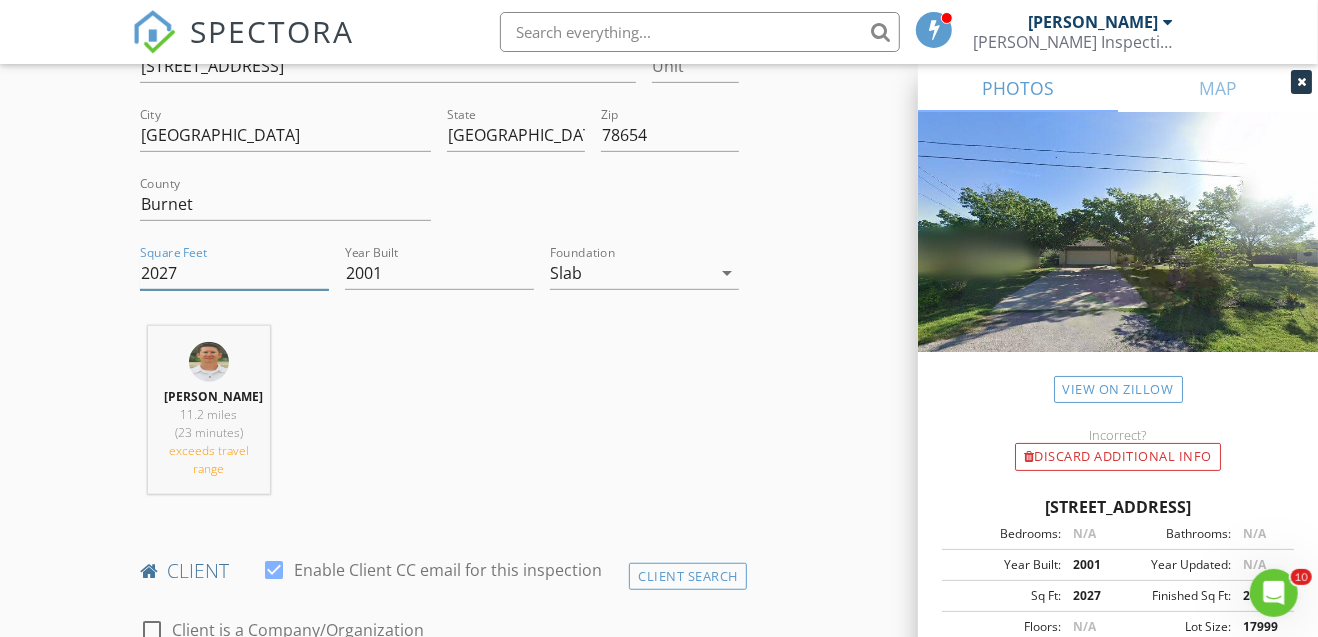 drag, startPoint x: 180, startPoint y: 275, endPoint x: 96, endPoint y: 285, distance: 84.59315 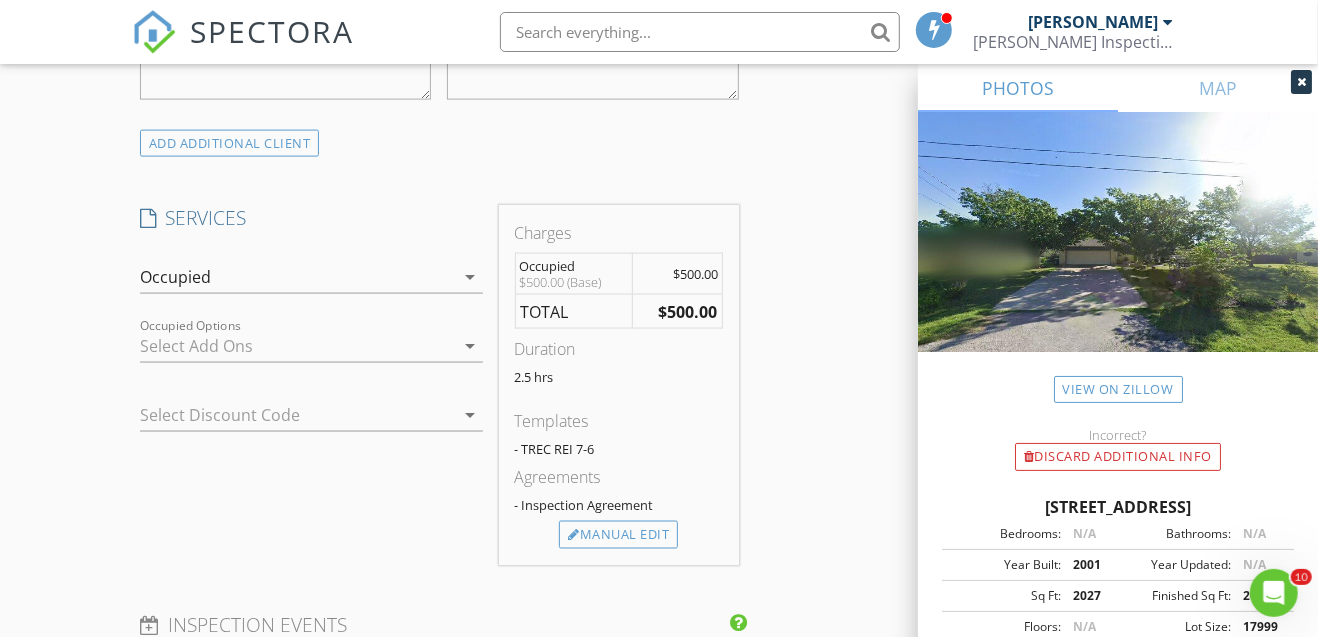 scroll, scrollTop: 1666, scrollLeft: 0, axis: vertical 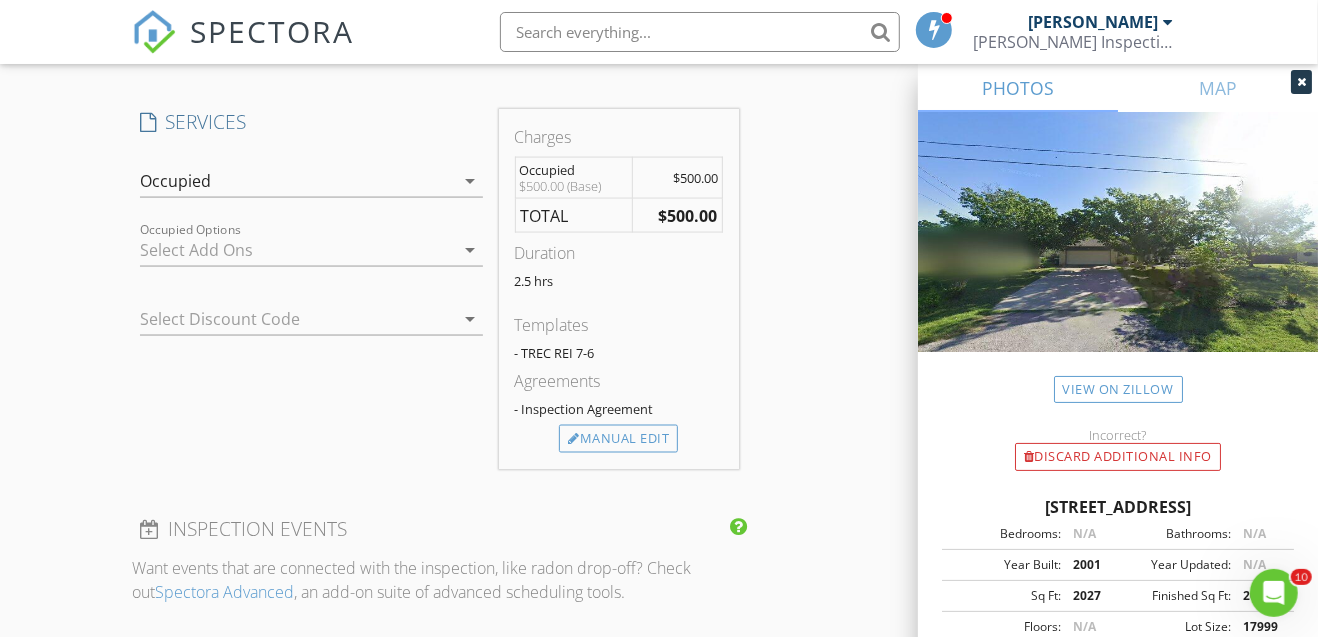 type on "1737" 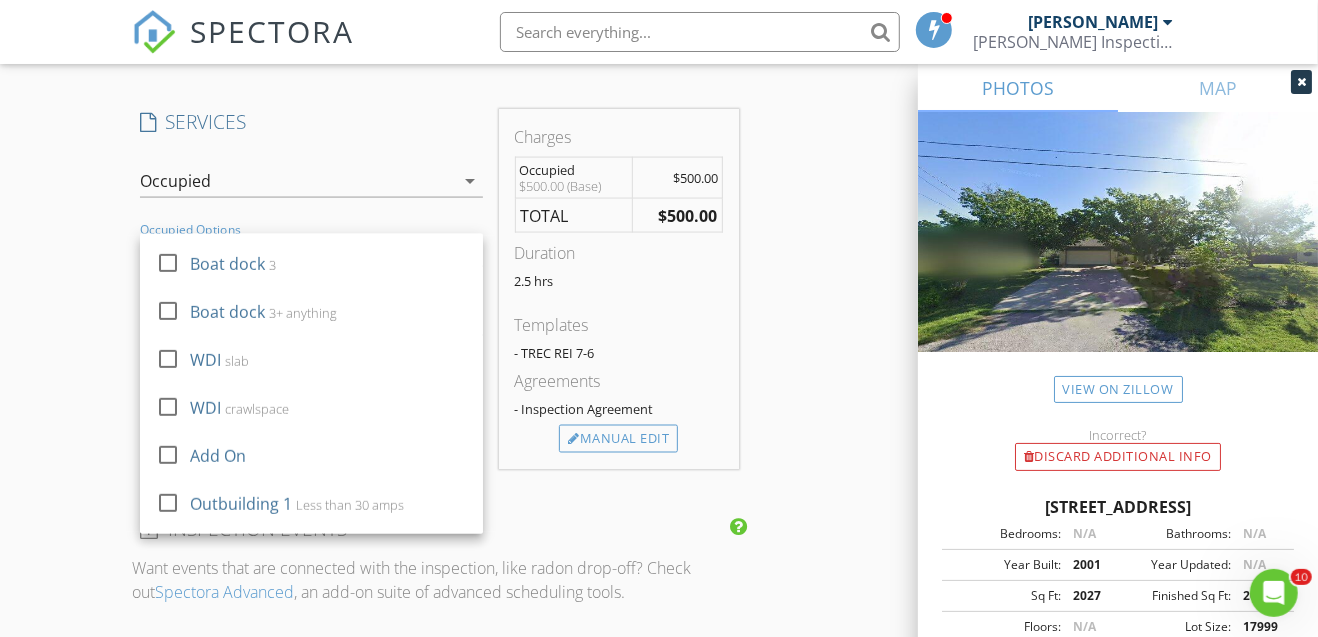 scroll, scrollTop: 800, scrollLeft: 0, axis: vertical 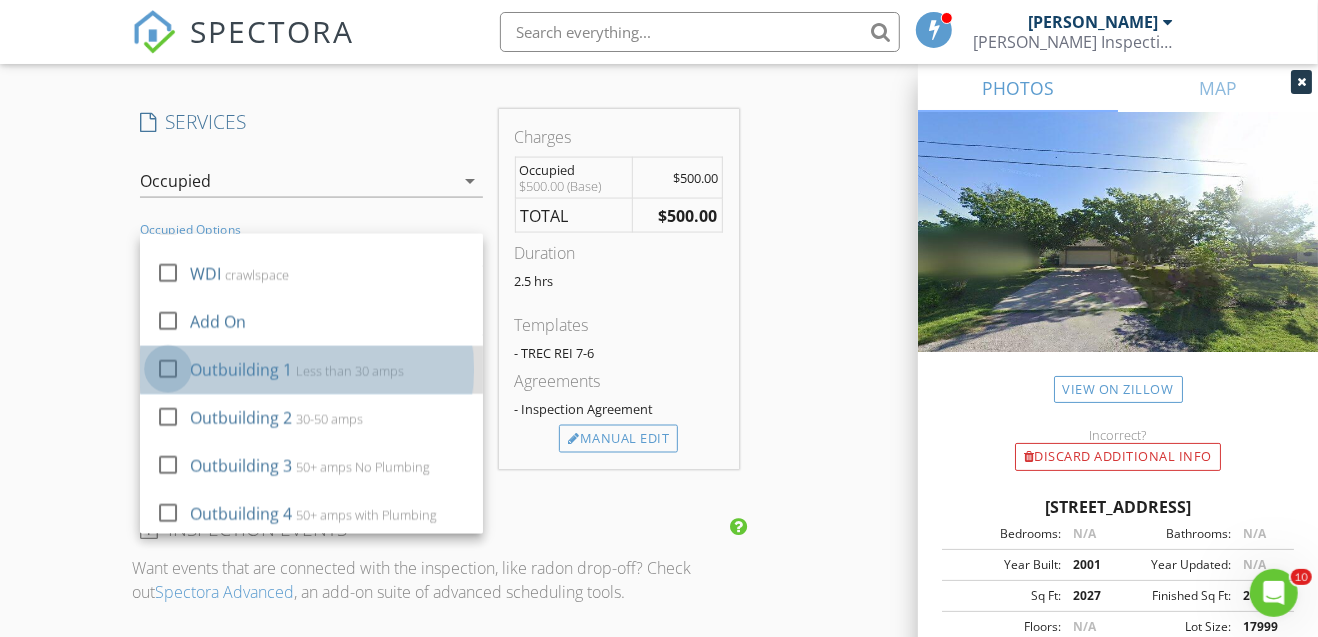 click at bounding box center [168, 369] 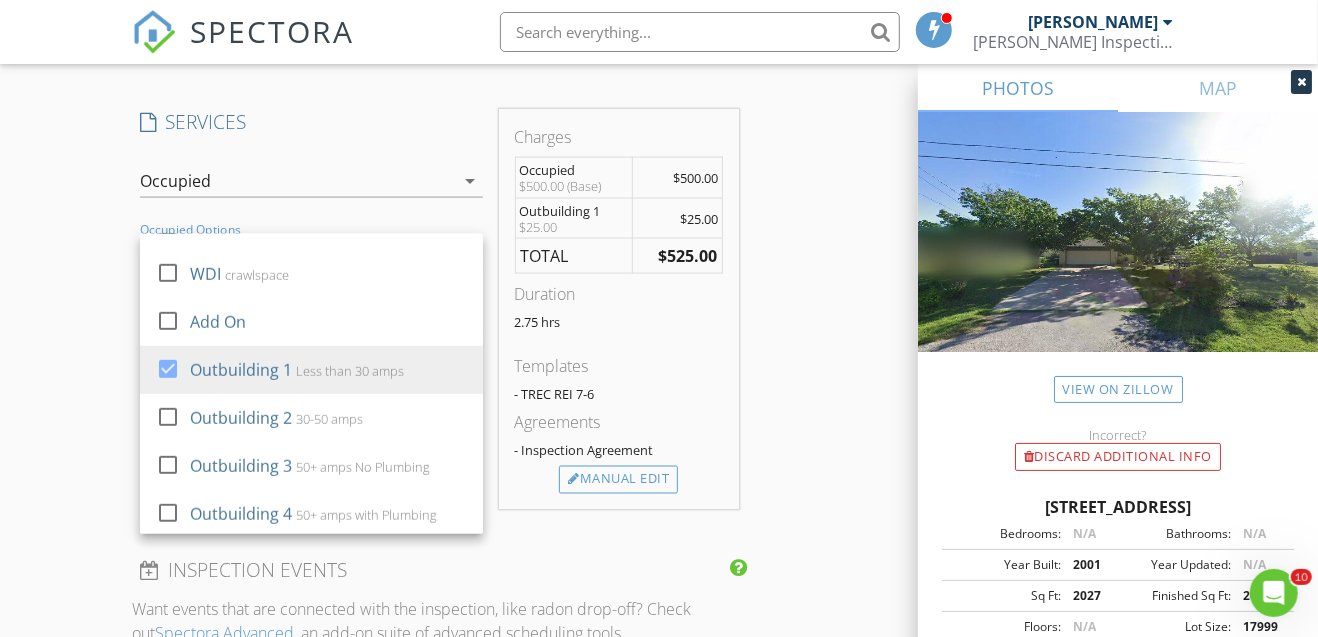click on "INSPECTOR(S)
check_box   Brandon Smith   PRIMARY   check_box_outline_blank   Dino Maisano     Brandon Smith arrow_drop_down   check_box_outline_blank Brandon Smith specifically requested
Date/Time
07/15/2025 1:00 PM
Location
Address Search       Address 112 Penguin St   Unit   City Marble Falls   State TX   Zip 78654   County Burnet     Square Feet 1737   Year Built 2001   Foundation Slab arrow_drop_down     Brandon Smith     11.2 miles     (23 minutes)     exceeds travel range
client
check_box Enable Client CC email for this inspection   Client Search     check_box_outline_blank Client is a Company/Organization     First Name Cheryl   Last Name Grant   Email cgrant9811@gmail.com   CC Email   Phone 210-414-0559   Address   City   State   Zip       Notes   Private Notes
ADD ADDITIONAL client
check_box_outline_blank" at bounding box center [659, 267] 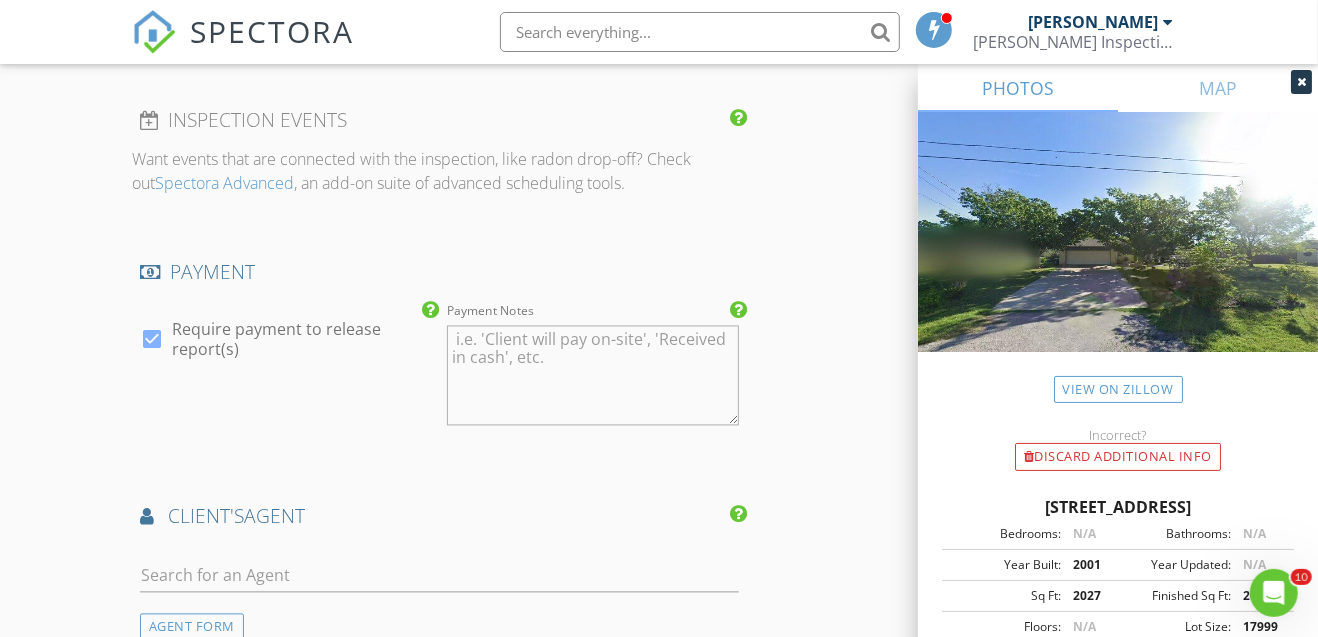 scroll, scrollTop: 2333, scrollLeft: 0, axis: vertical 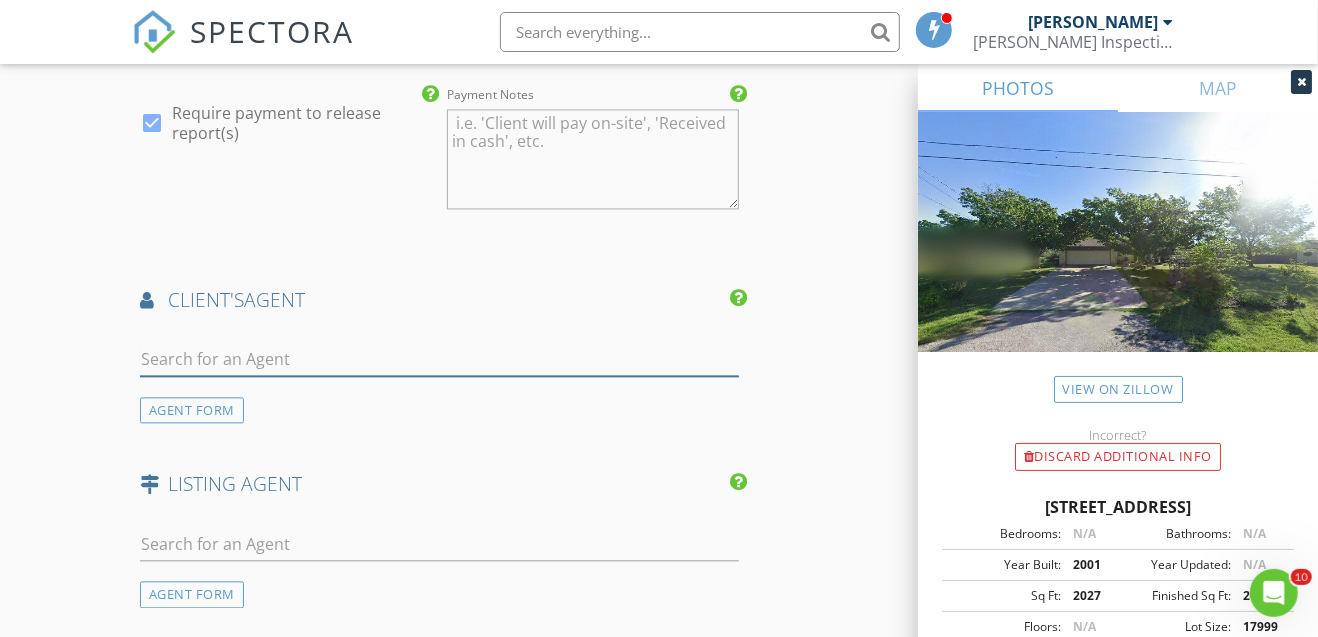 click at bounding box center (439, 359) 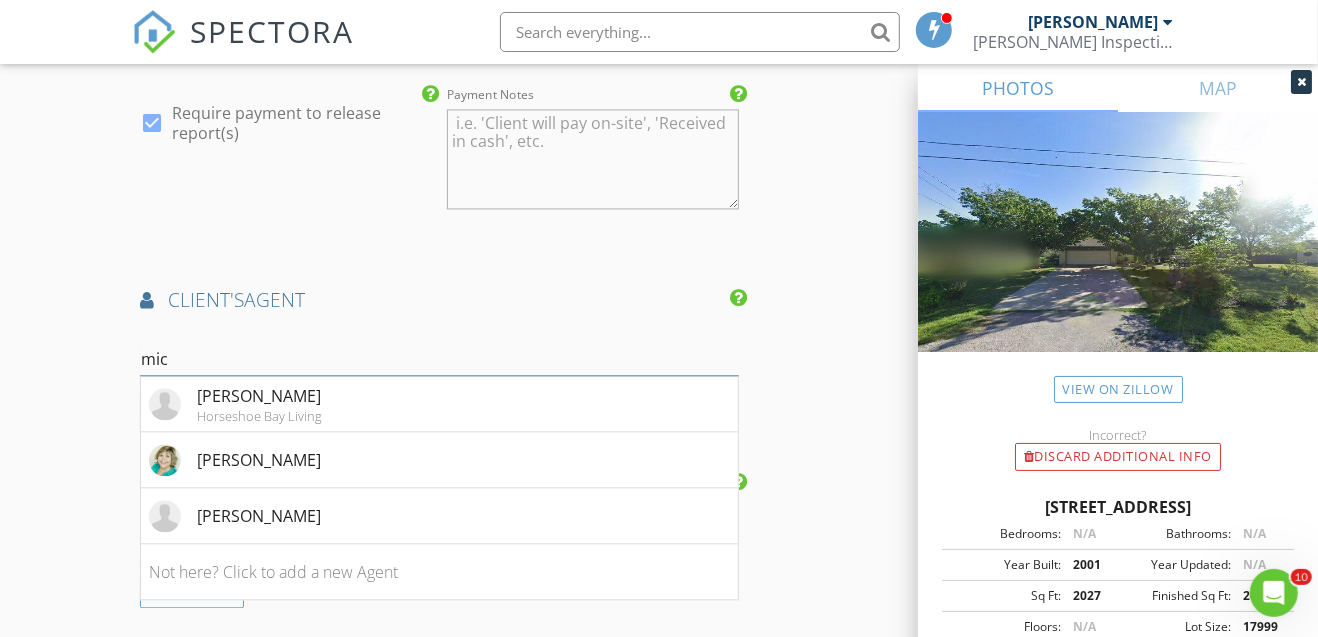 type on "mic" 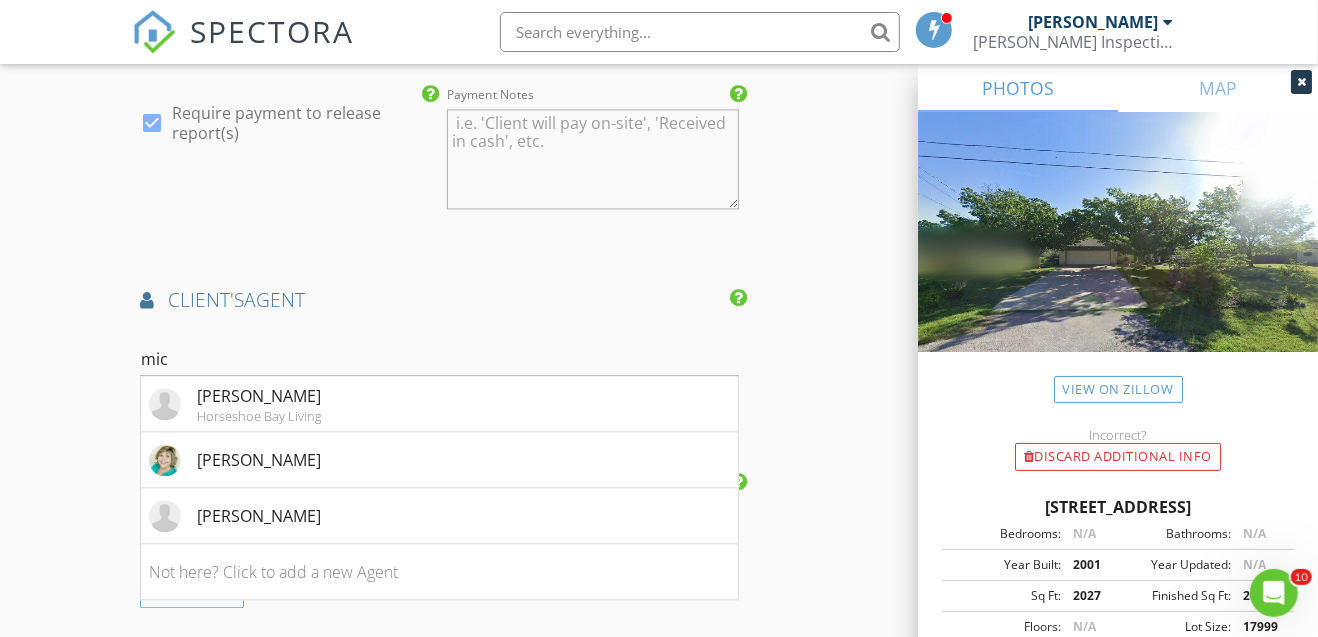 click on "INSPECTOR(S)
check_box   Brandon Smith   PRIMARY   check_box_outline_blank   Dino Maisano     Brandon Smith arrow_drop_down   check_box_outline_blank Brandon Smith specifically requested
Date/Time
07/15/2025 1:00 PM
Location
Address Search       Address 112 Penguin St   Unit   City Marble Falls   State TX   Zip 78654   County Burnet     Square Feet 1737   Year Built 2001   Foundation Slab arrow_drop_down     Brandon Smith     11.2 miles     (23 minutes)     exceeds travel range
client
check_box Enable Client CC email for this inspection   Client Search     check_box_outline_blank Client is a Company/Organization     First Name Cheryl   Last Name Grant   Email cgrant9811@gmail.com   CC Email   Phone 210-414-0559   Address   City   State   Zip       Notes   Private Notes
ADD ADDITIONAL client
check_box_outline_blank" at bounding box center (439, -458) 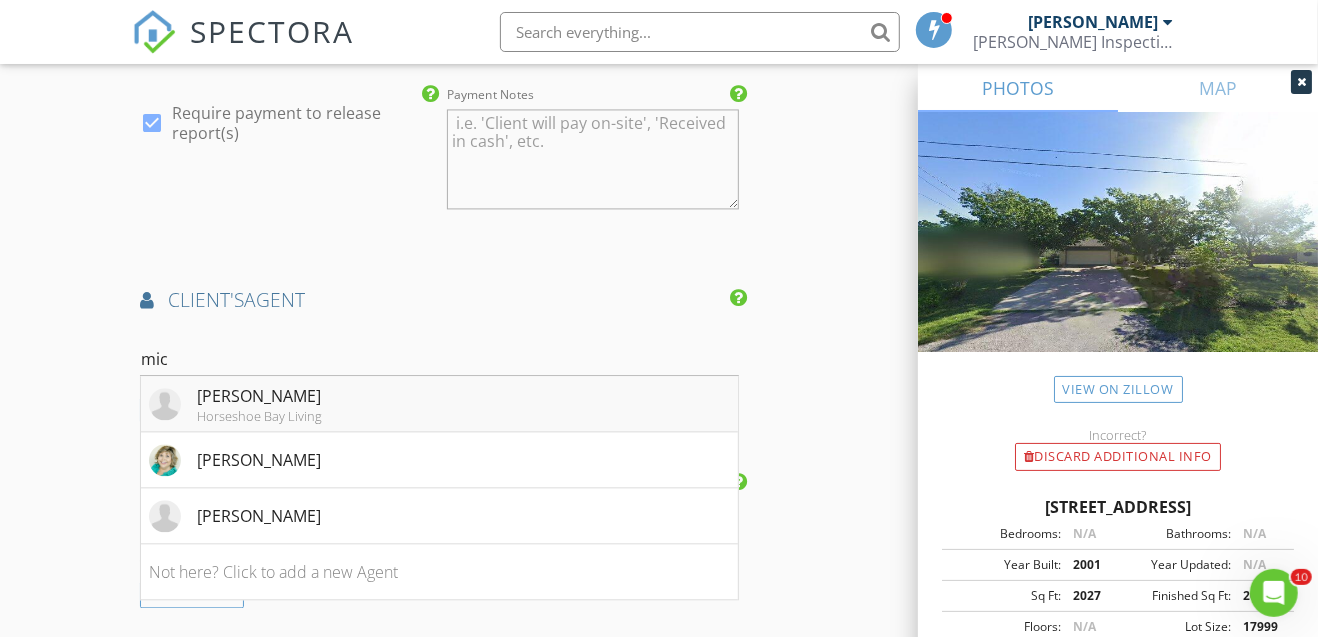 click on "Horseshoe Bay Living" at bounding box center [259, 416] 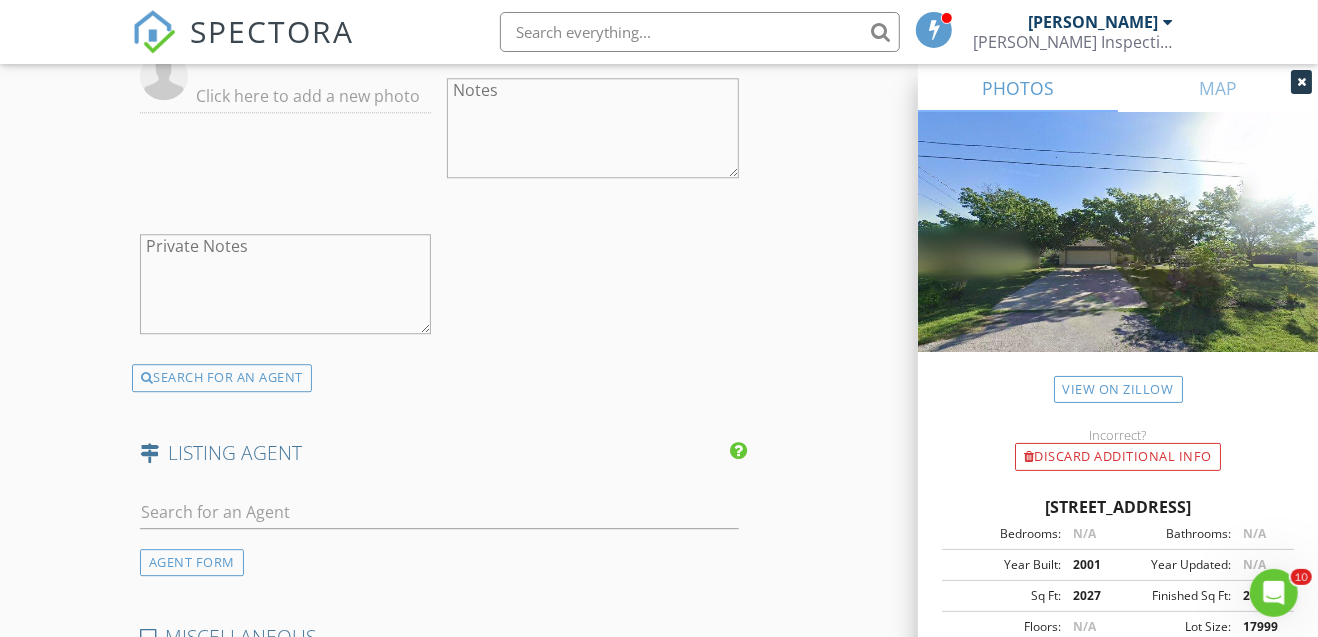 scroll, scrollTop: 3066, scrollLeft: 0, axis: vertical 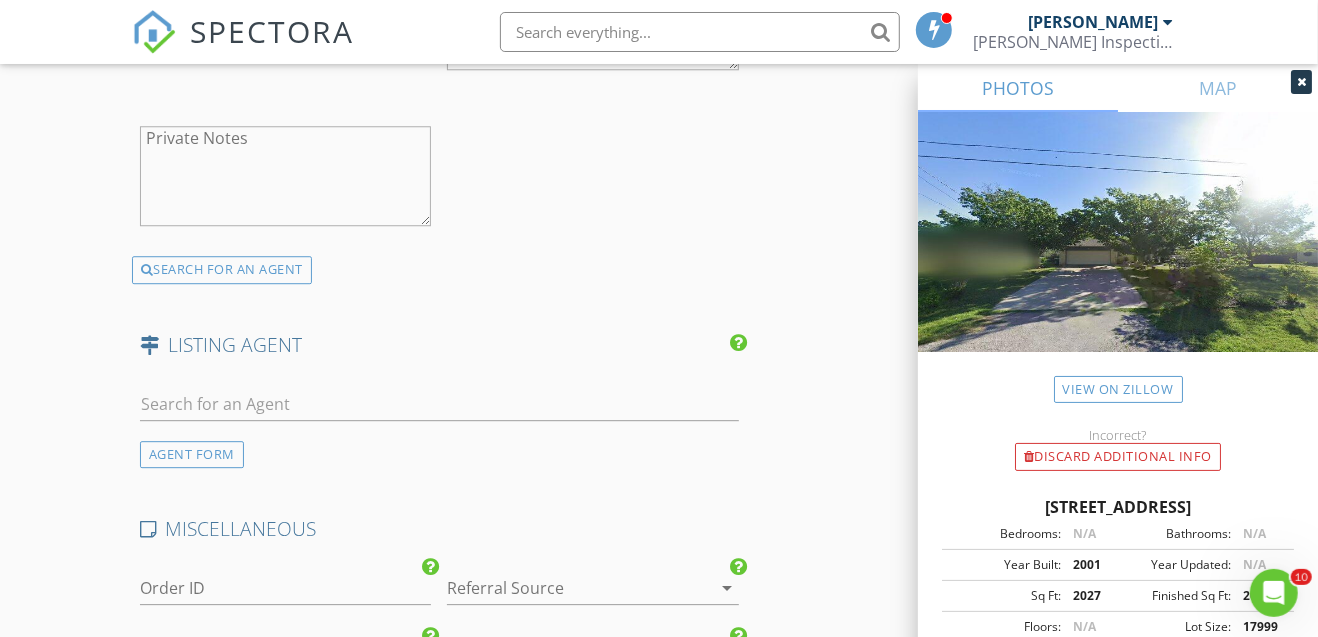 click at bounding box center (439, 435) 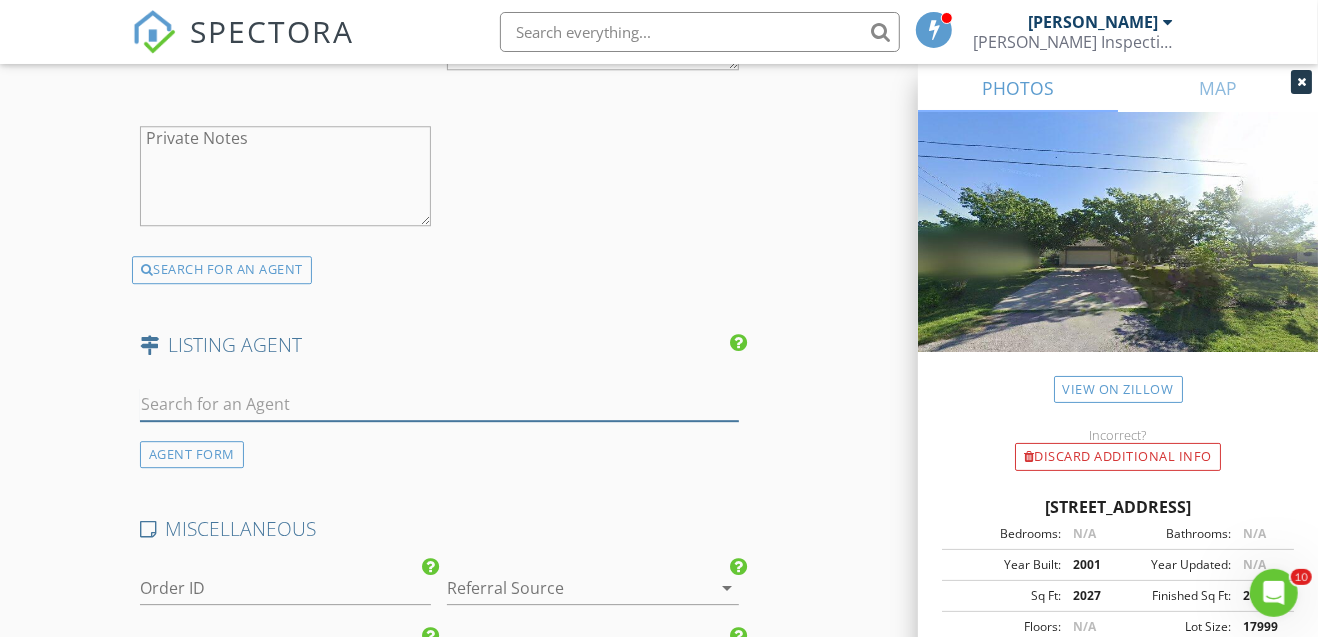 click at bounding box center (439, 404) 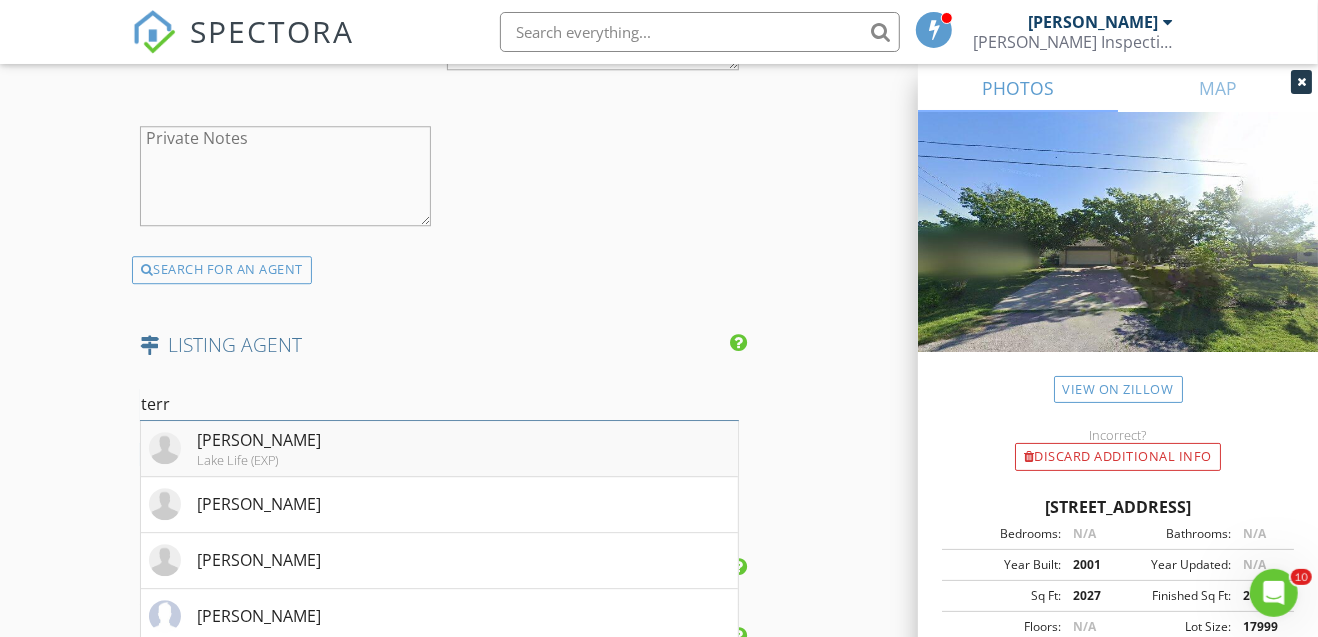 scroll, scrollTop: 3133, scrollLeft: 0, axis: vertical 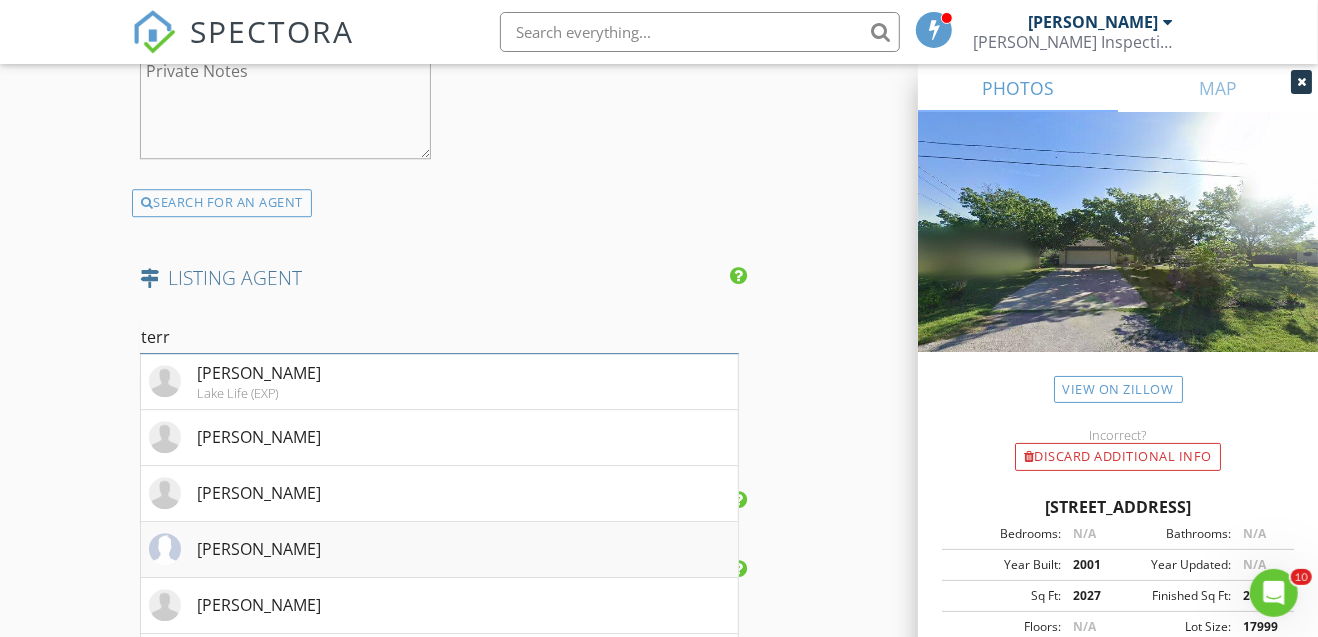 type on "terr" 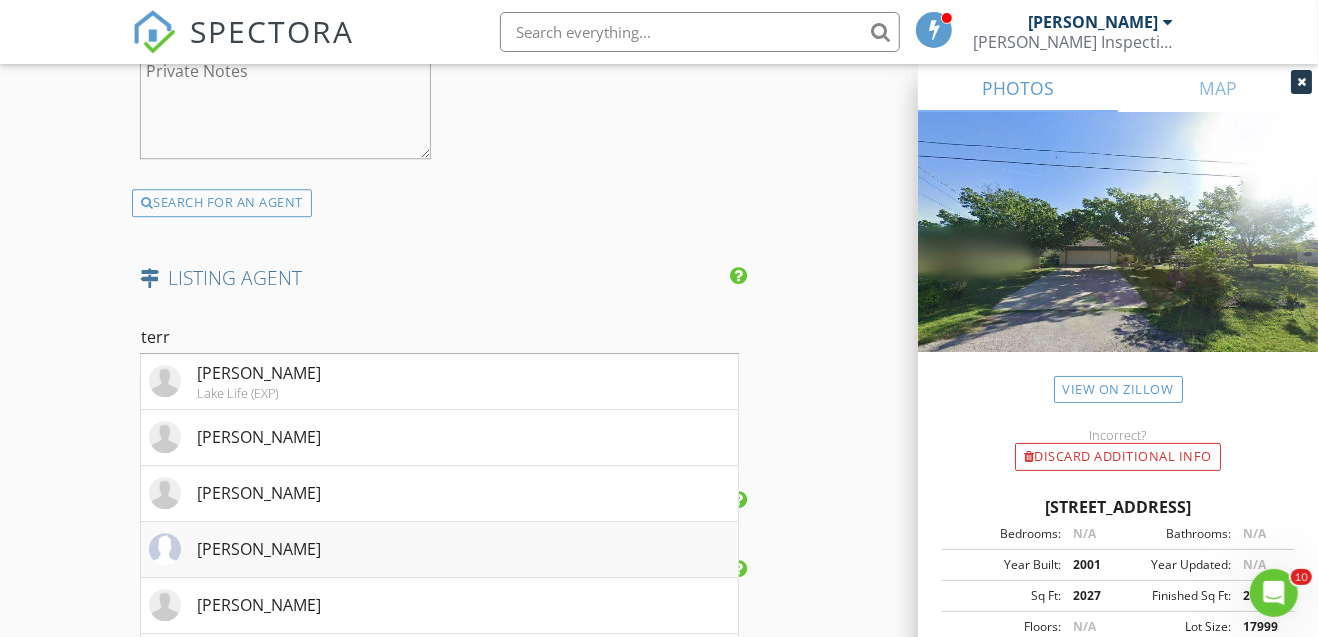 click on "Terri Smith" at bounding box center [439, 550] 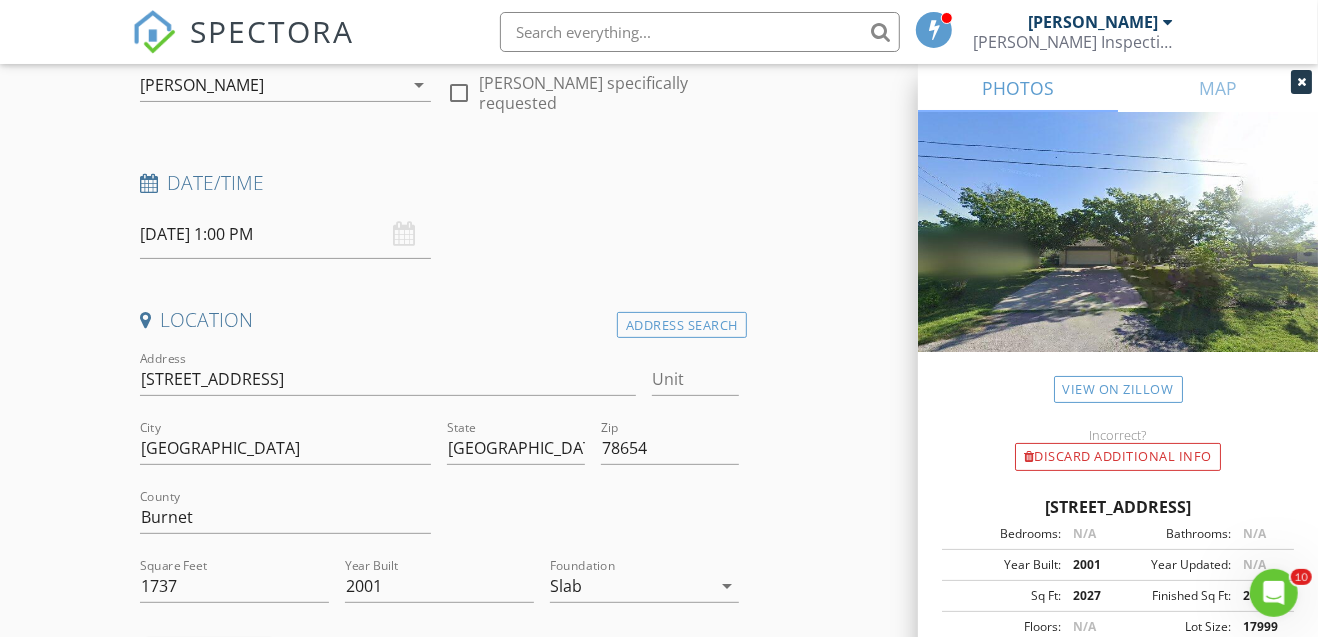 scroll, scrollTop: 86, scrollLeft: 0, axis: vertical 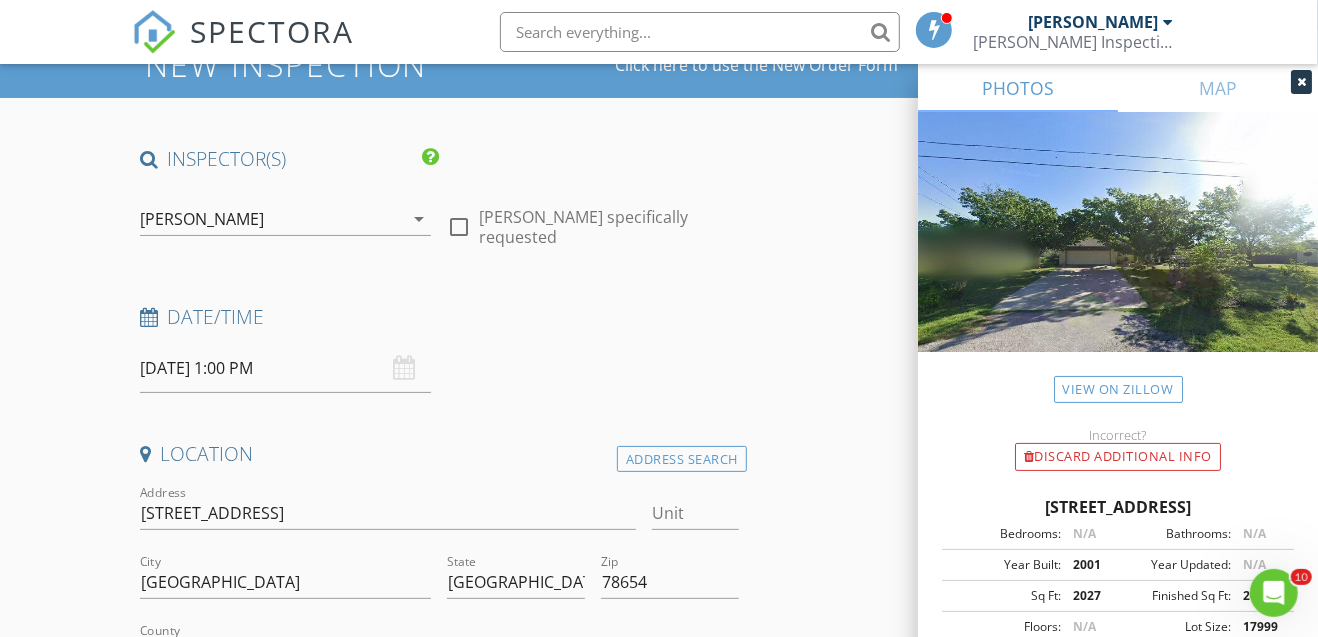 click on "07/15/2025 1:00 PM" at bounding box center (286, 368) 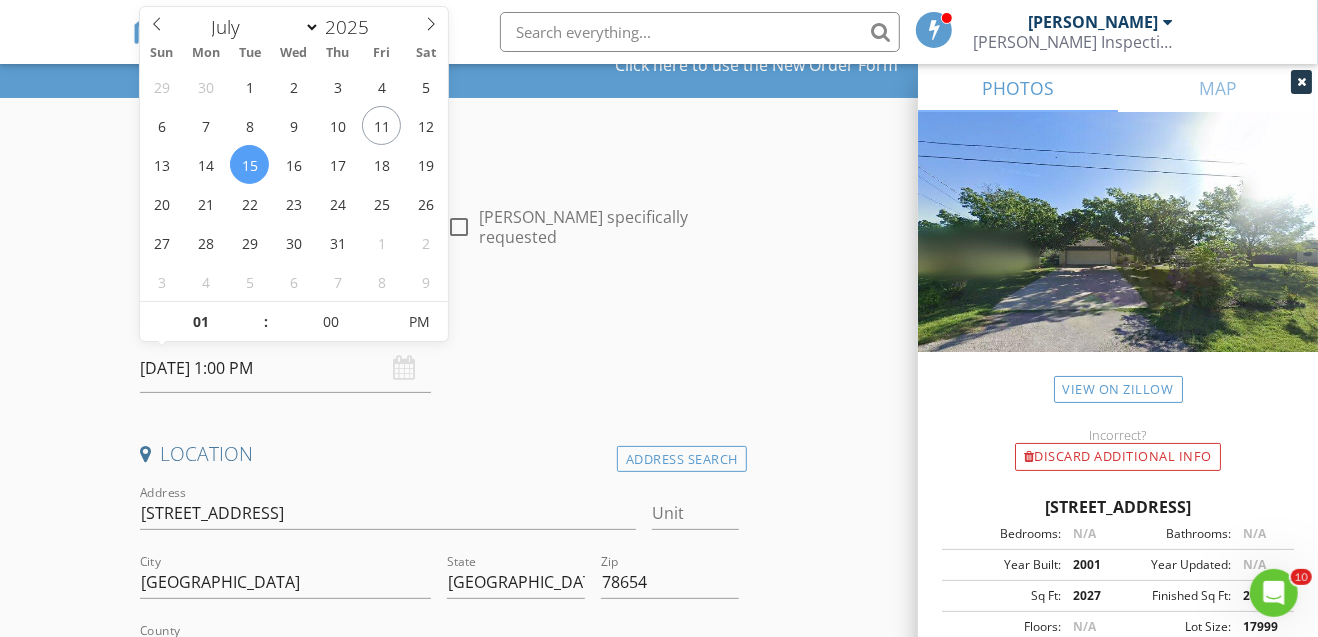 click on "INSPECTOR(S)
check_box   Brandon Smith   PRIMARY   check_box_outline_blank   Dino Maisano     Brandon Smith arrow_drop_down   check_box_outline_blank Brandon Smith specifically requested
Date/Time
07/15/2025 1:00 PM
Location
Address Search       Address 112 Penguin St   Unit   City Marble Falls   State TX   Zip 78654   County Burnet     Square Feet 1737   Year Built 2001   Foundation Slab arrow_drop_down     Brandon Smith     11.2 miles     (23 minutes)     exceeds travel range
client
check_box Enable Client CC email for this inspection   Client Search     check_box_outline_blank Client is a Company/Organization     First Name Cheryl   Last Name Grant   Email cgrant9811@gmail.com   CC Email   Phone 210-414-0559   Address   City   State   Zip       Notes   Private Notes
ADD ADDITIONAL client
check_box_outline_blank" at bounding box center [659, 2440] 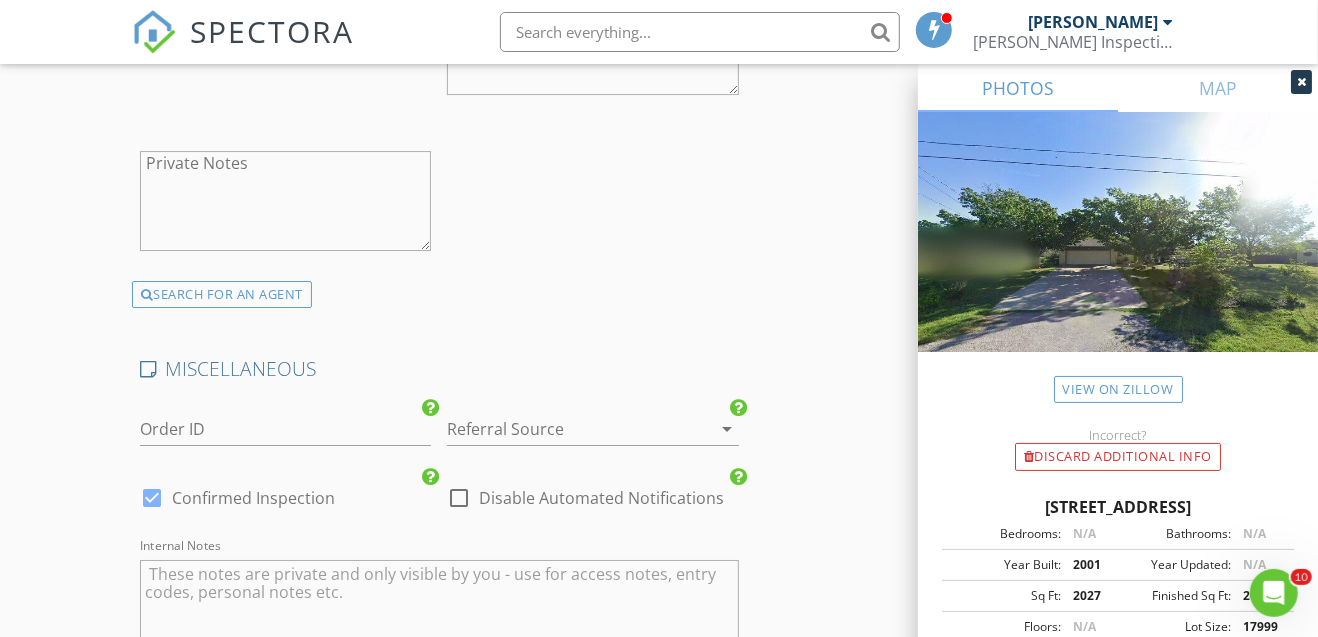 scroll, scrollTop: 4219, scrollLeft: 0, axis: vertical 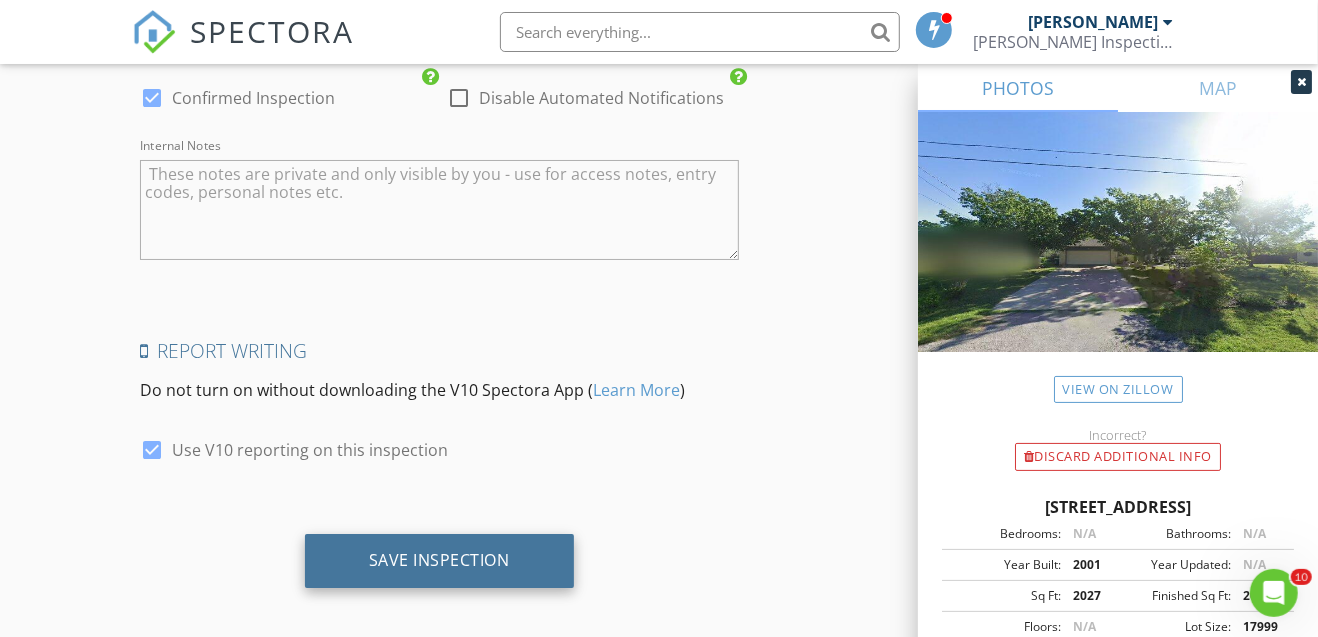 click on "Save Inspection" at bounding box center [439, 560] 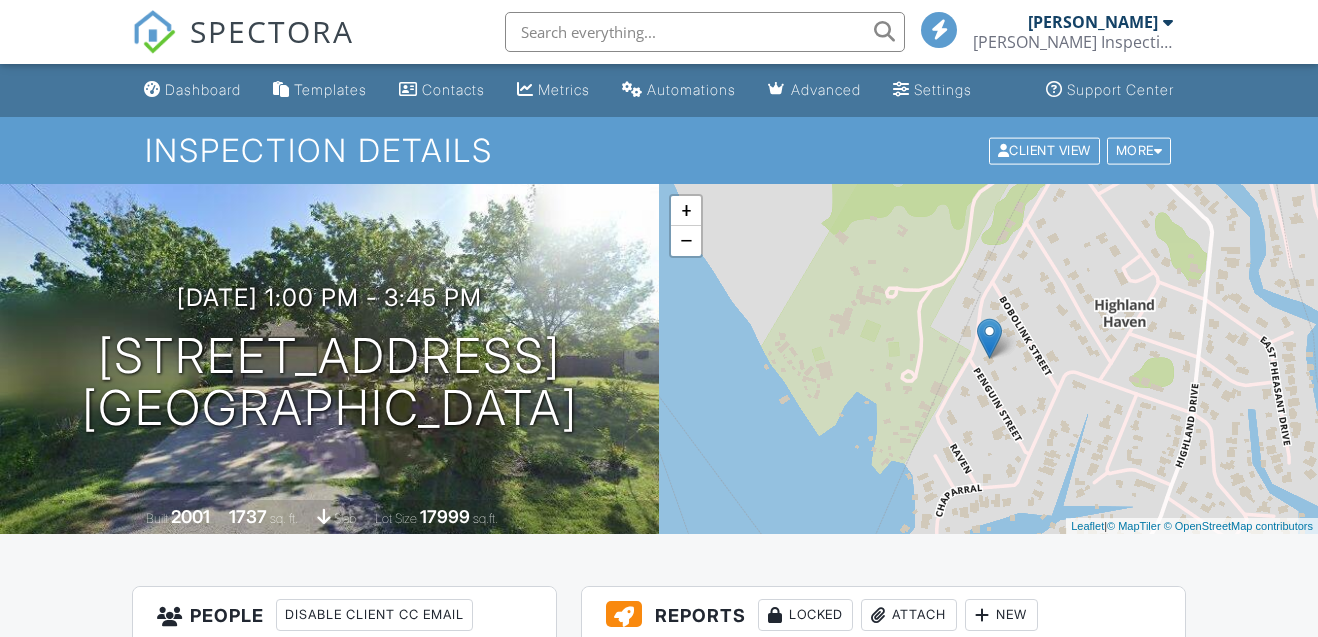 scroll, scrollTop: 999, scrollLeft: 0, axis: vertical 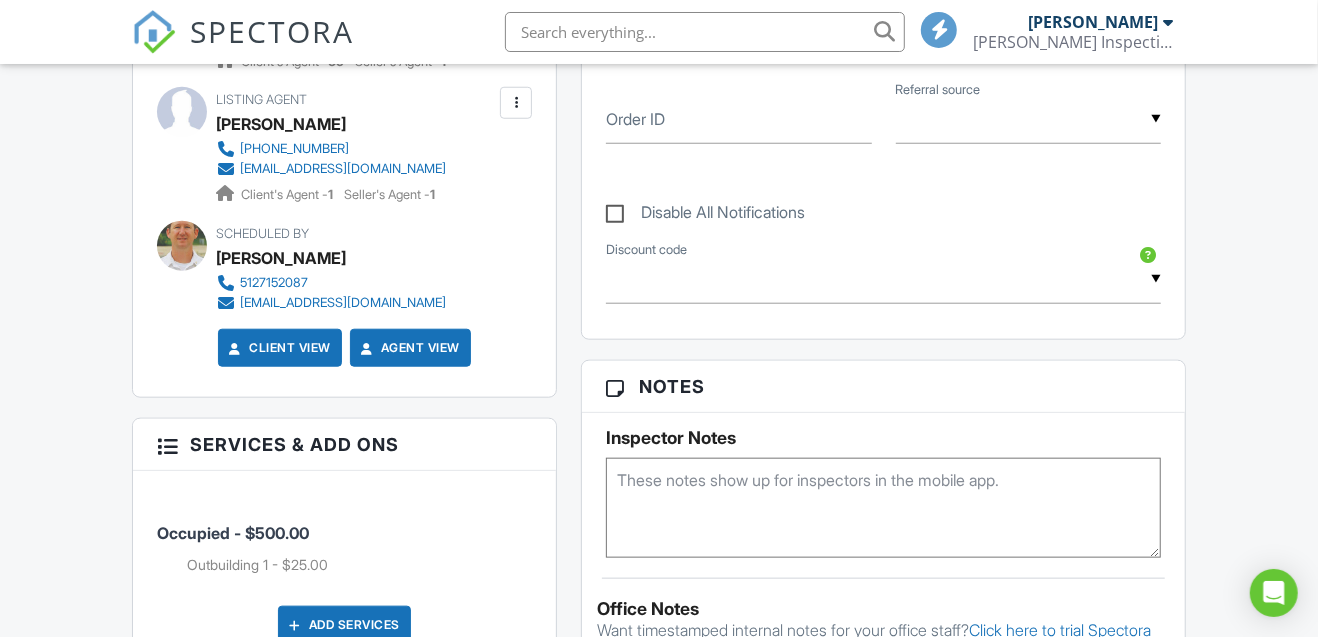 click at bounding box center [516, 103] 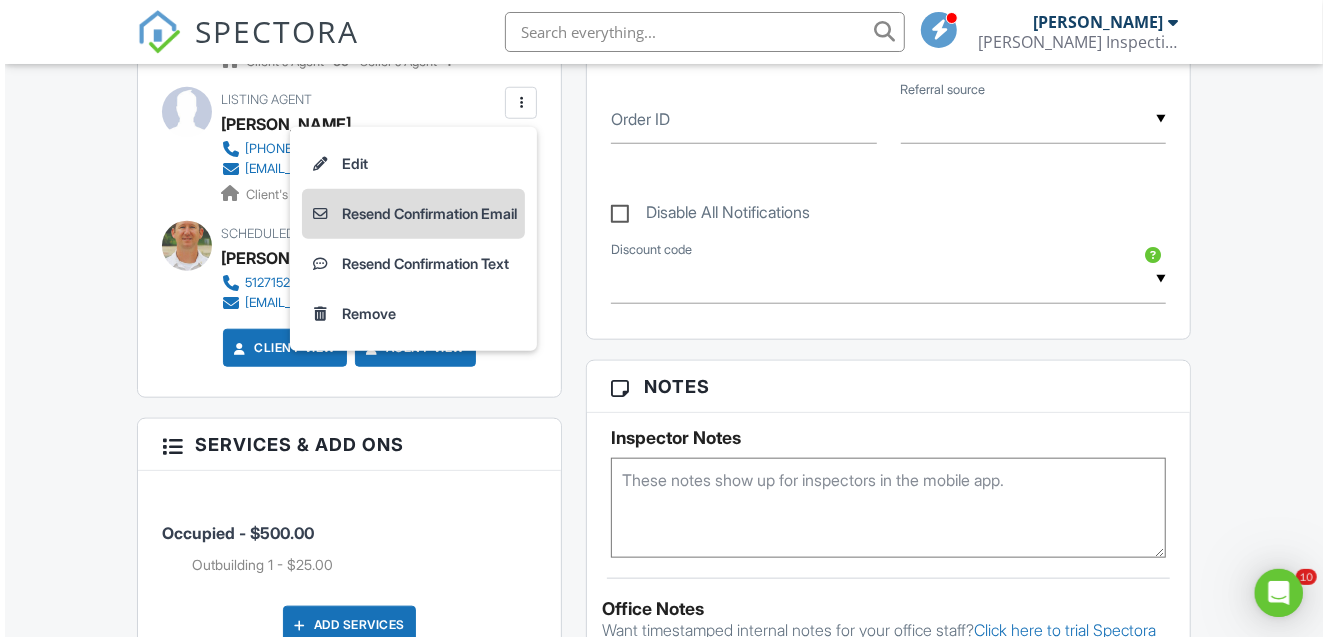 scroll, scrollTop: 0, scrollLeft: 0, axis: both 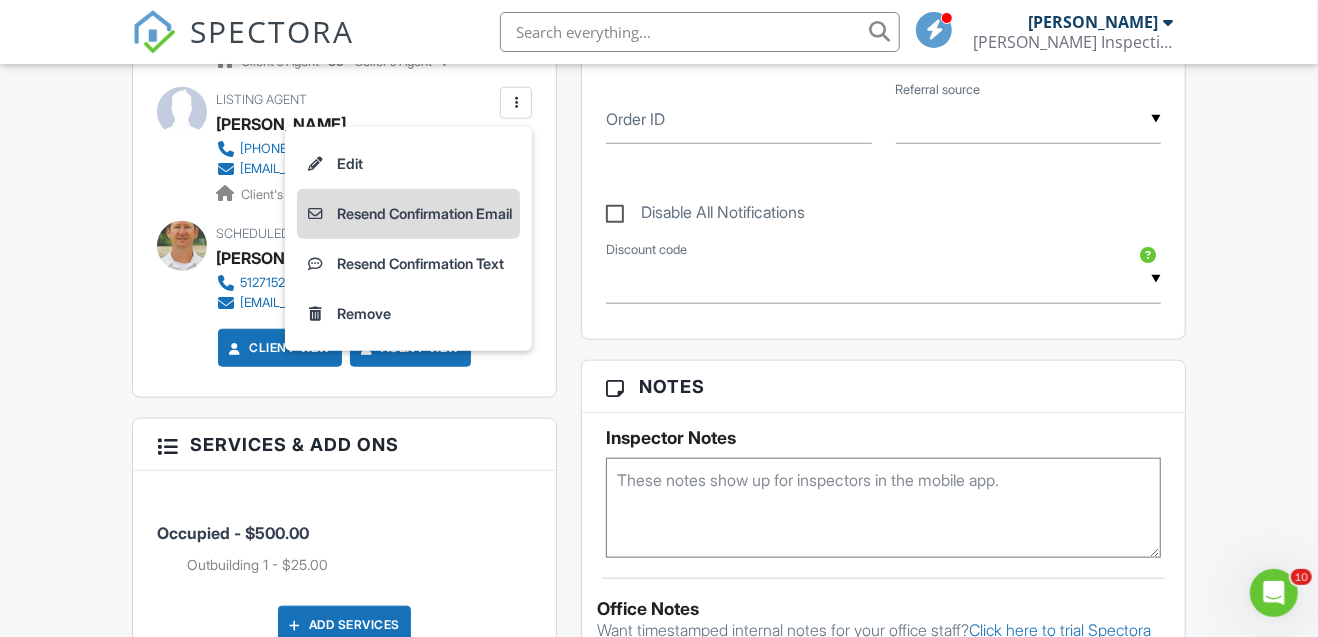 click on "Resend Confirmation Email" at bounding box center [408, 214] 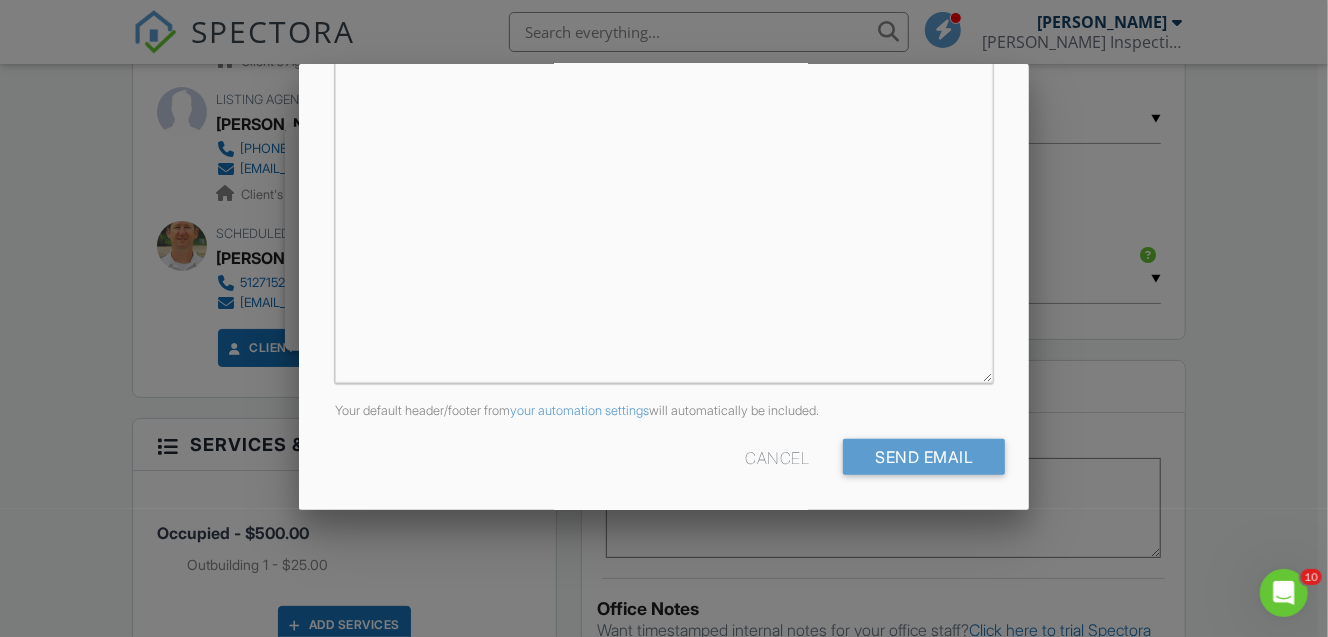 scroll, scrollTop: 535, scrollLeft: 0, axis: vertical 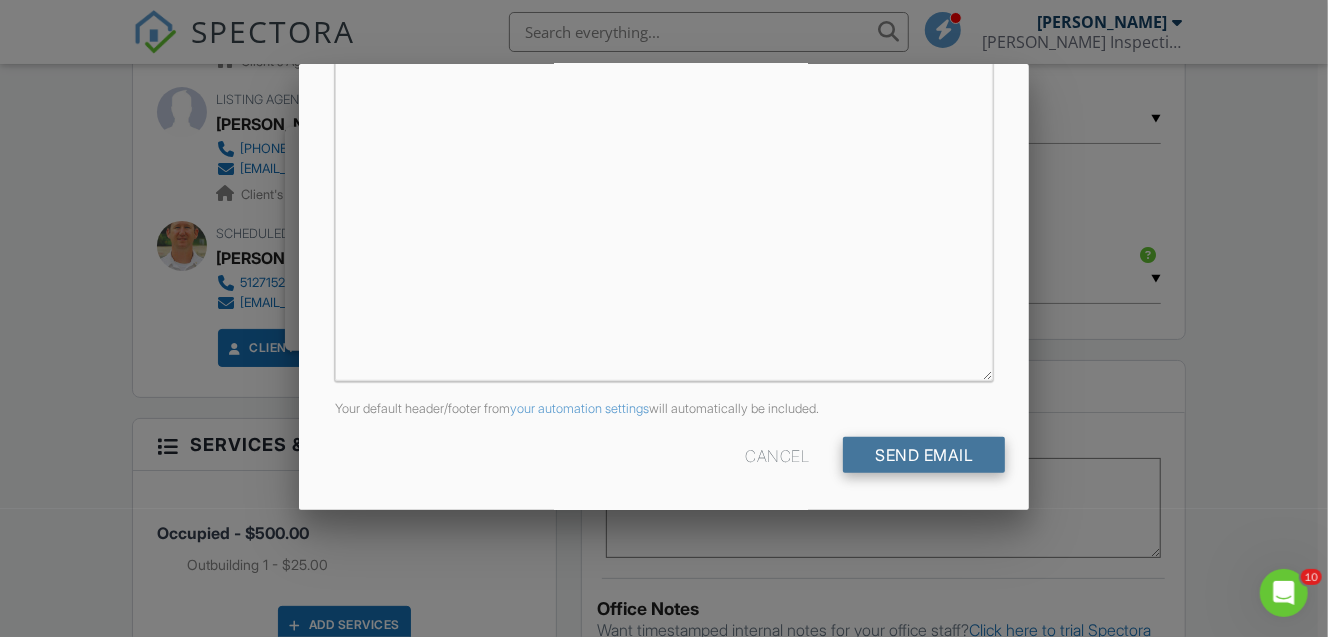 click on "Send Email" at bounding box center (924, 455) 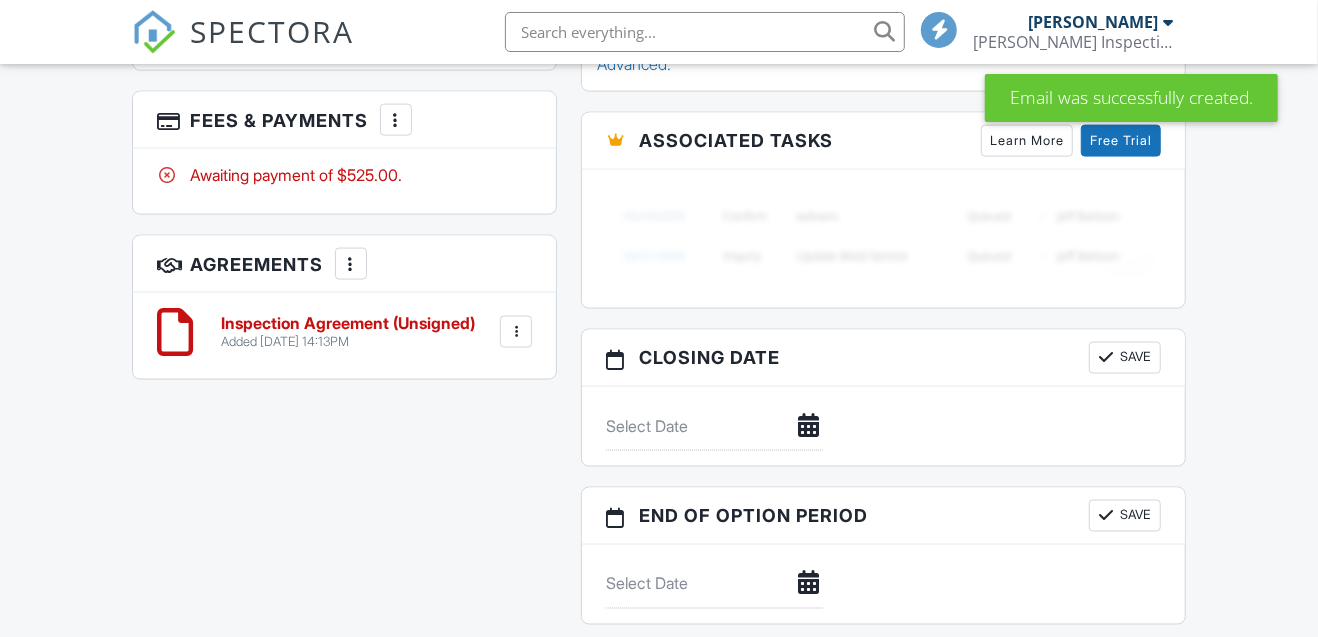 scroll, scrollTop: 1666, scrollLeft: 0, axis: vertical 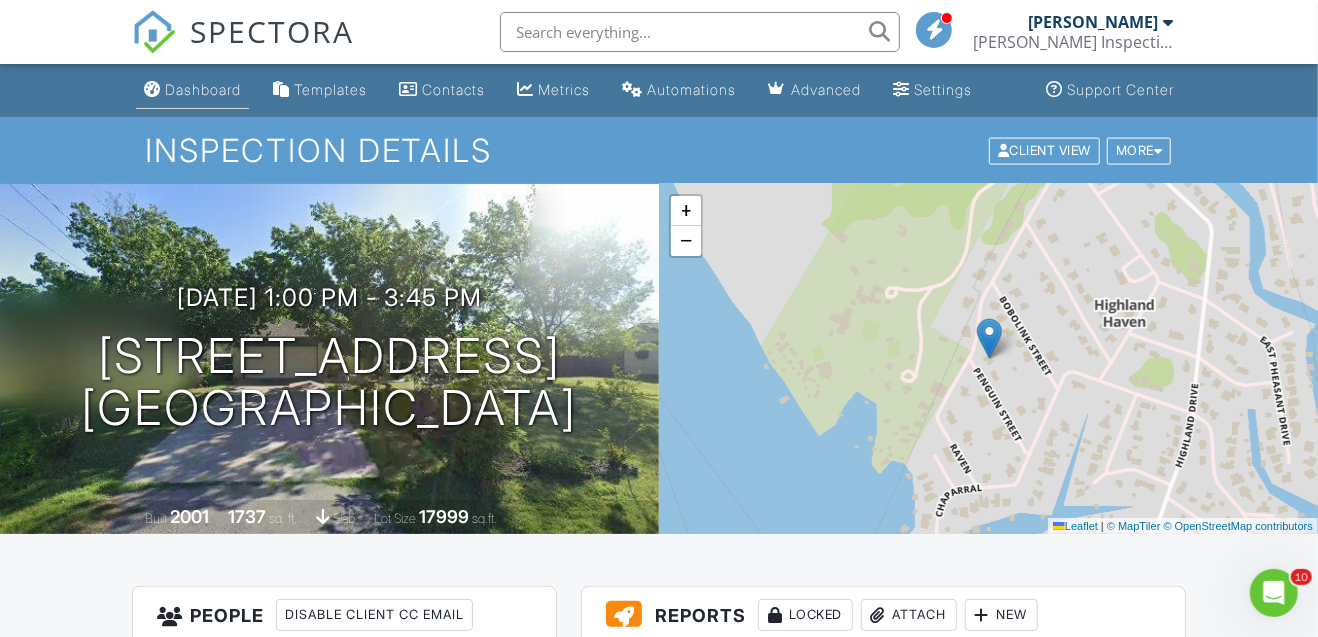 click on "Dashboard" at bounding box center (203, 89) 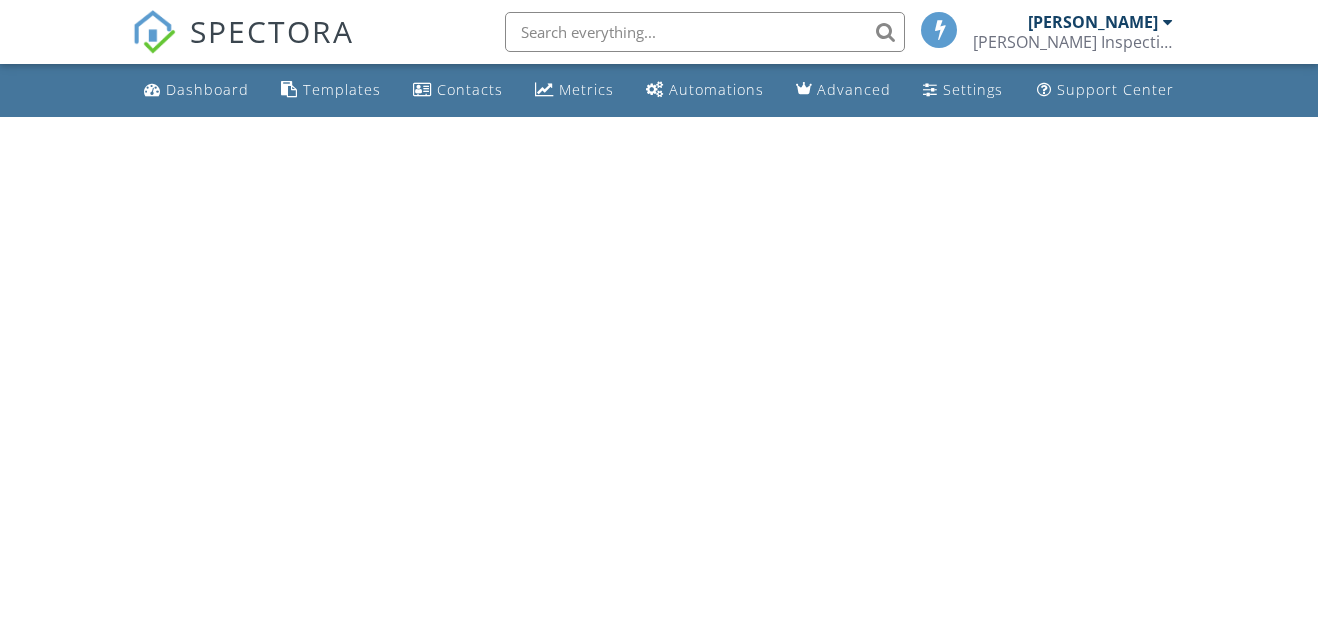 scroll, scrollTop: 0, scrollLeft: 0, axis: both 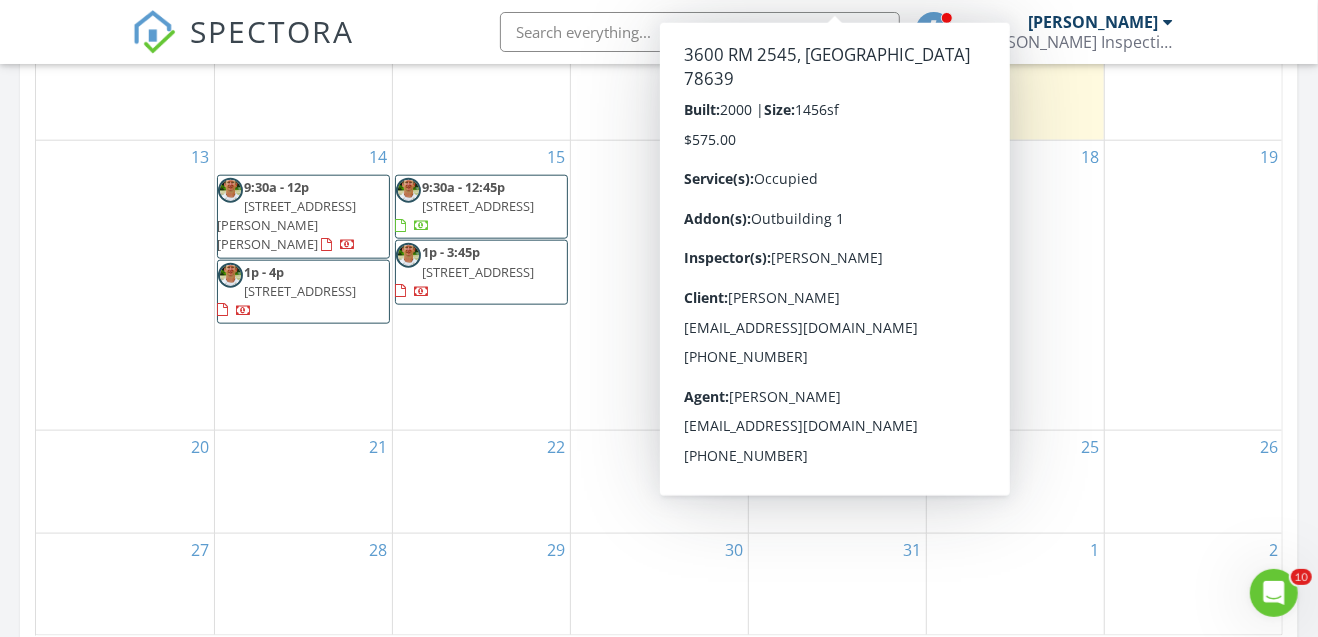 click on "23" at bounding box center (659, 482) 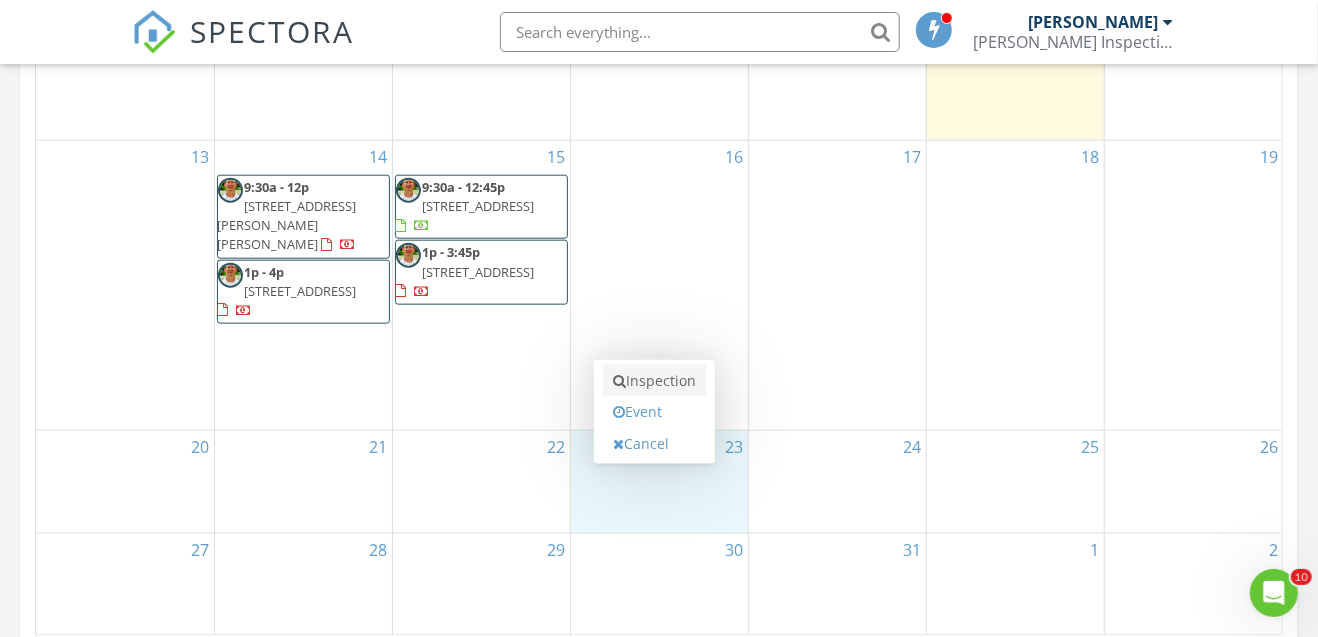 click on "Inspection" at bounding box center [654, 381] 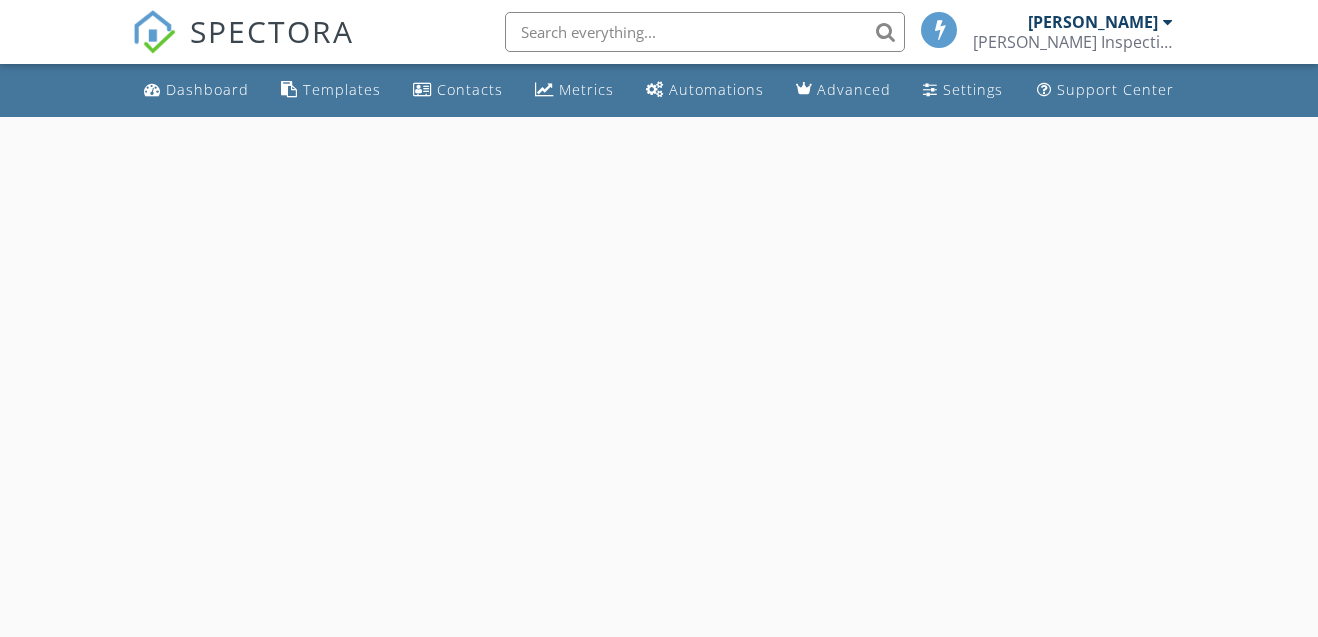 scroll, scrollTop: 0, scrollLeft: 0, axis: both 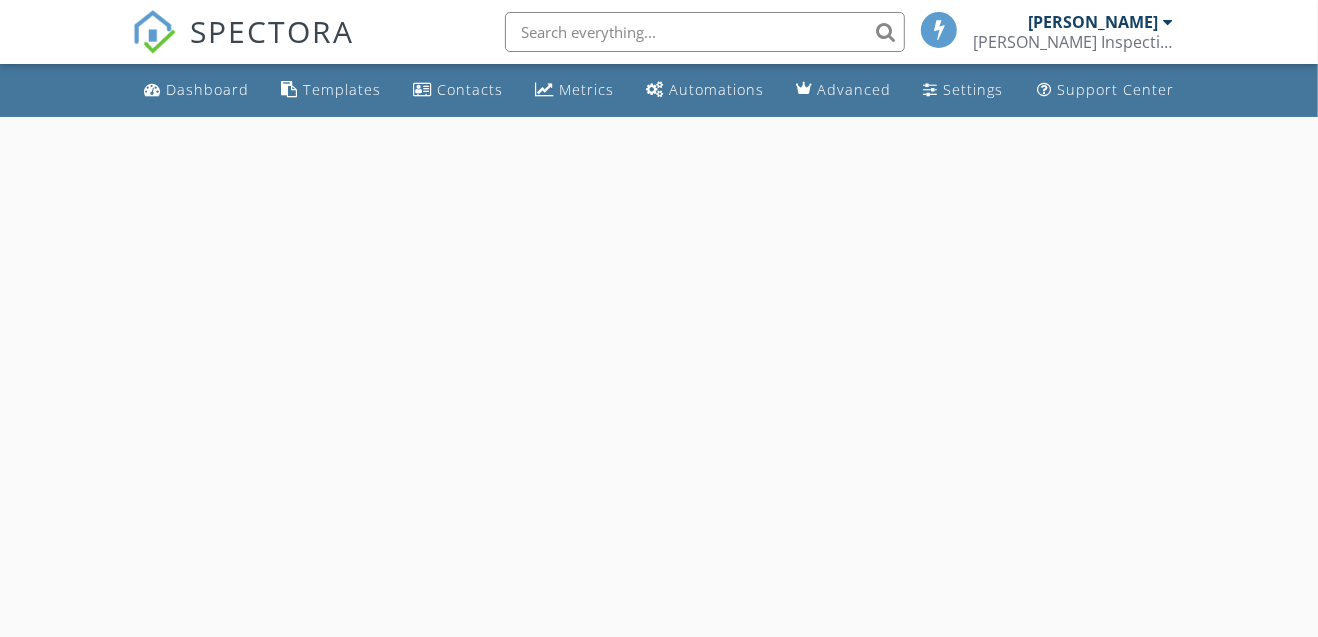 select on "6" 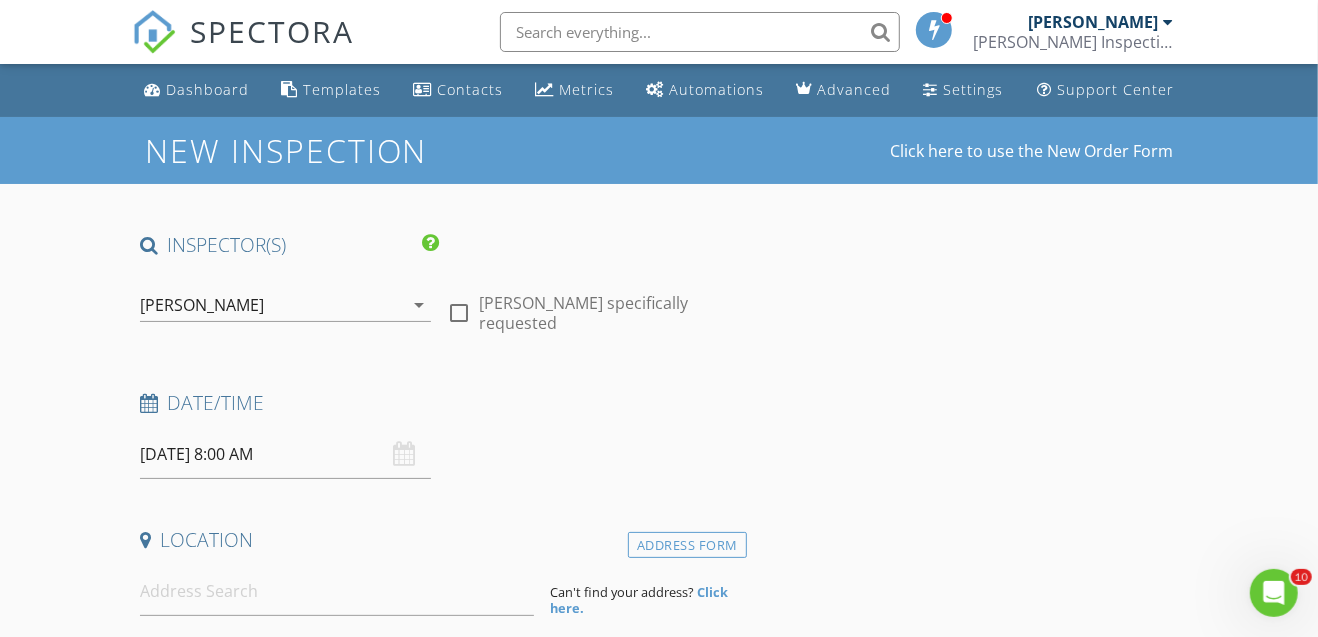 scroll, scrollTop: 0, scrollLeft: 0, axis: both 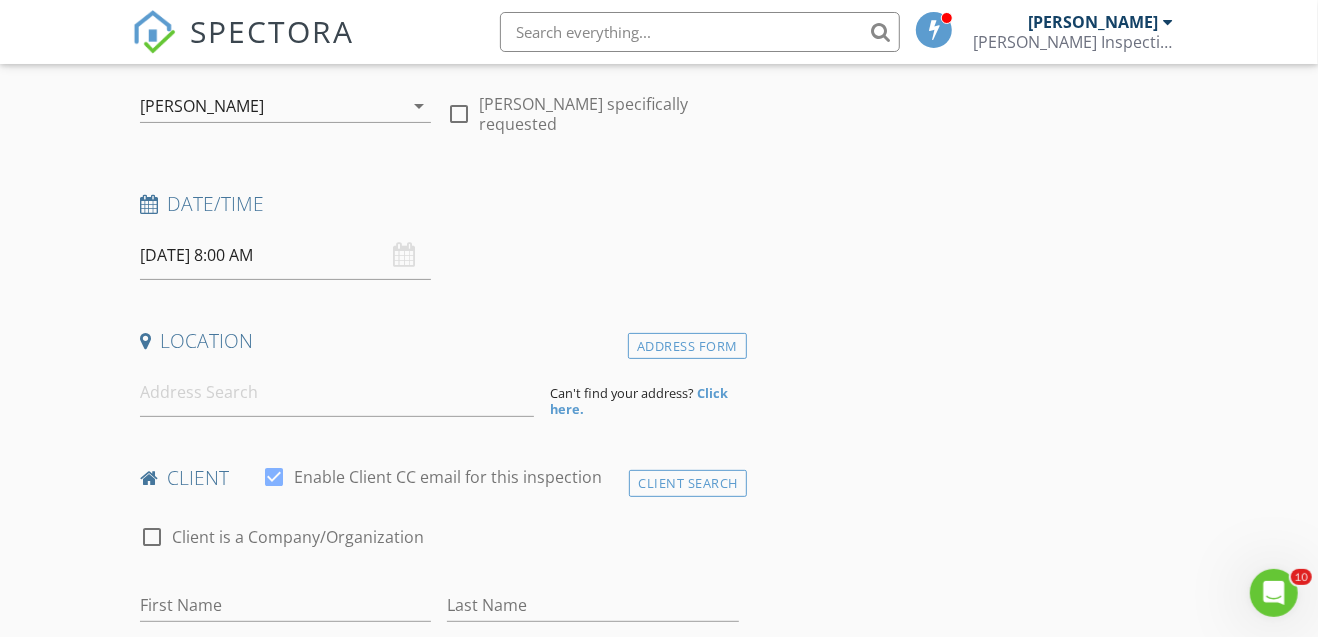 click on "[DATE] 8:00 AM" at bounding box center [286, 255] 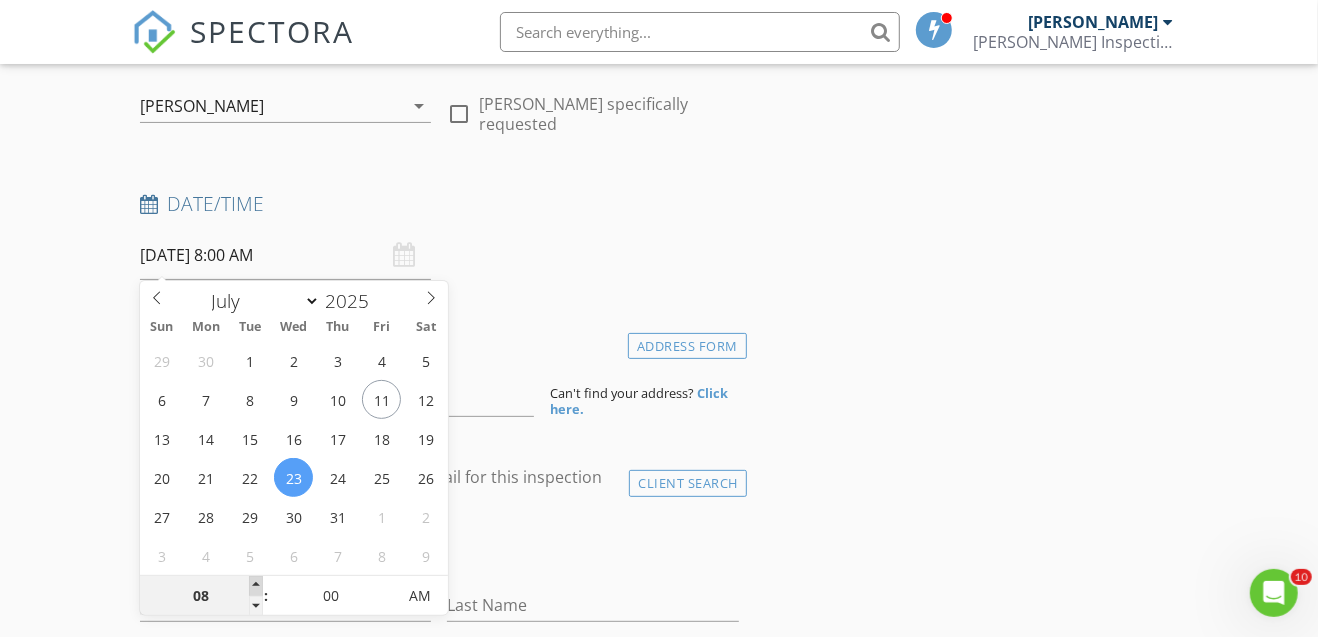 type on "09" 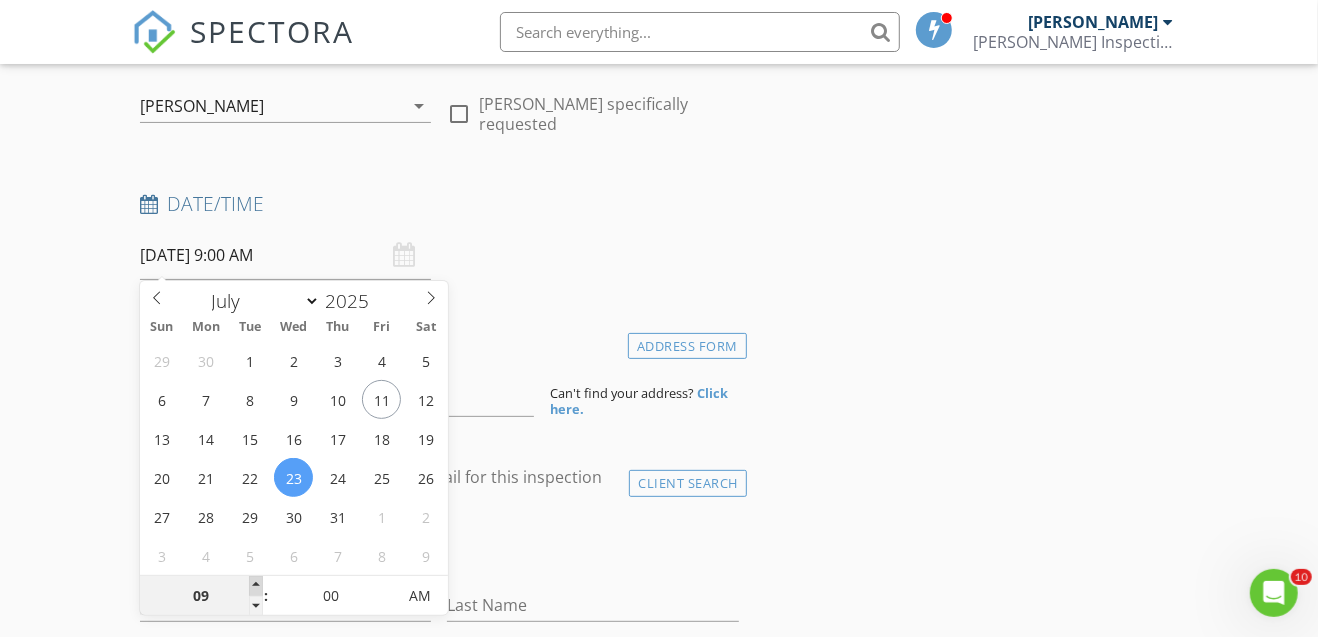click at bounding box center (256, 586) 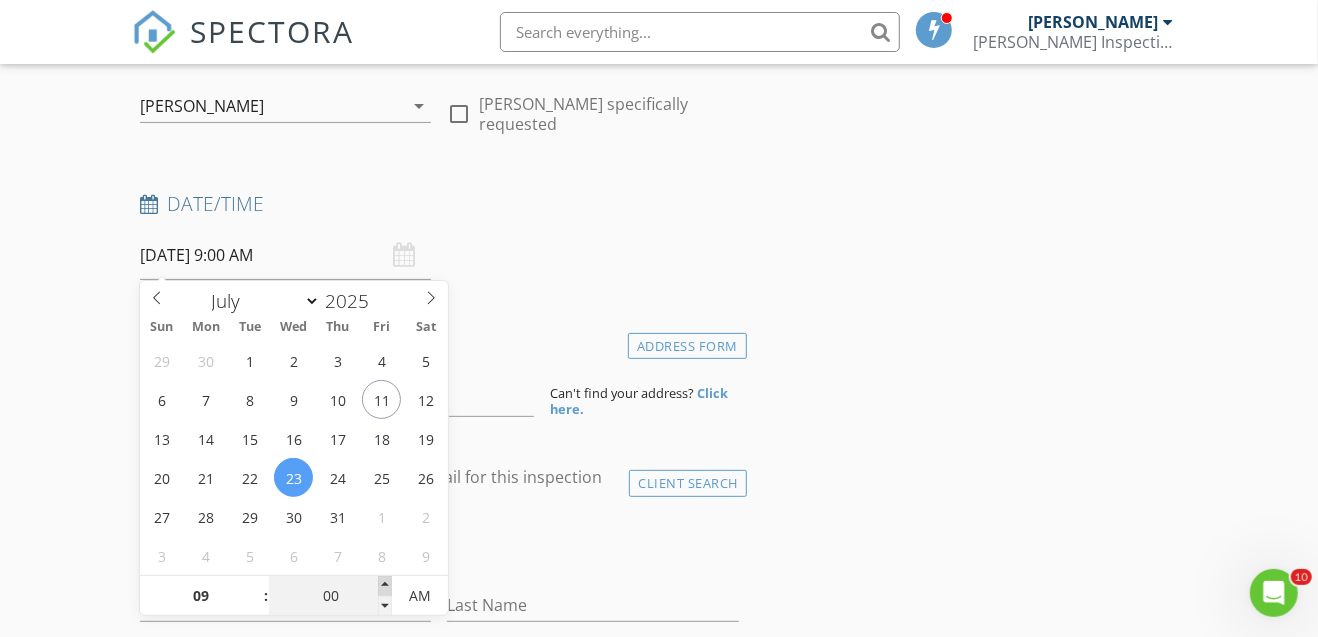 type on "05" 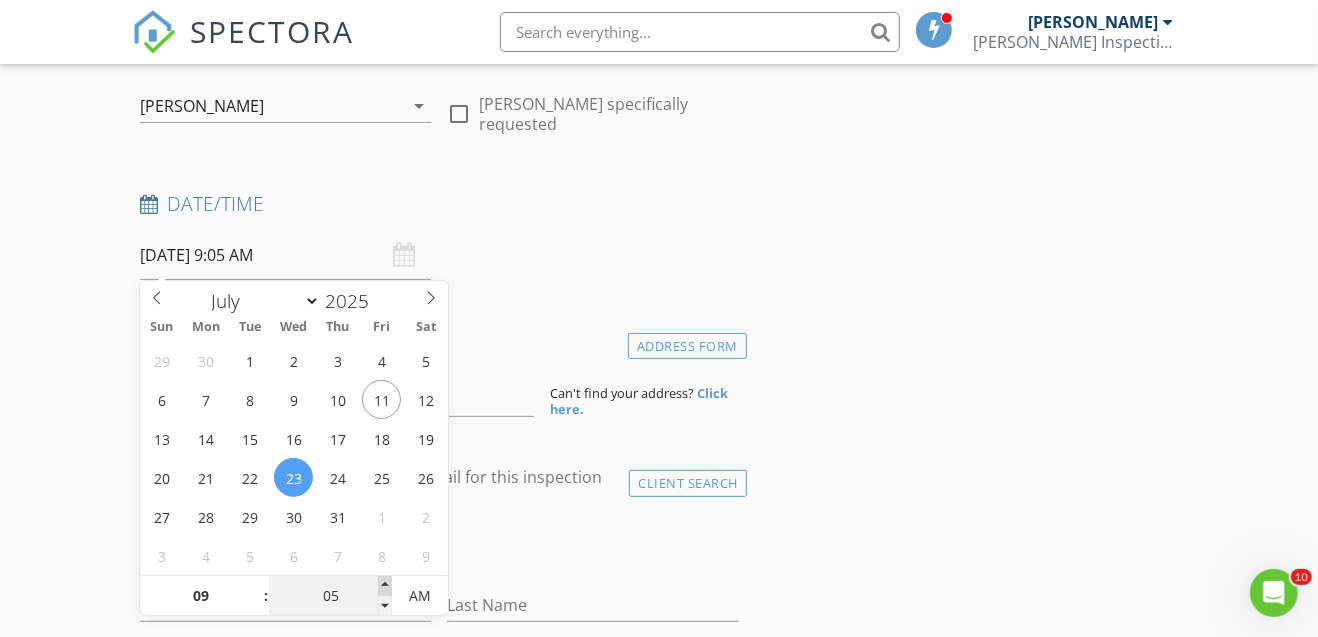 click at bounding box center (385, 586) 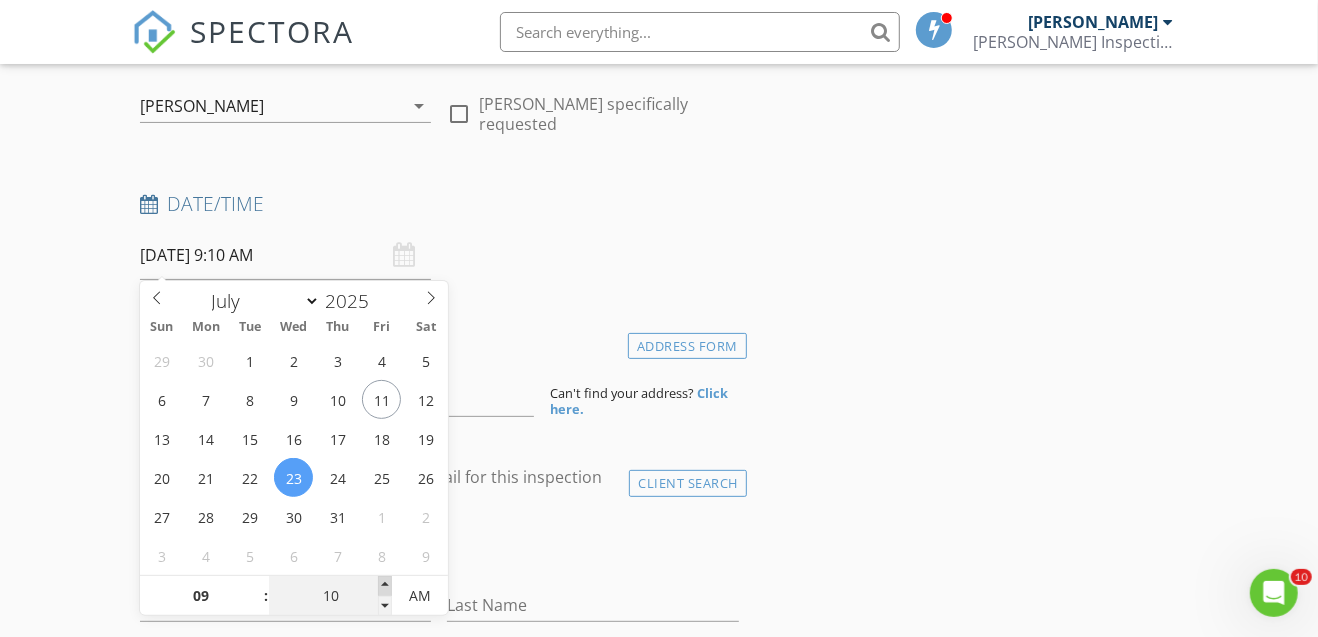 click at bounding box center [385, 586] 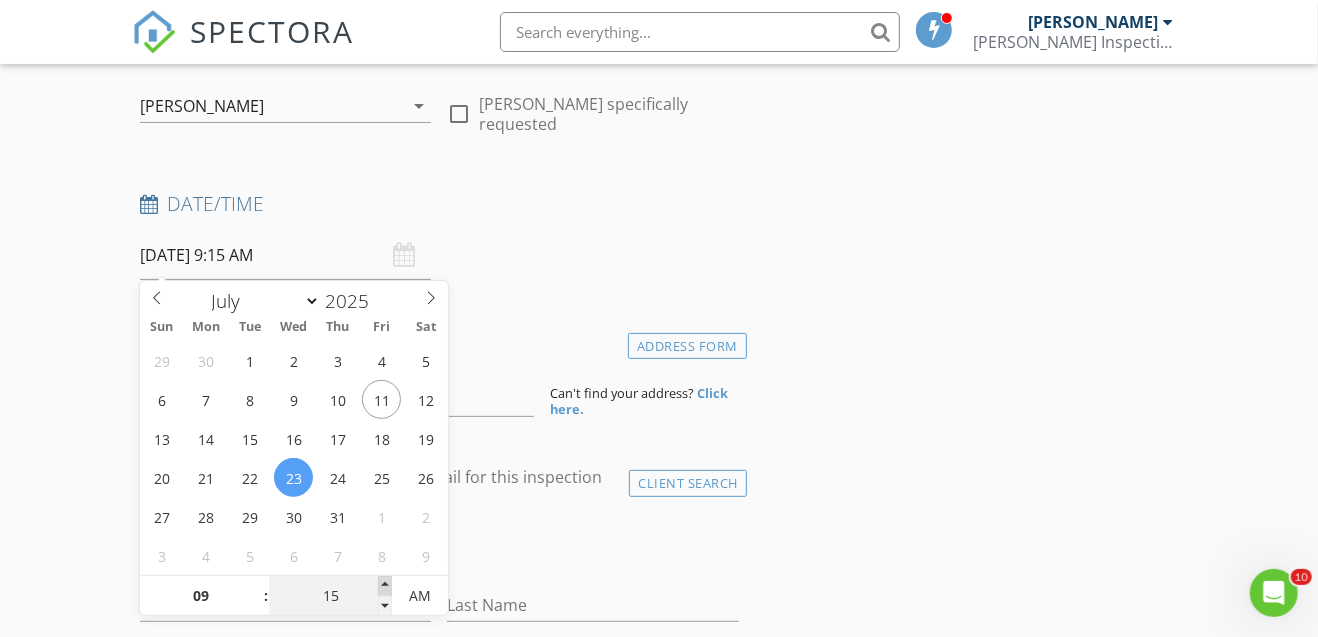 click at bounding box center (385, 586) 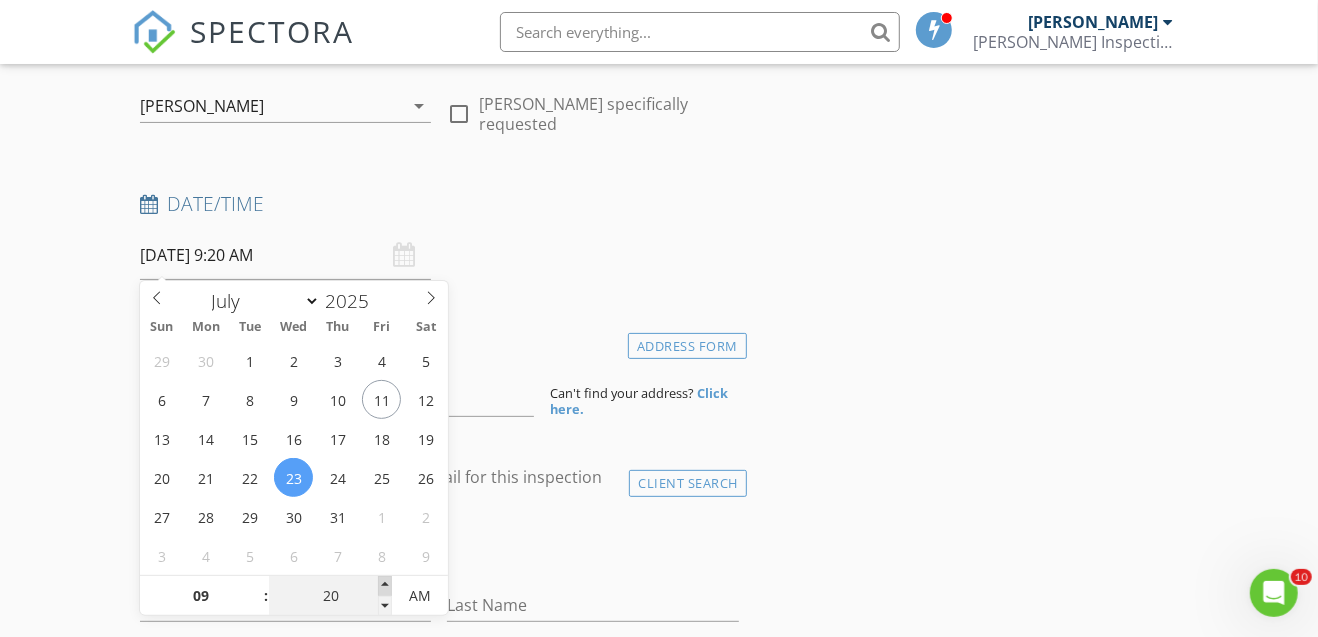 click at bounding box center (385, 586) 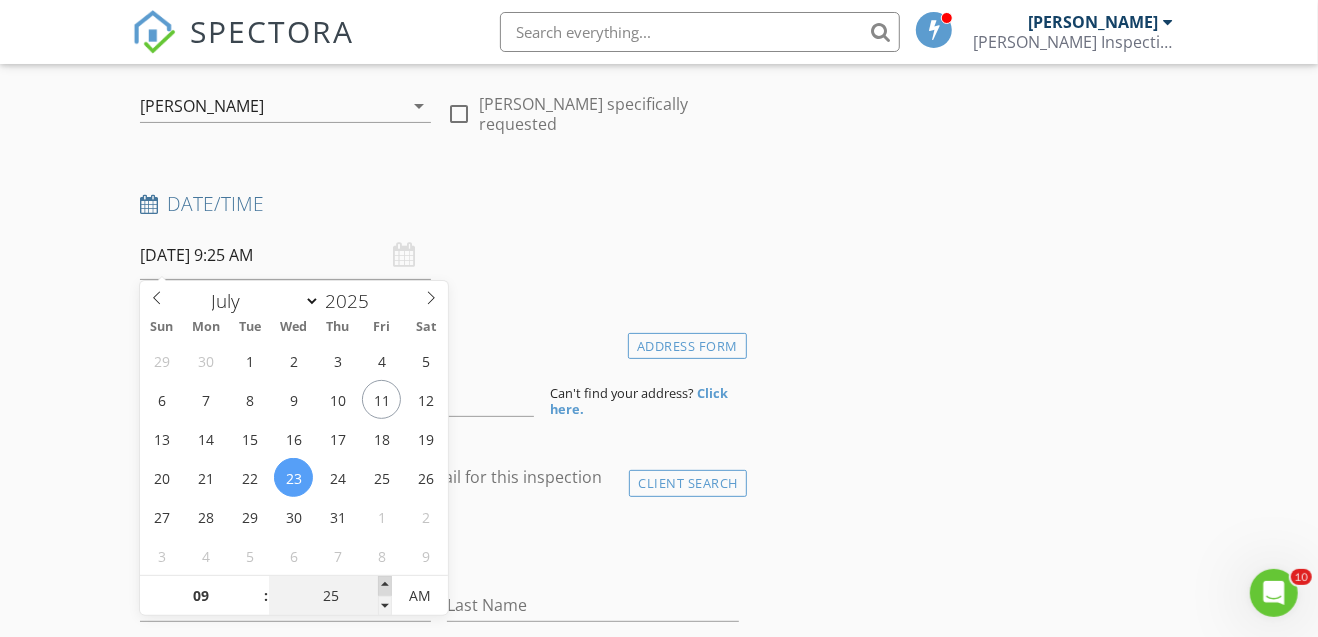 click at bounding box center (385, 586) 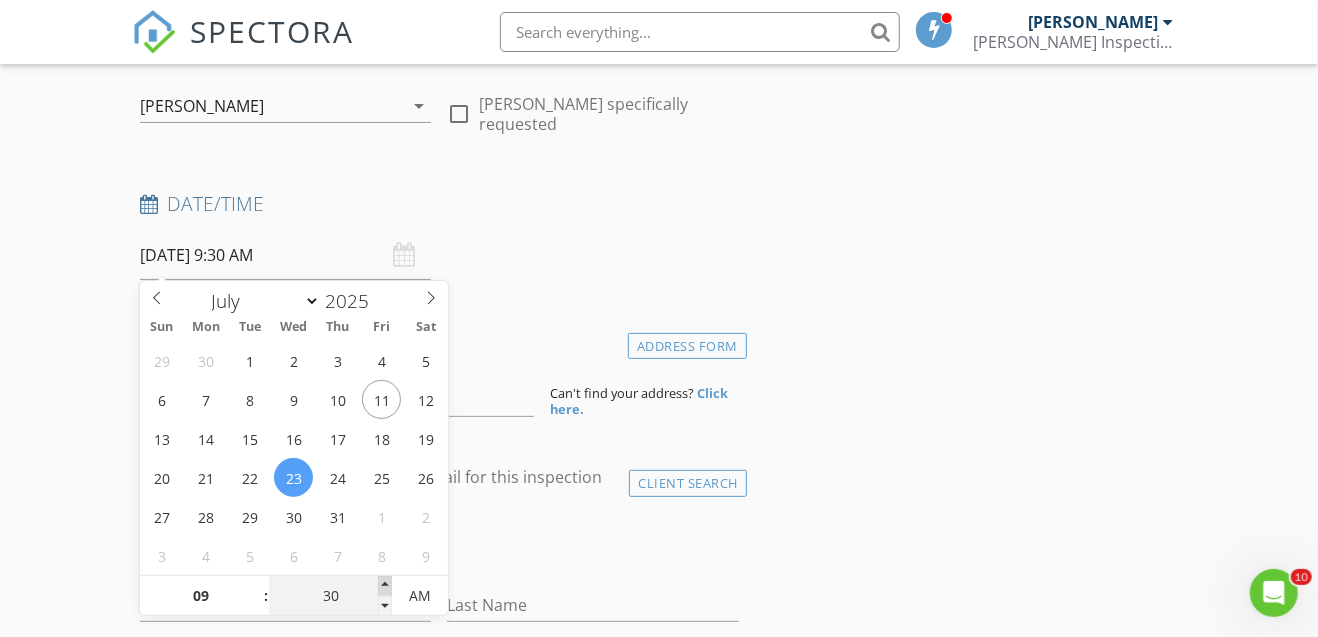 click at bounding box center (385, 586) 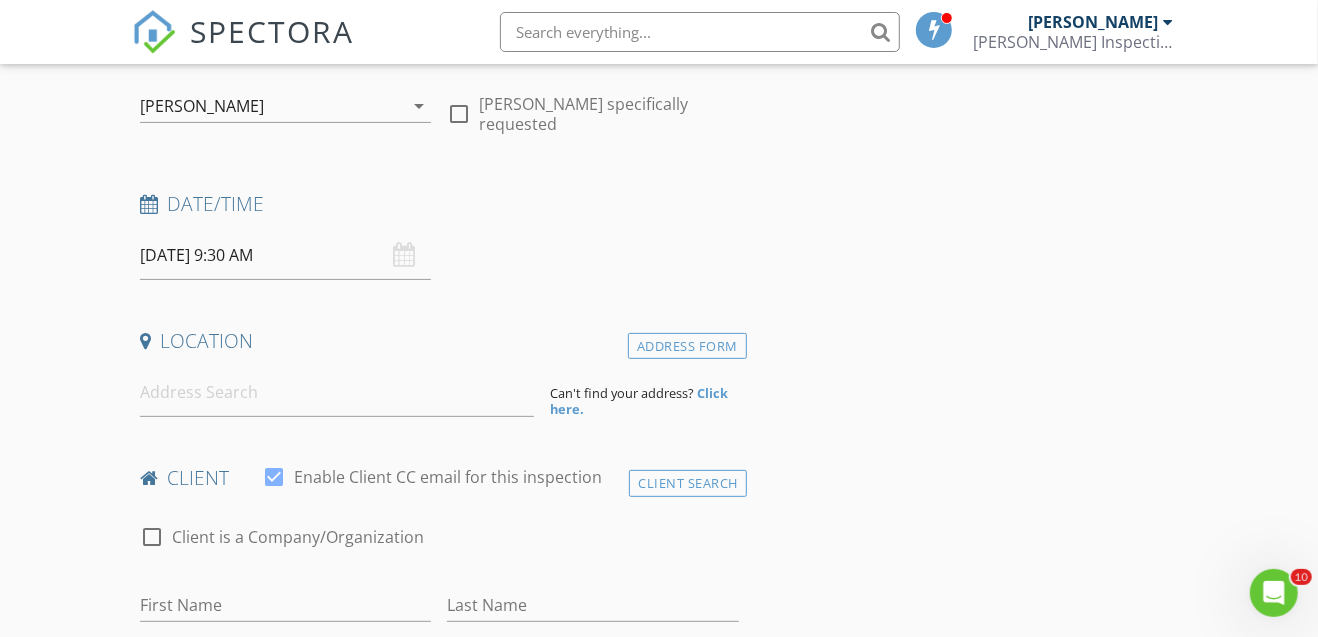 click on "Date/Time
07/23/2025 9:30 AM" at bounding box center [439, 235] 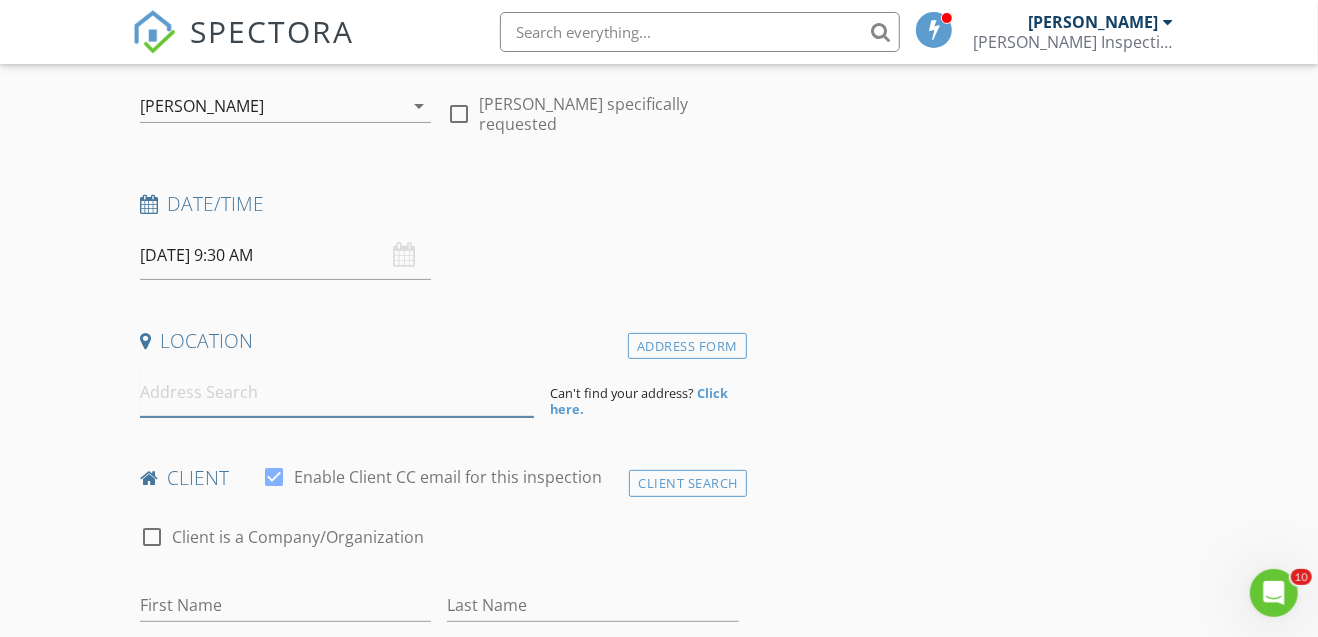 click at bounding box center (337, 392) 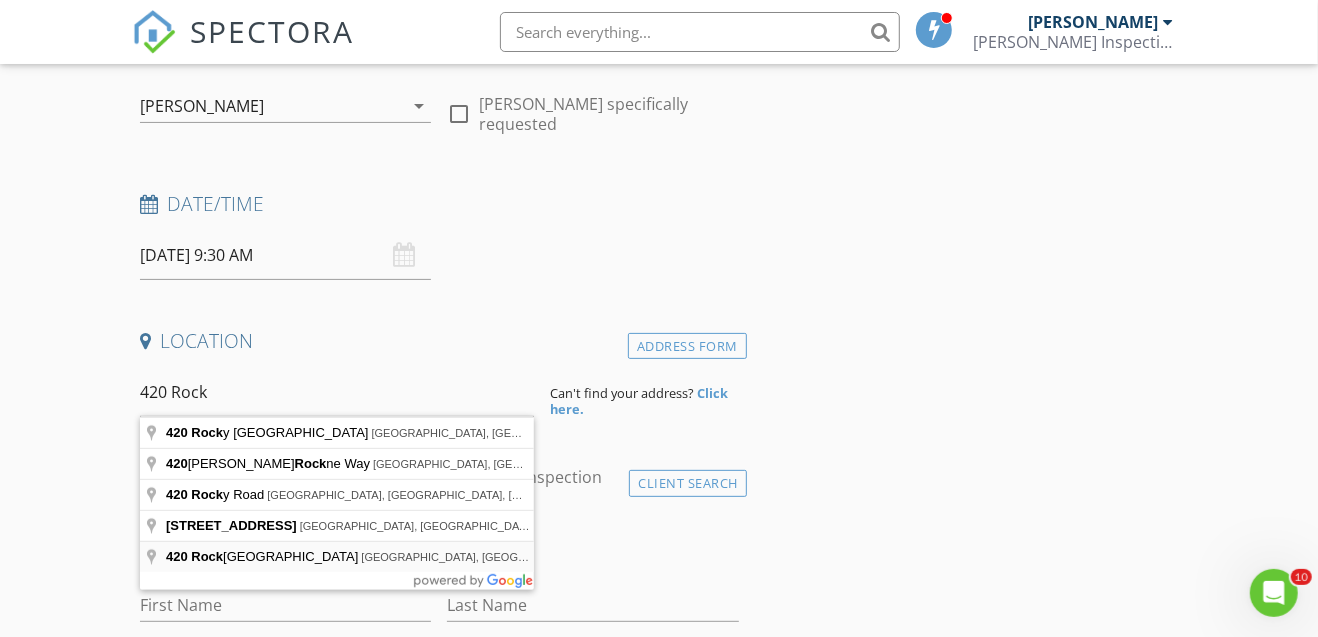 type on "420 Rock Springs Drive, Marble Falls, TX, USA" 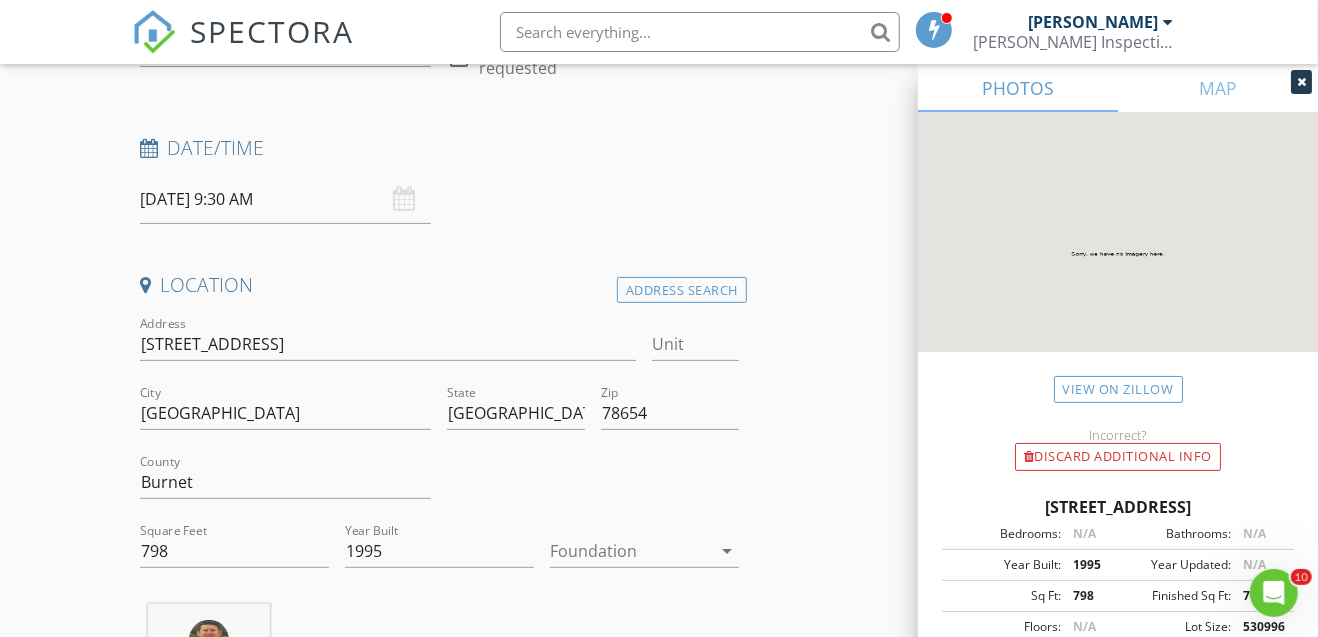 scroll, scrollTop: 333, scrollLeft: 0, axis: vertical 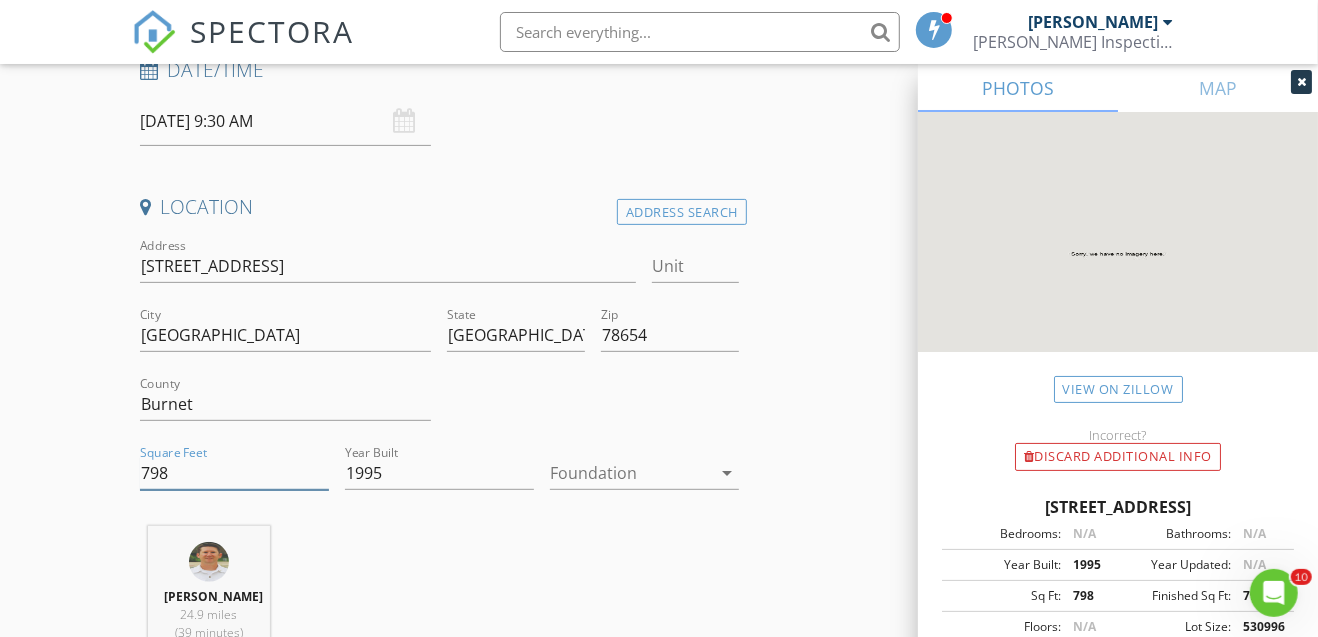 drag, startPoint x: 264, startPoint y: 468, endPoint x: 63, endPoint y: 499, distance: 203.3765 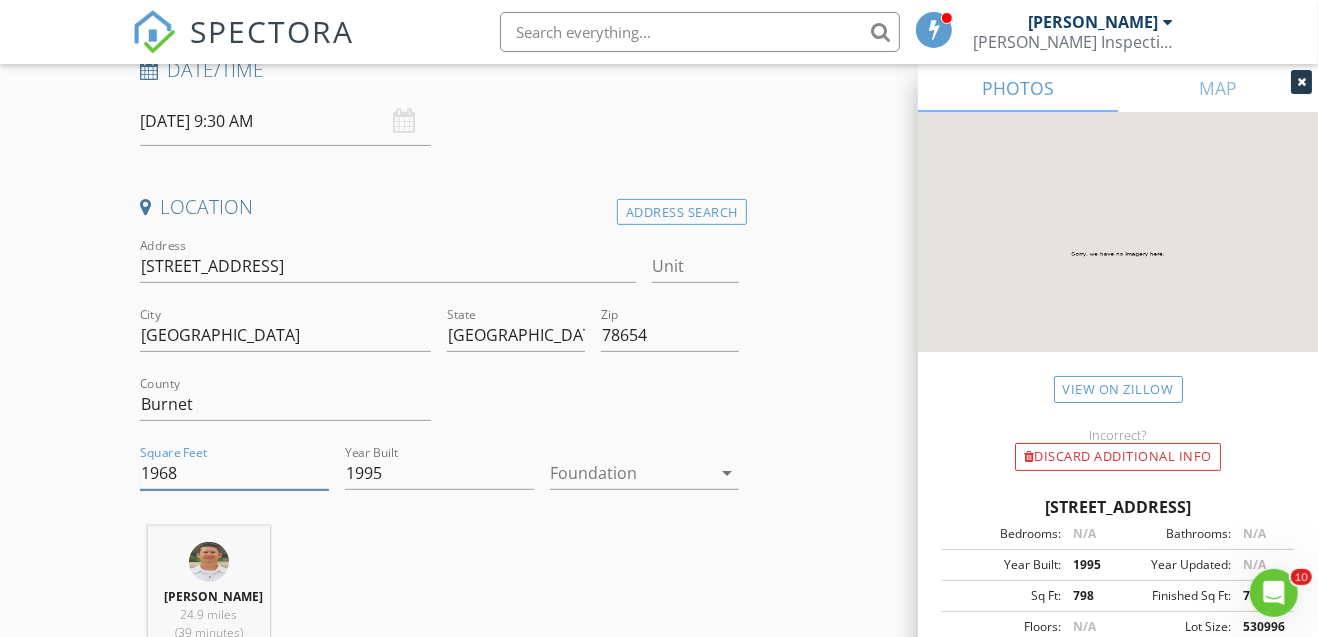 type on "1968" 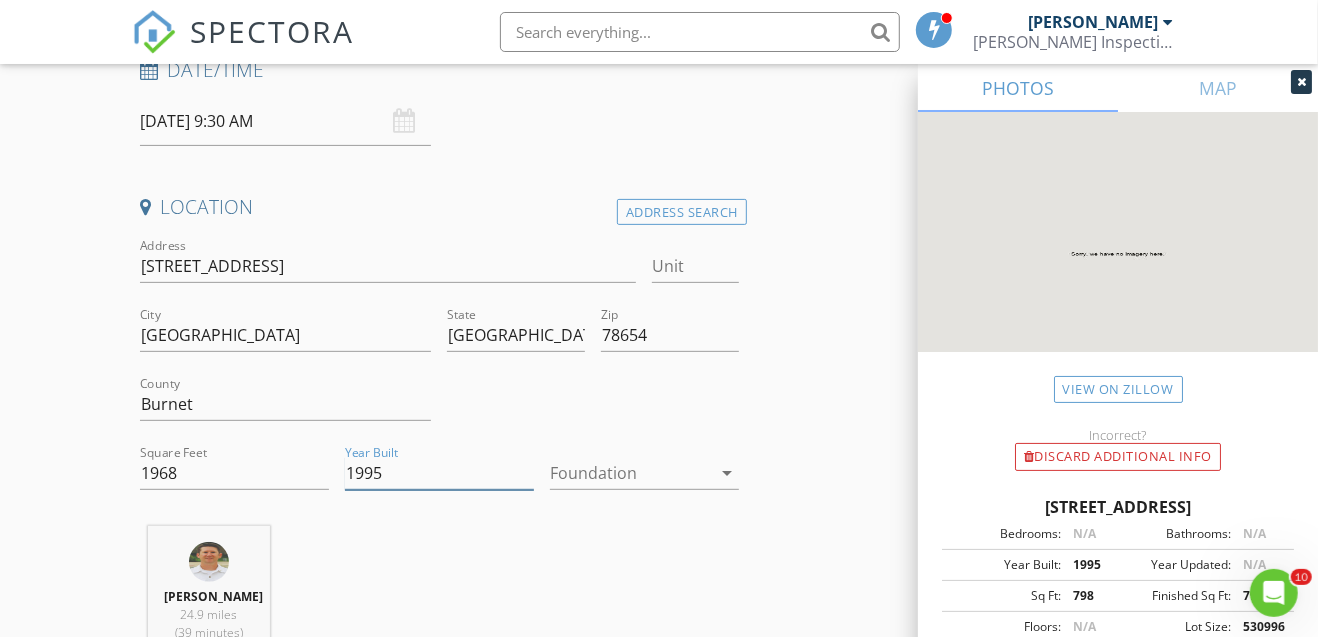 drag, startPoint x: 405, startPoint y: 471, endPoint x: 339, endPoint y: 476, distance: 66.189125 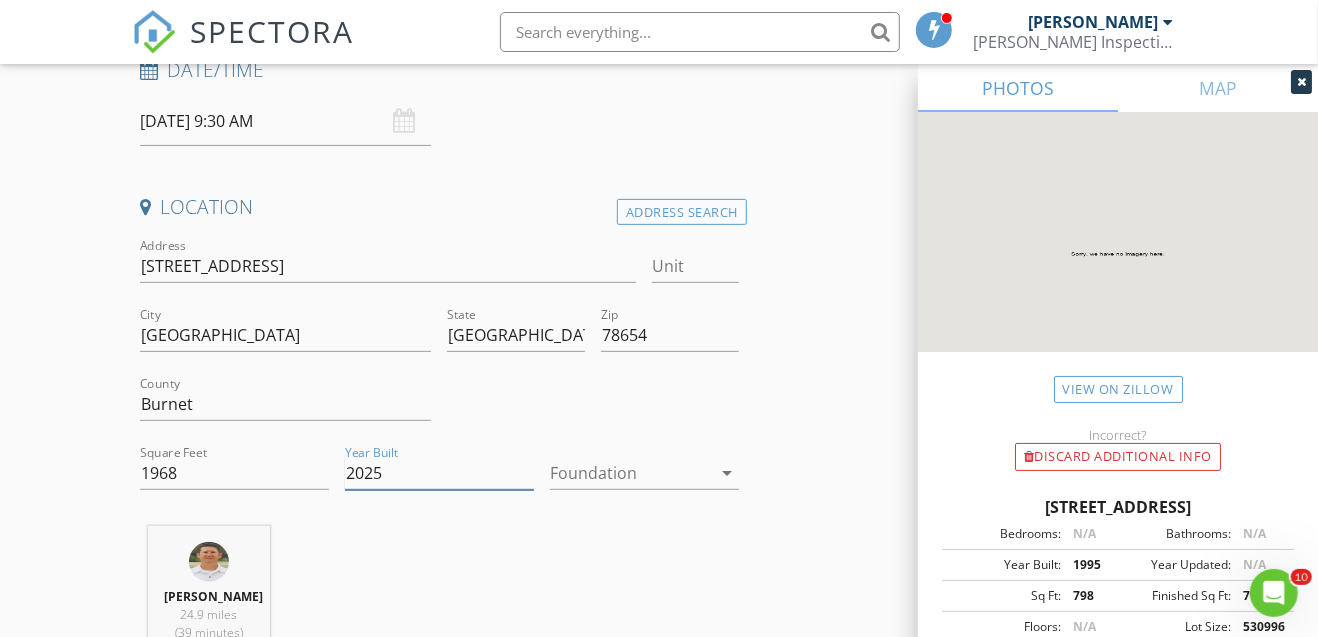 type on "2025" 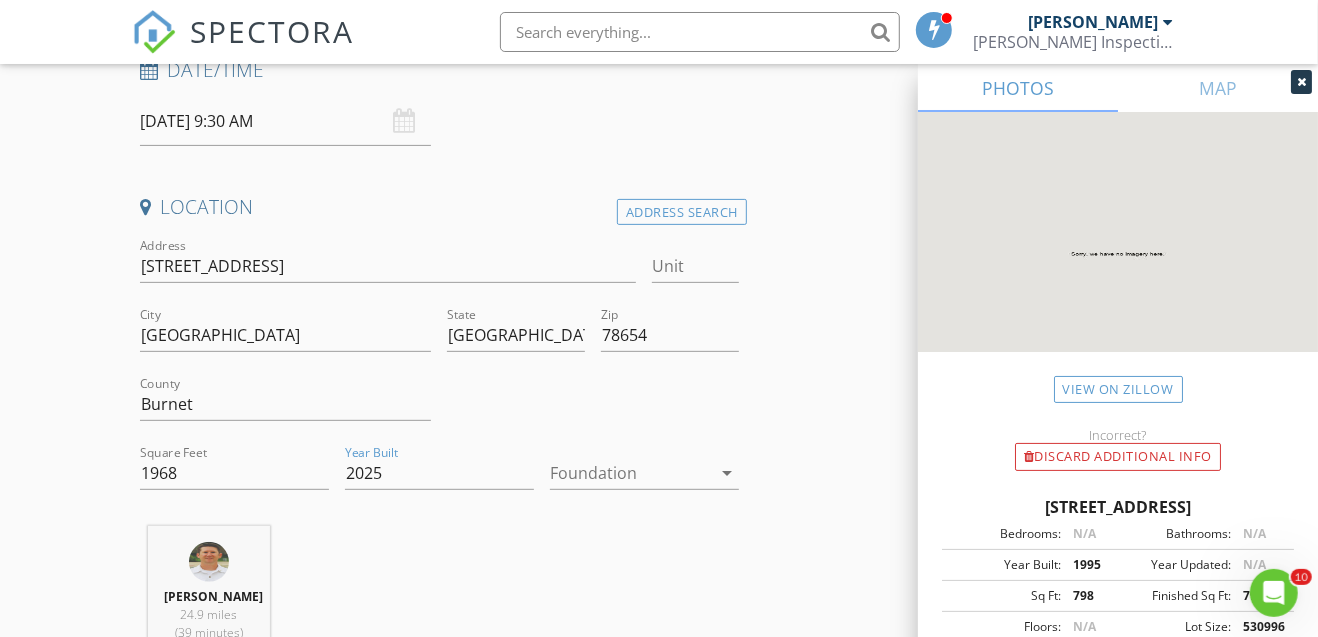click at bounding box center [630, 473] 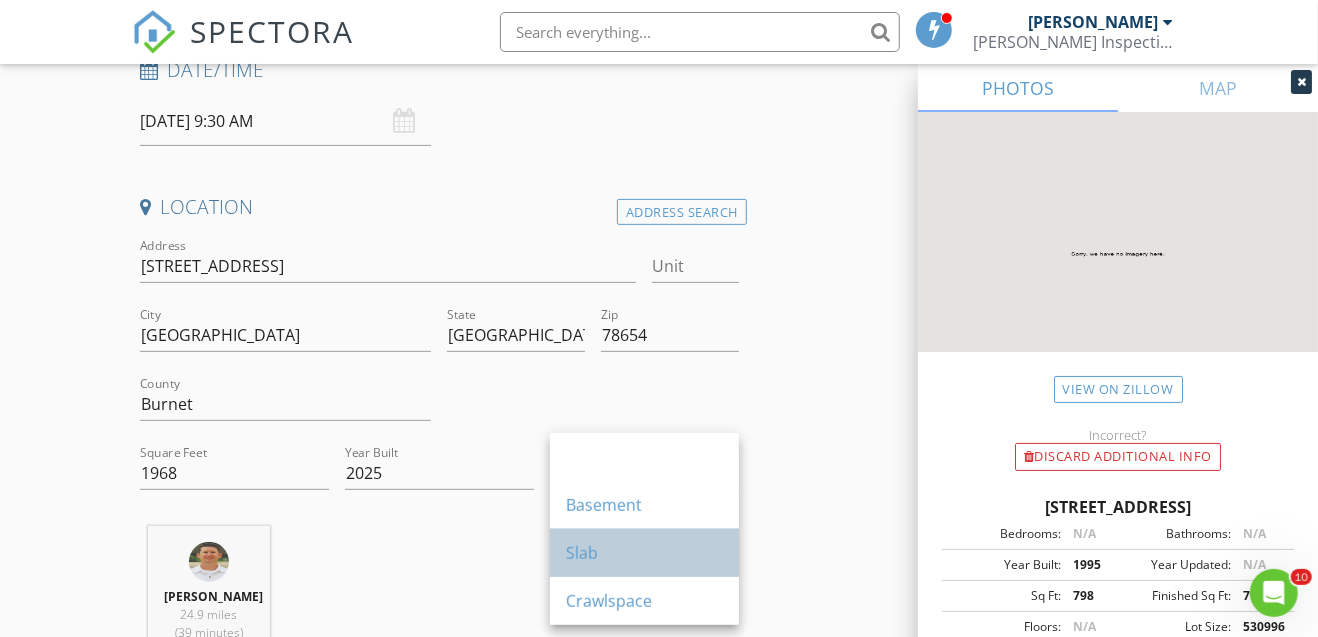click on "Slab" at bounding box center (644, 553) 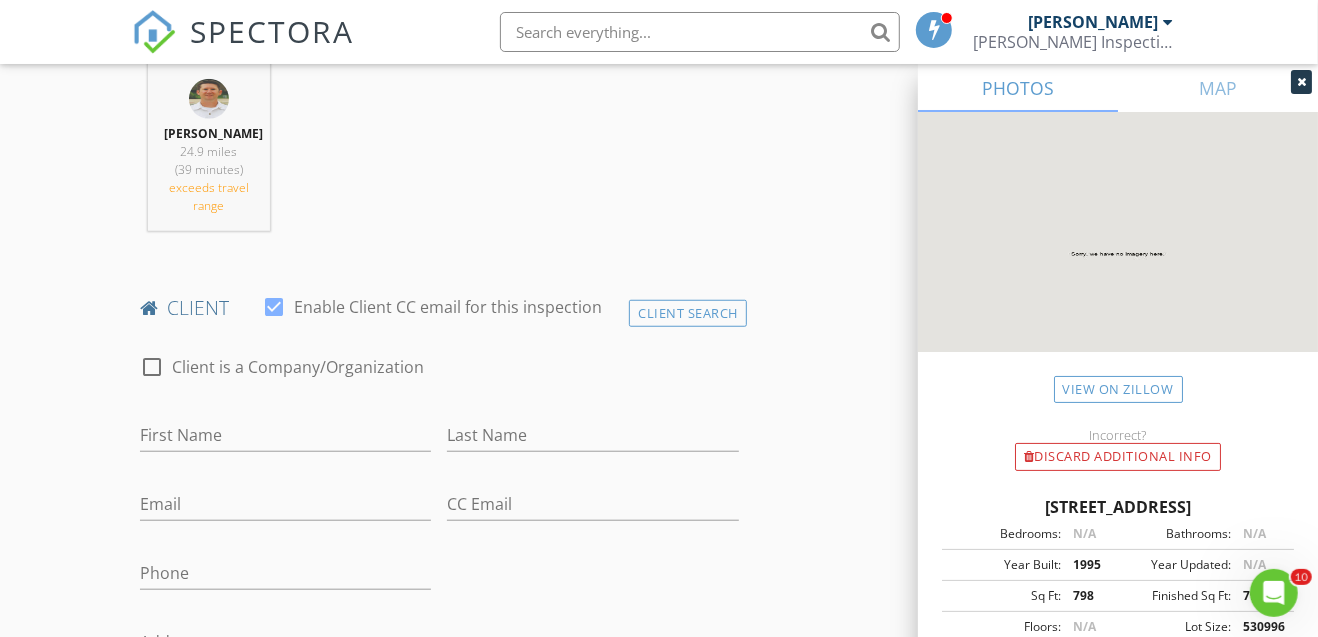 scroll, scrollTop: 800, scrollLeft: 0, axis: vertical 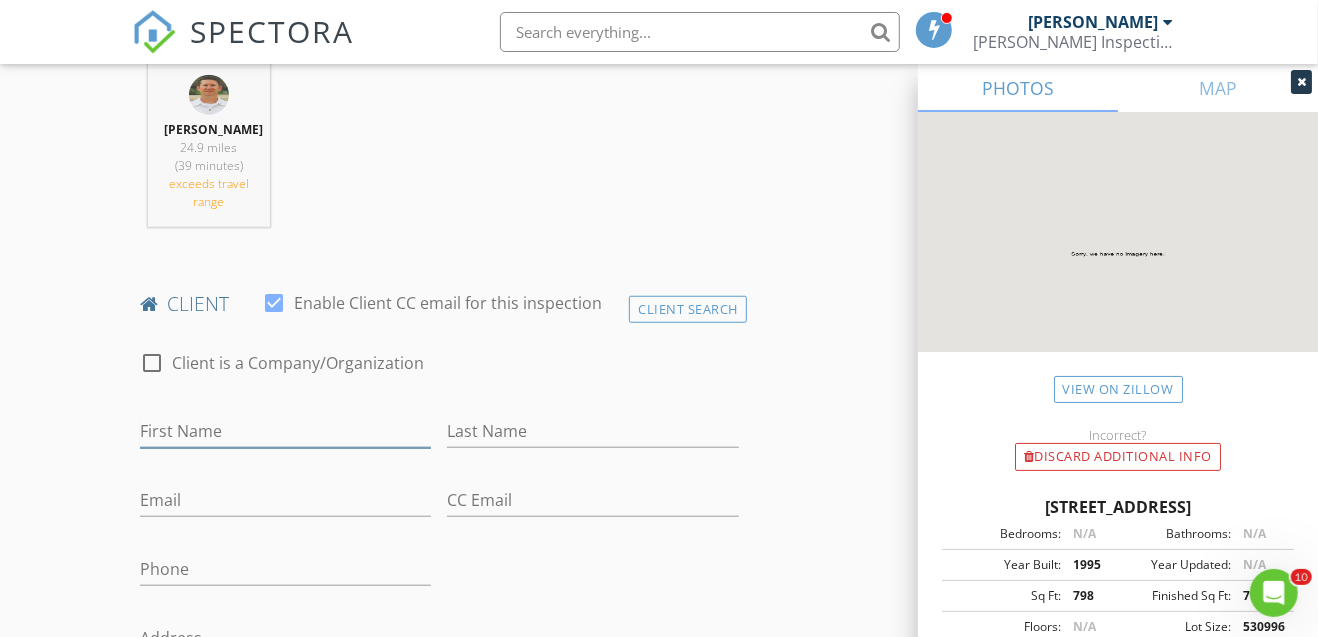 click on "First Name" at bounding box center [286, 431] 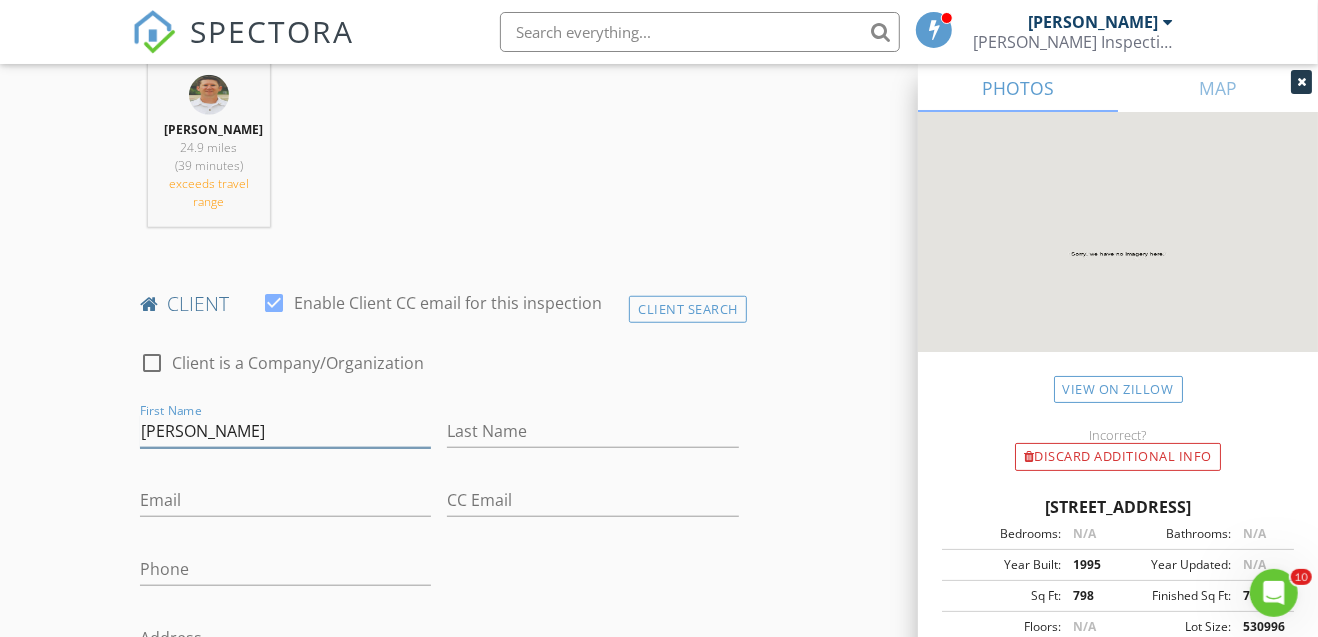 type on "Zachary" 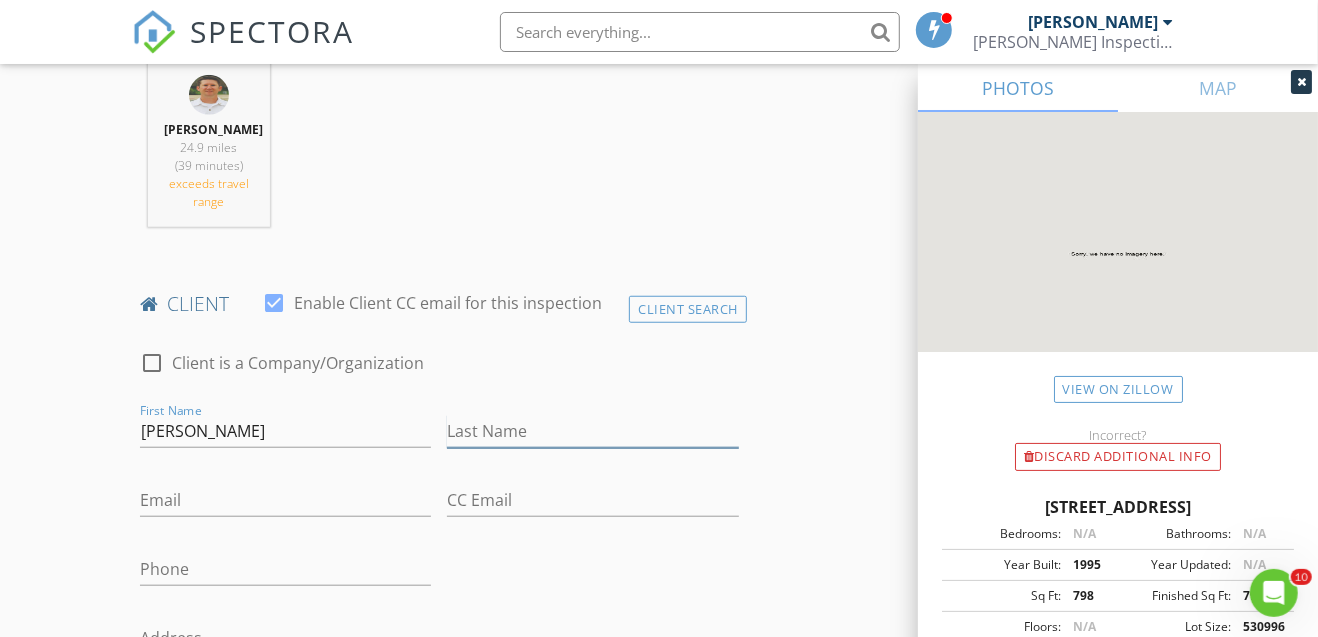 click on "Last Name" at bounding box center [593, 431] 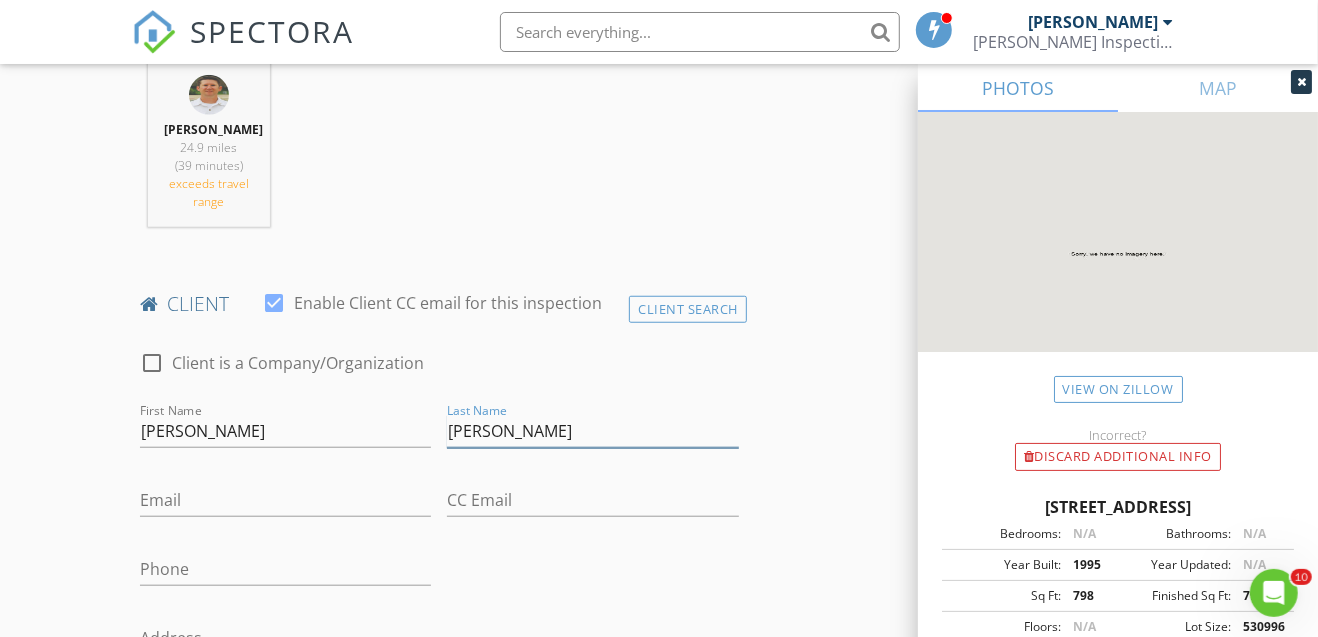 type on "Fournier" 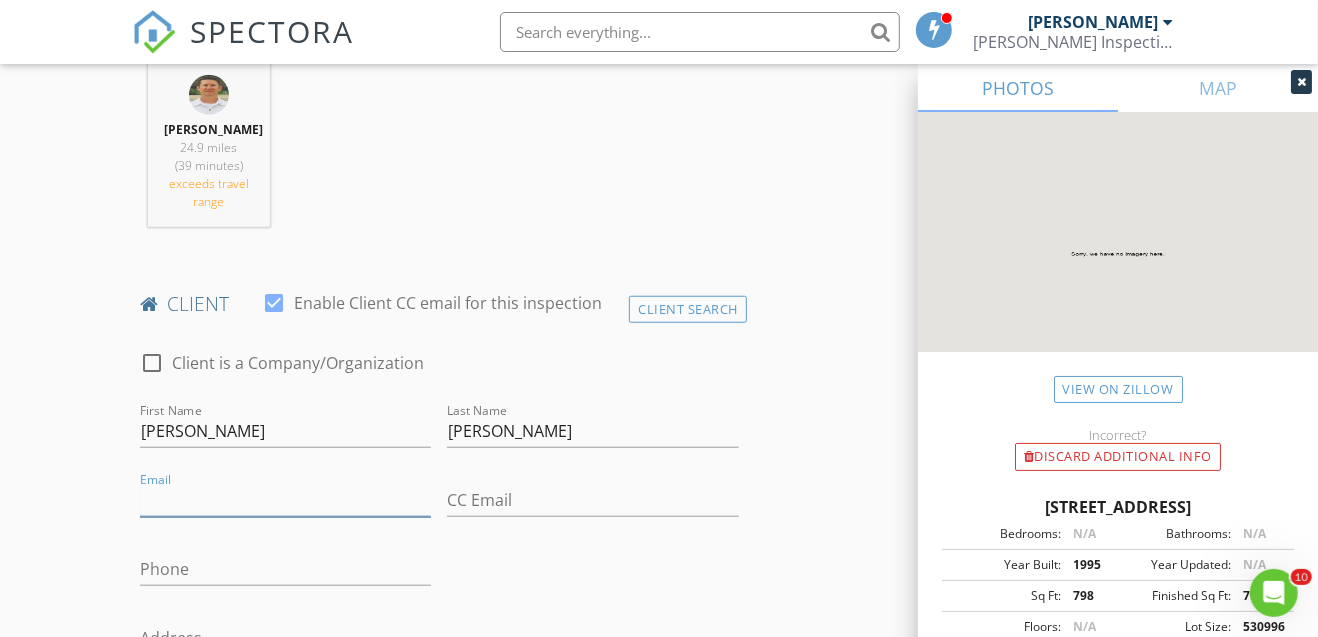click on "Email" at bounding box center (286, 500) 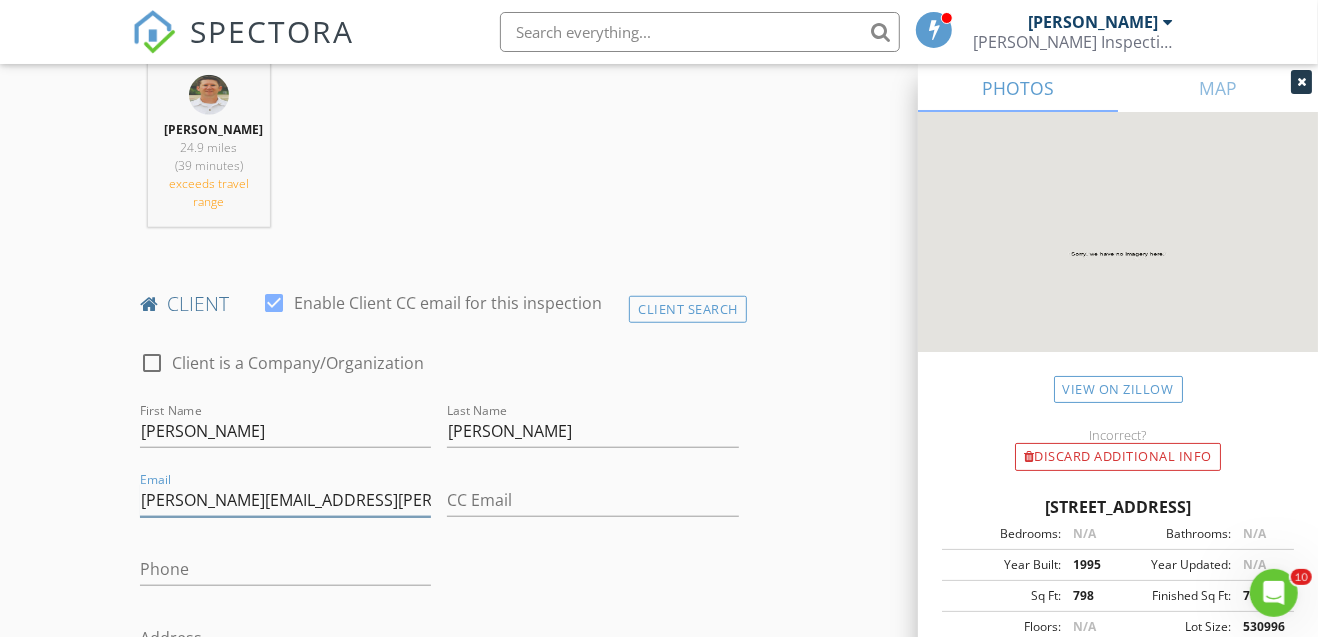 scroll, scrollTop: 866, scrollLeft: 0, axis: vertical 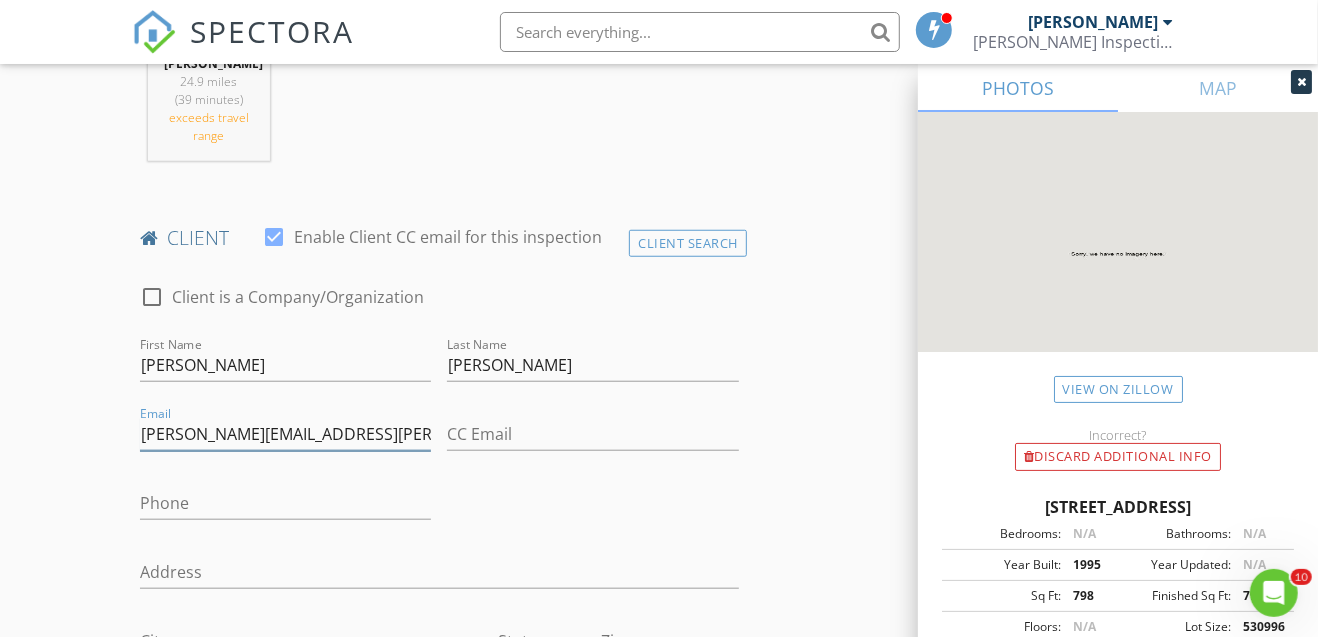 type on "zachary.w.fournier@gmail.com" 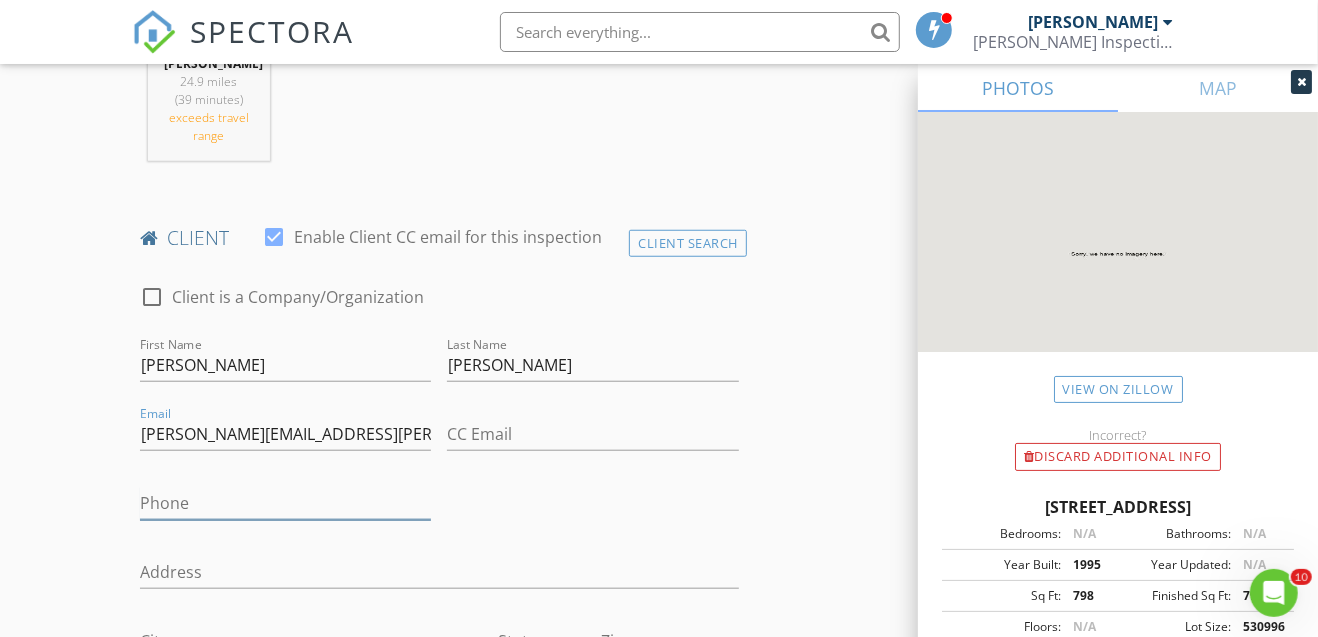 click on "Phone" at bounding box center (286, 503) 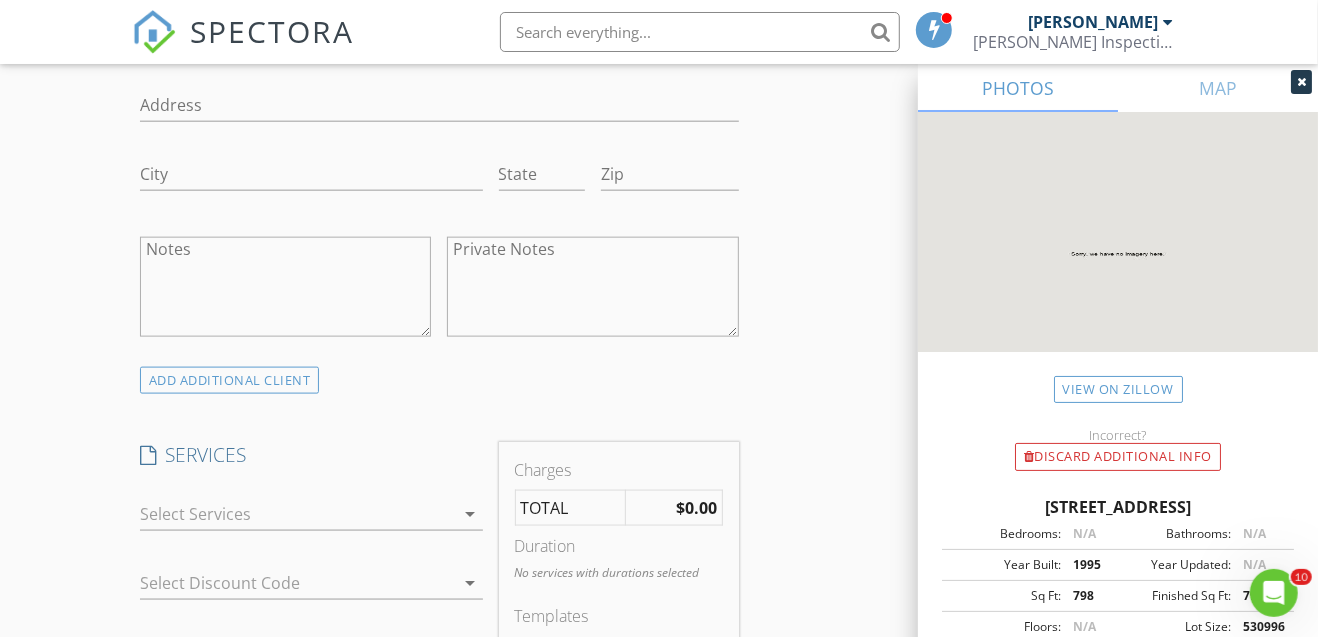 scroll, scrollTop: 1399, scrollLeft: 0, axis: vertical 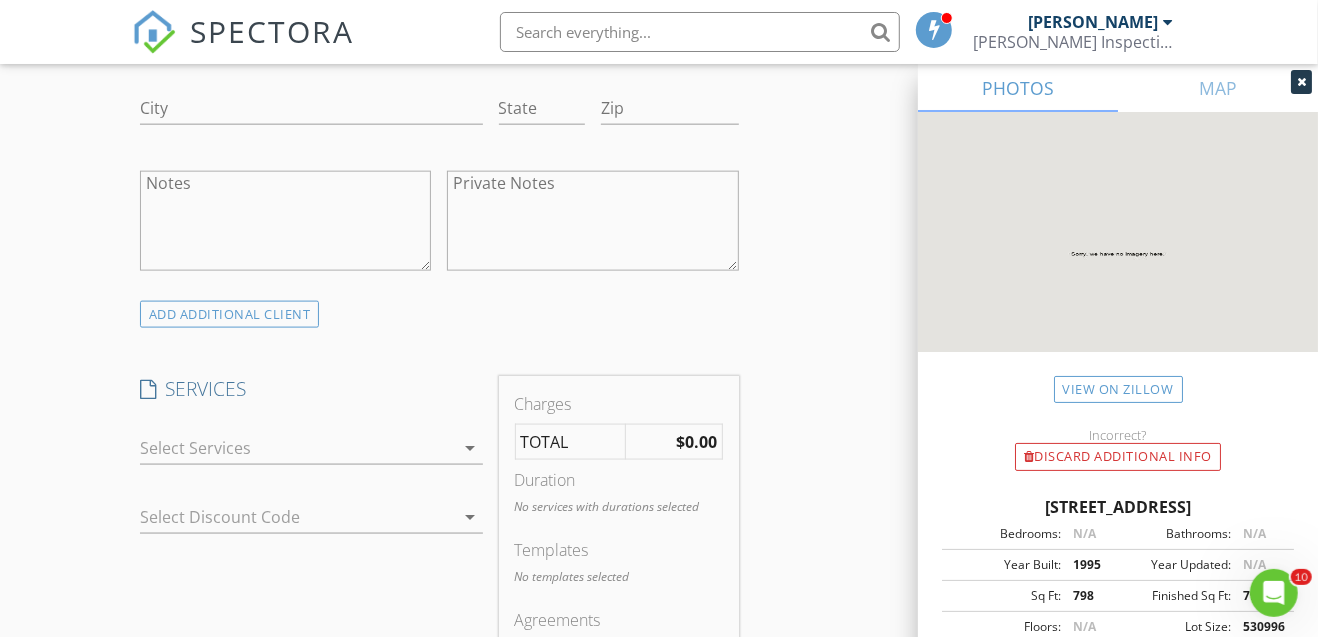 type on "401-481-7686" 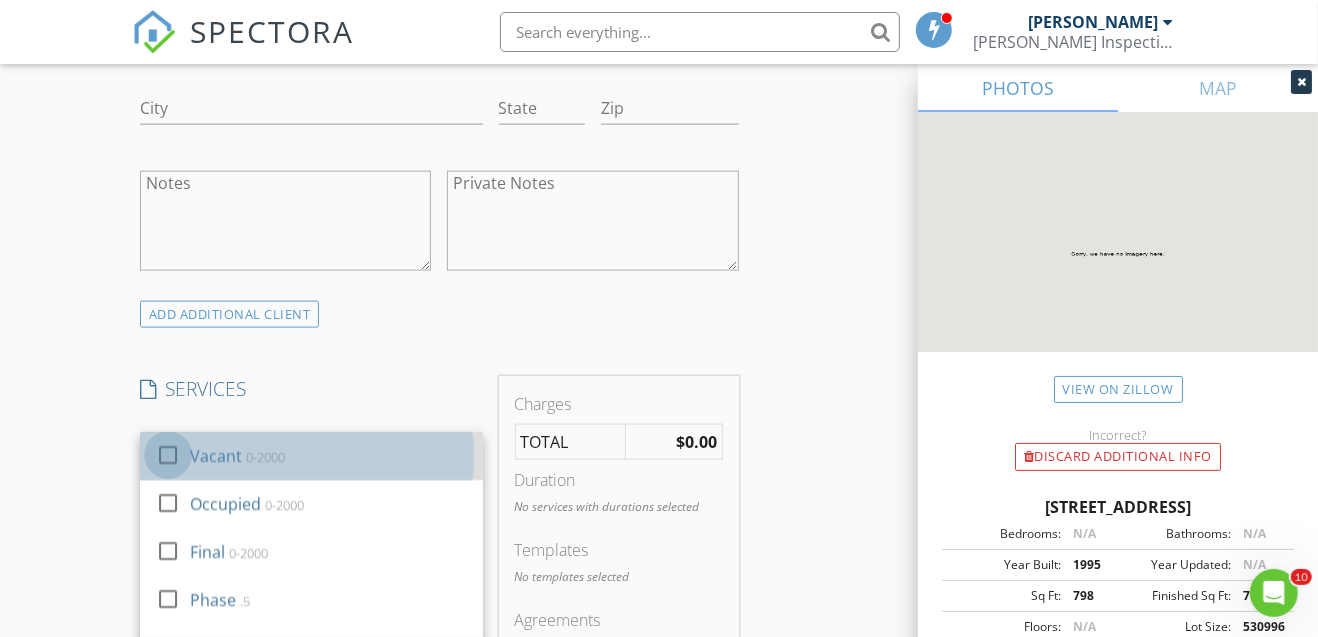 click at bounding box center (168, 455) 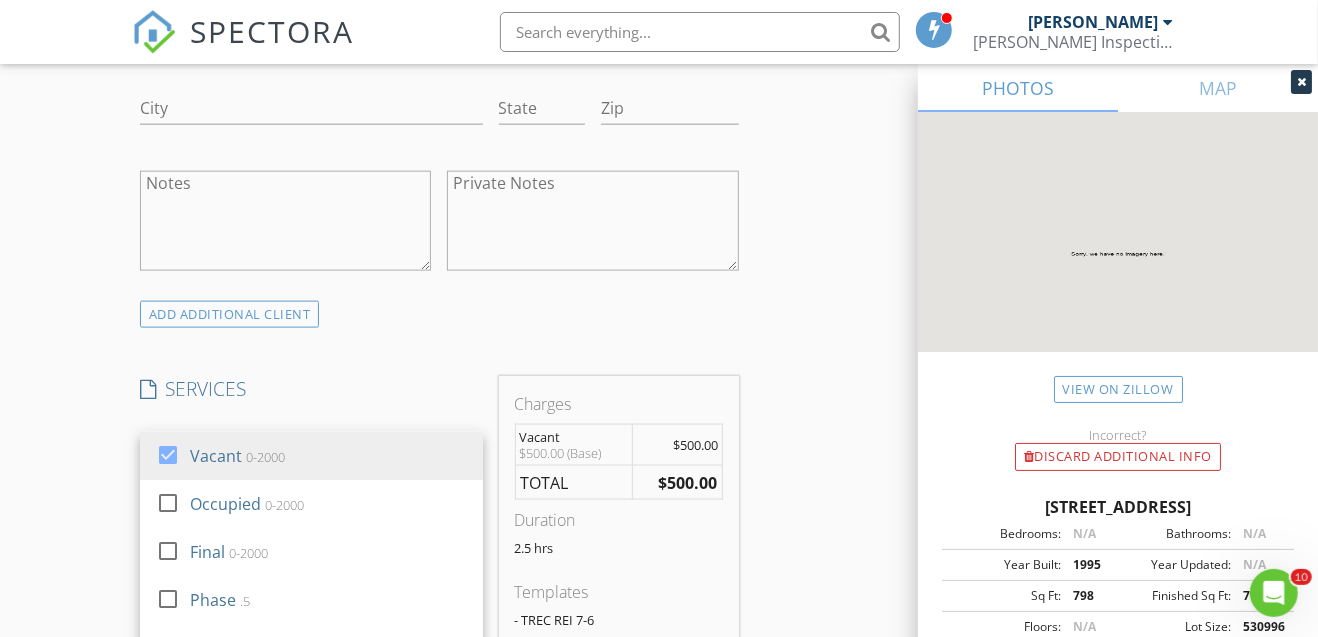 click on "SERVICES
check_box   Vacant    0-2000 check_box_outline_blank   Occupied   0-2000 check_box_outline_blank   Final   0-2000 check_box_outline_blank   Phase   .5 check_box_outline_blank   Phase 1   0-2000 check_box_outline_blank   Guest House   check_box_outline_blank   Phase 2   0-2000 check_box_outline_blank   New Service   Vacant  arrow_drop_down   check_box_outline_blank   Pool   Basic check_box_outline_blank   Pool    Medium check_box_outline_blank   Pool    High check_box_outline_blank   Irrigation   1-5 check_box_outline_blank   Irrigation   5-10 check_box_outline_blank   Irrigation   10-15 check_box_outline_blank   Solar   check_box_outline_blank   Rainwater    Collection and storage check_box_outline_blank   Hot tub   Basic check_box_outline_blank   Hot Tub   Medium check_box_outline_blank   Well pressure testing   Without storage check_box_outline_blank   Well Pressure testing    With storage check_box_outline_blank   Boat dock   1 check_box_outline_blank     2" at bounding box center [311, 556] 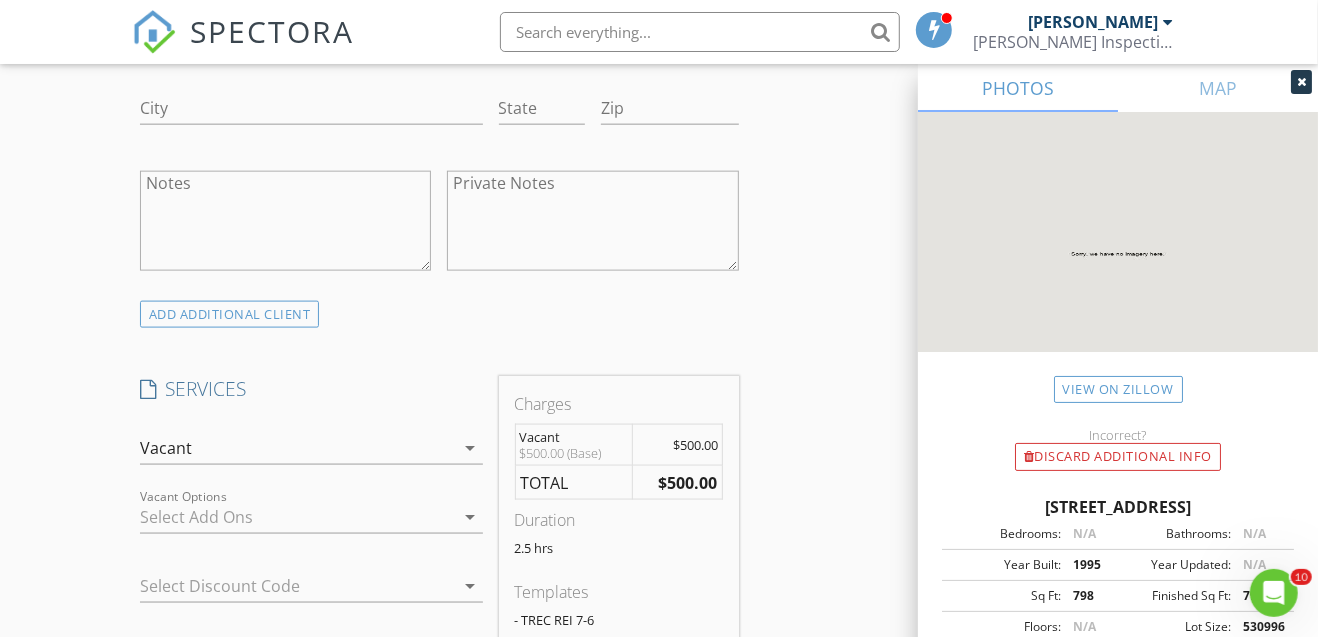 click at bounding box center (297, 517) 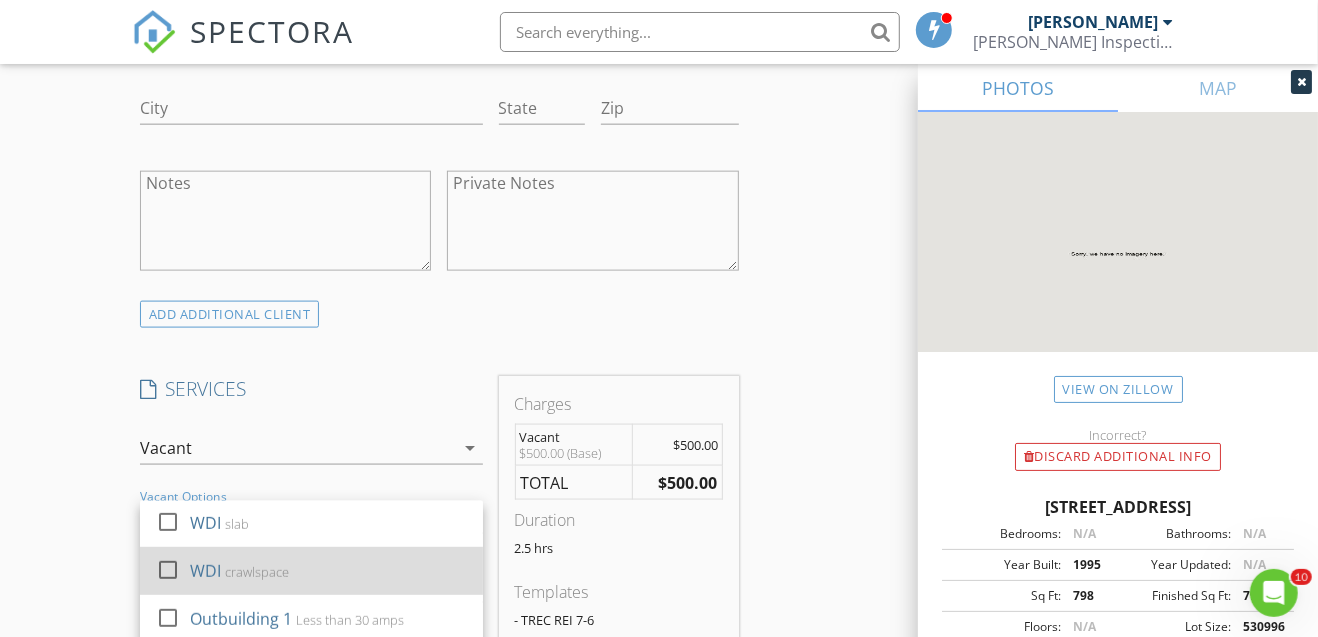 scroll, scrollTop: 733, scrollLeft: 0, axis: vertical 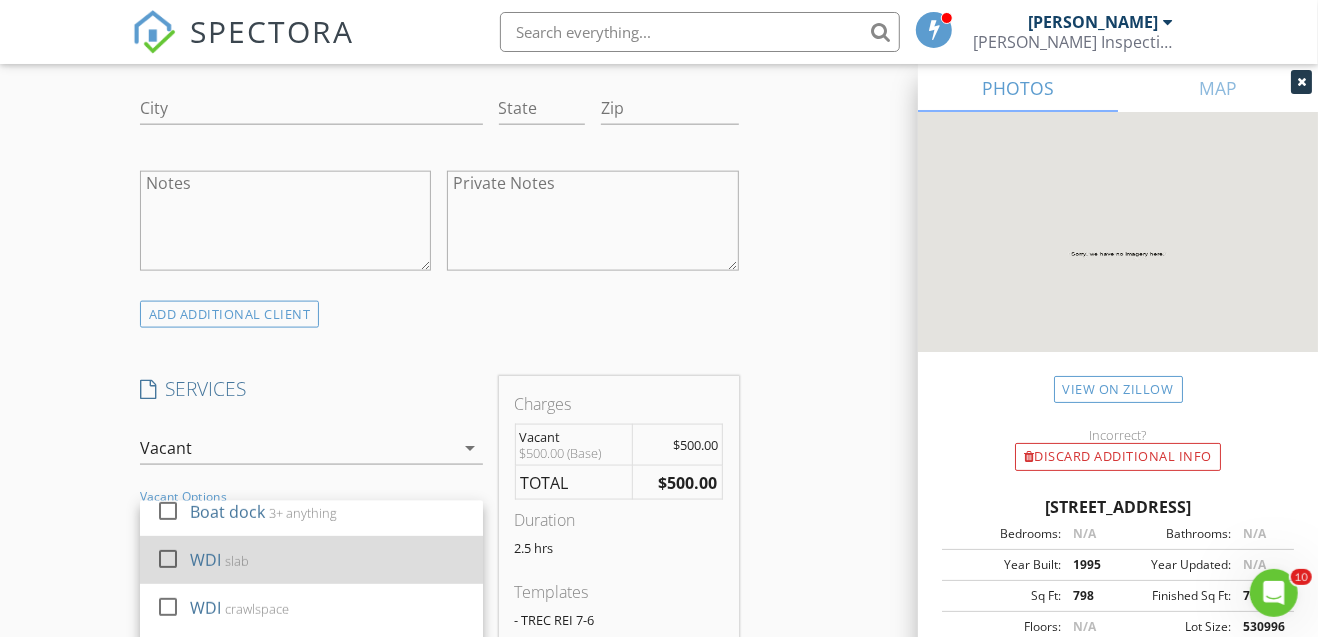 click at bounding box center (168, 559) 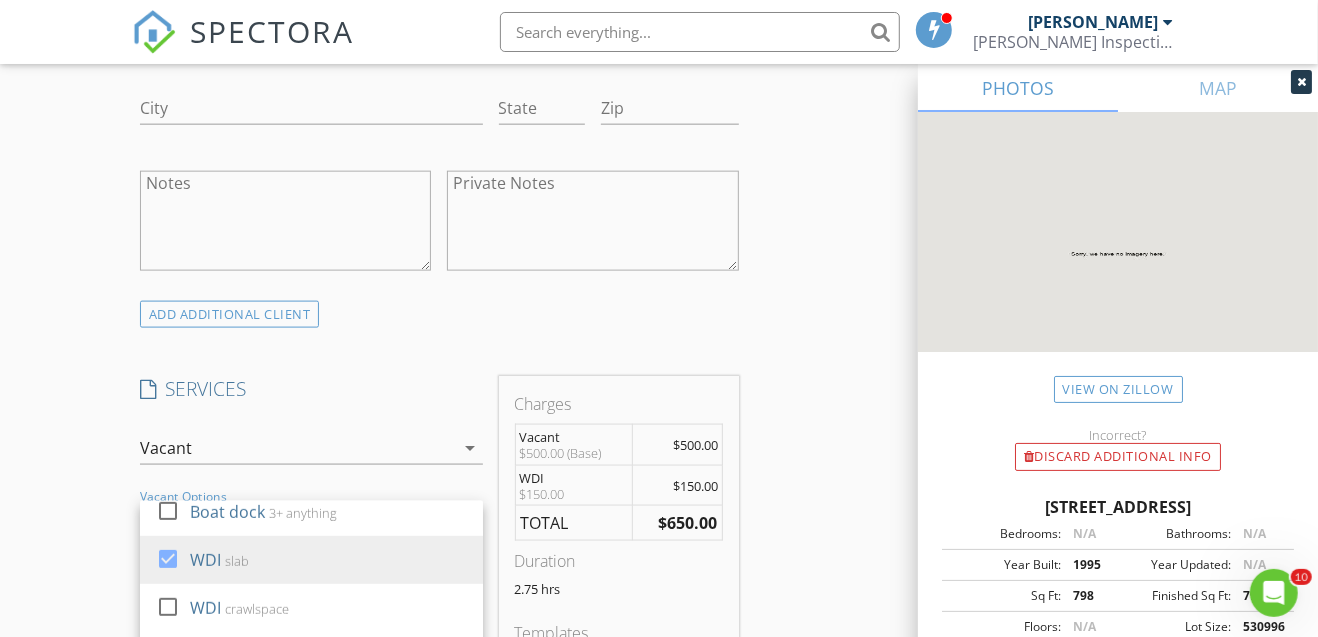 click on "INSPECTOR(S)
check_box   Brandon Smith   PRIMARY   check_box_outline_blank   Dino Maisano     Brandon Smith arrow_drop_down   check_box_outline_blank Brandon Smith specifically requested
Date/Time
07/23/2025 9:30 AM
Location
Address Search       Address 420 Rock Spgs Dr   Unit   City Marble Falls   State TX   Zip 78654   County Burnet     Square Feet 1968   Year Built 2025   Foundation Slab arrow_drop_down     Brandon Smith     24.9 miles     (39 minutes)     exceeds travel range
client
check_box Enable Client CC email for this inspection   Client Search     check_box_outline_blank Client is a Company/Organization     First Name Zachary   Last Name Fournier   Email zachary.w.fournier@gmail.com   CC Email   Phone 401-481-7686   Address   City   State   Zip       Notes   Private Notes
ADD ADDITIONAL client
check_box" at bounding box center [659, 534] 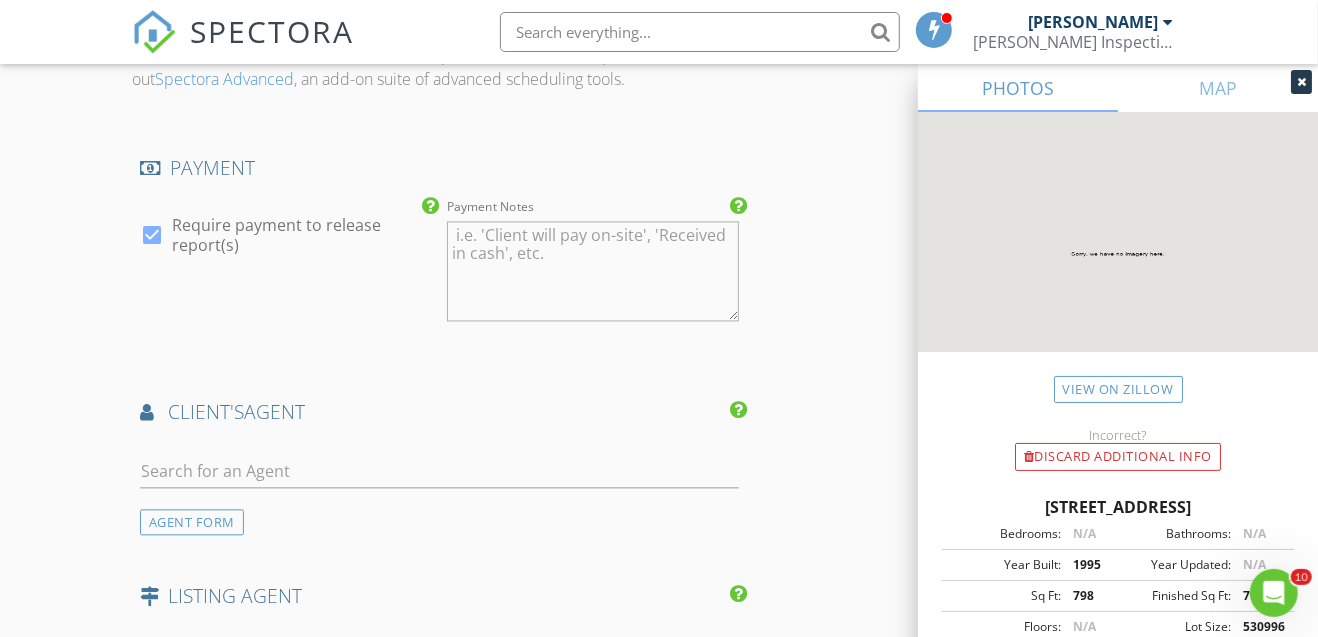 scroll, scrollTop: 2266, scrollLeft: 0, axis: vertical 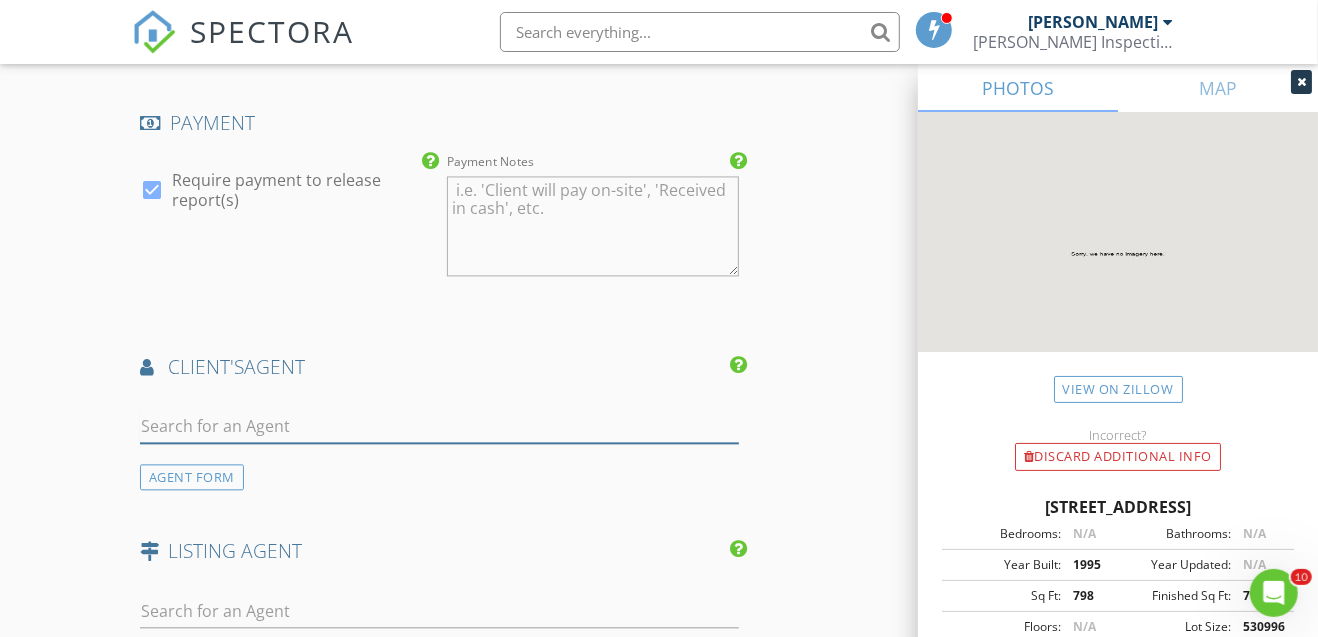 click at bounding box center (439, 426) 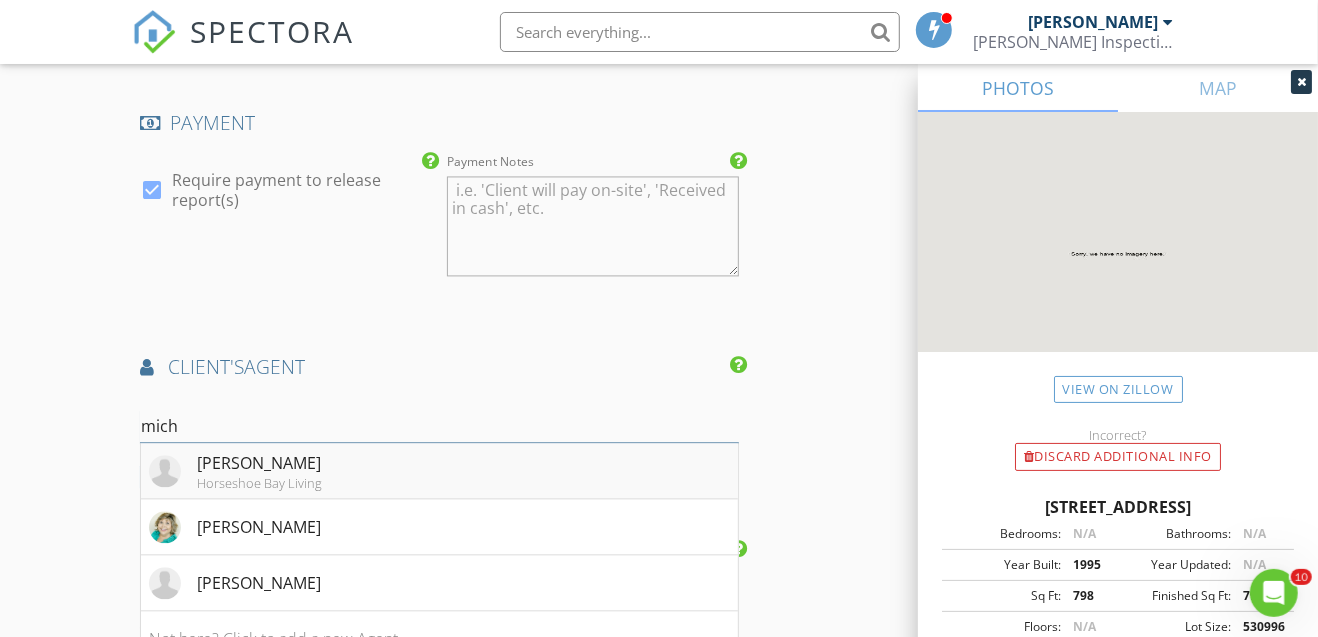 type on "mich" 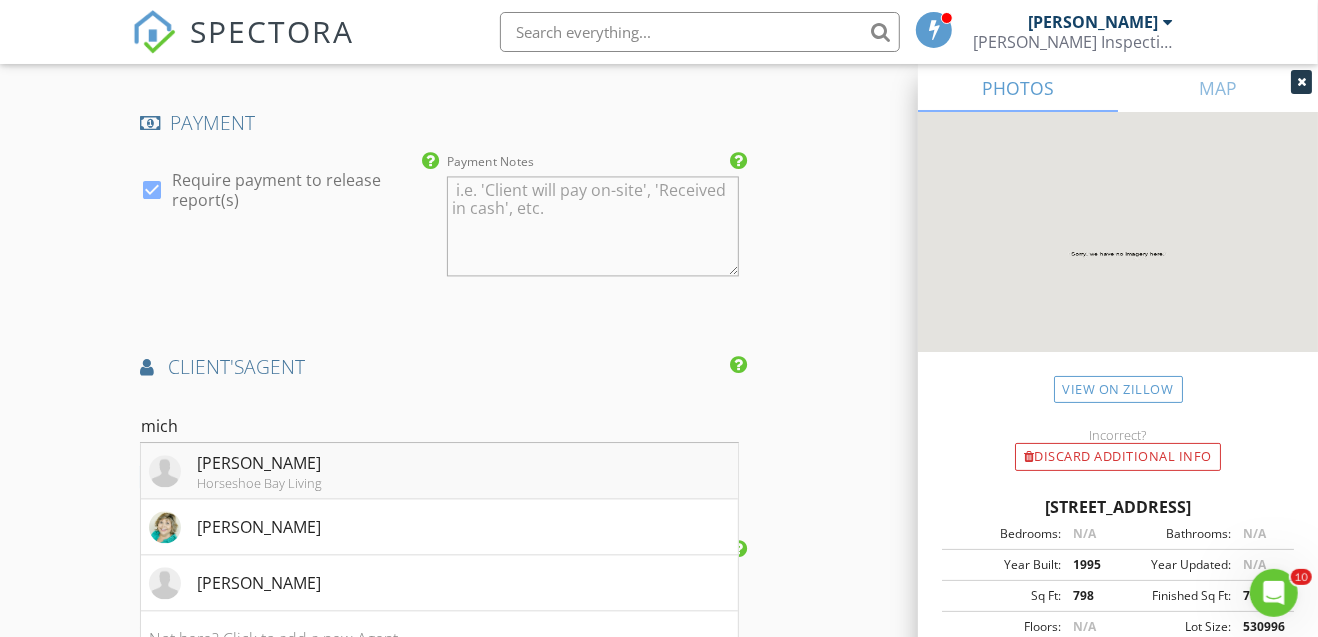 click on "Micha Osloond
Horseshoe Bay Living" at bounding box center [439, 471] 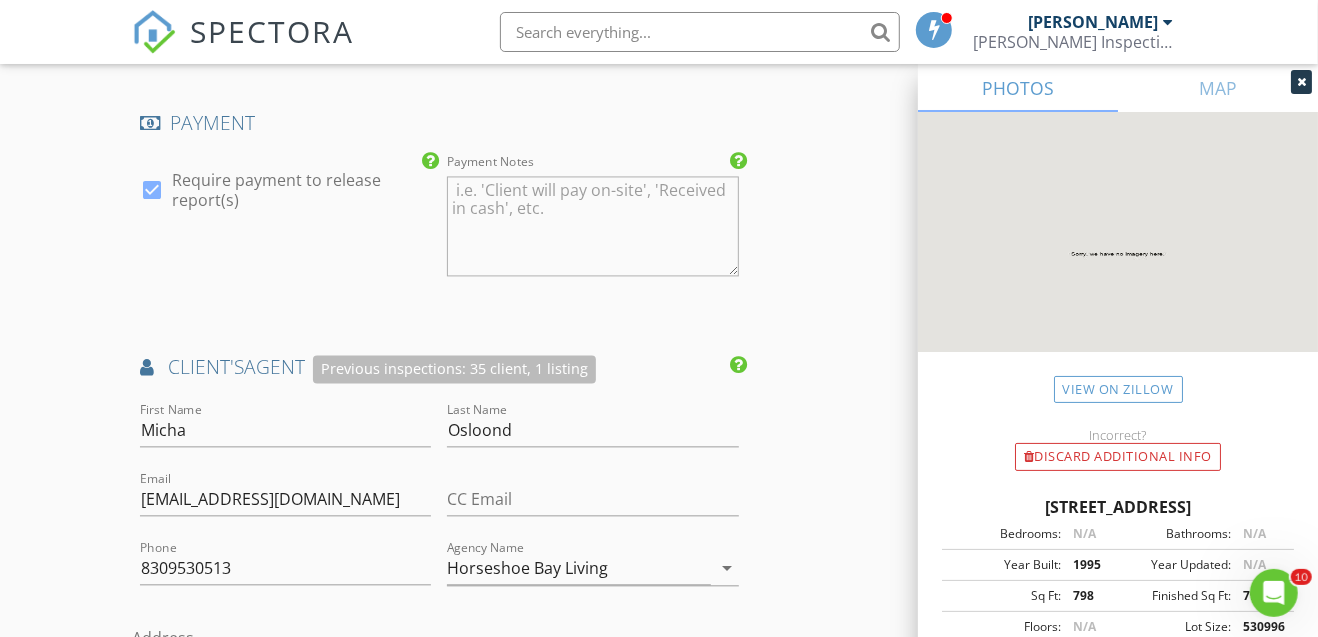 click on "INSPECTOR(S)
check_box   Brandon Smith   PRIMARY   check_box_outline_blank   Dino Maisano     Brandon Smith arrow_drop_down   check_box_outline_blank Brandon Smith specifically requested
Date/Time
07/23/2025 9:30 AM
Location
Address Search       Address 420 Rock Spgs Dr   Unit   City Marble Falls   State TX   Zip 78654   County Burnet     Square Feet 1968   Year Built 2025   Foundation Slab arrow_drop_down     Brandon Smith     24.9 miles     (39 minutes)     exceeds travel range
client
check_box Enable Client CC email for this inspection   Client Search     check_box_outline_blank Client is a Company/Organization     First Name Zachary   Last Name Fournier   Email zachary.w.fournier@gmail.com   CC Email   Phone 401-481-7686   Address   City   State   Zip       Notes   Private Notes
ADD ADDITIONAL client
check_box" at bounding box center (659, -36) 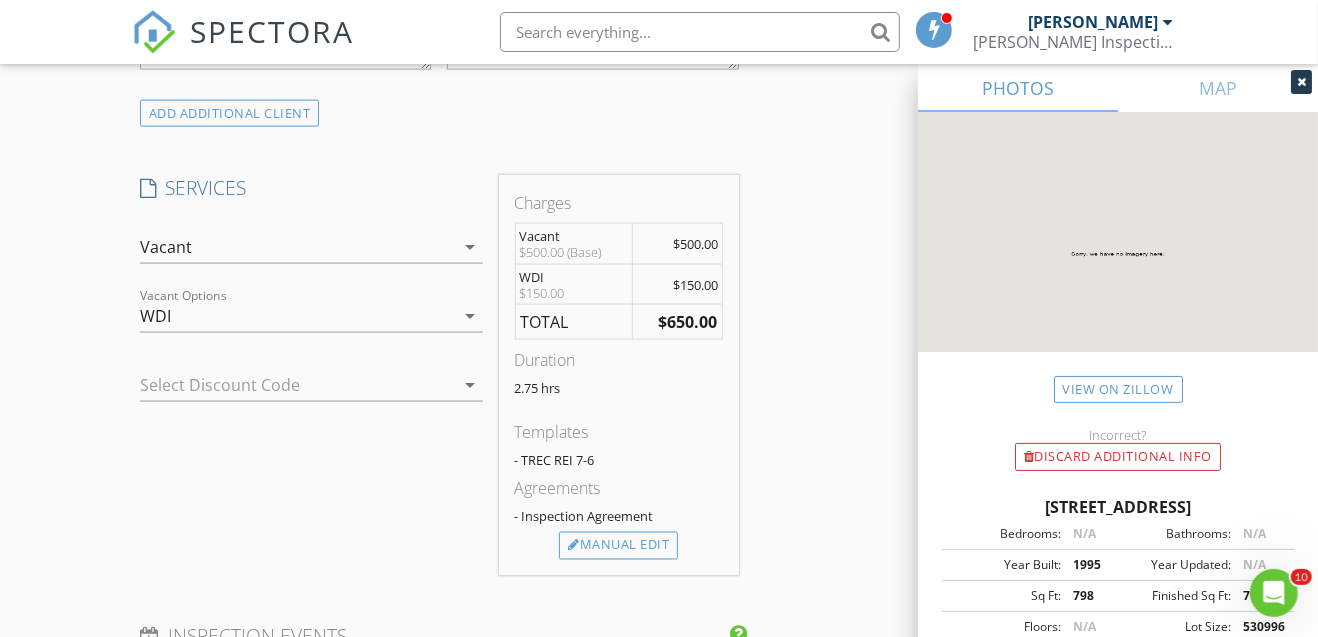 scroll, scrollTop: 1600, scrollLeft: 0, axis: vertical 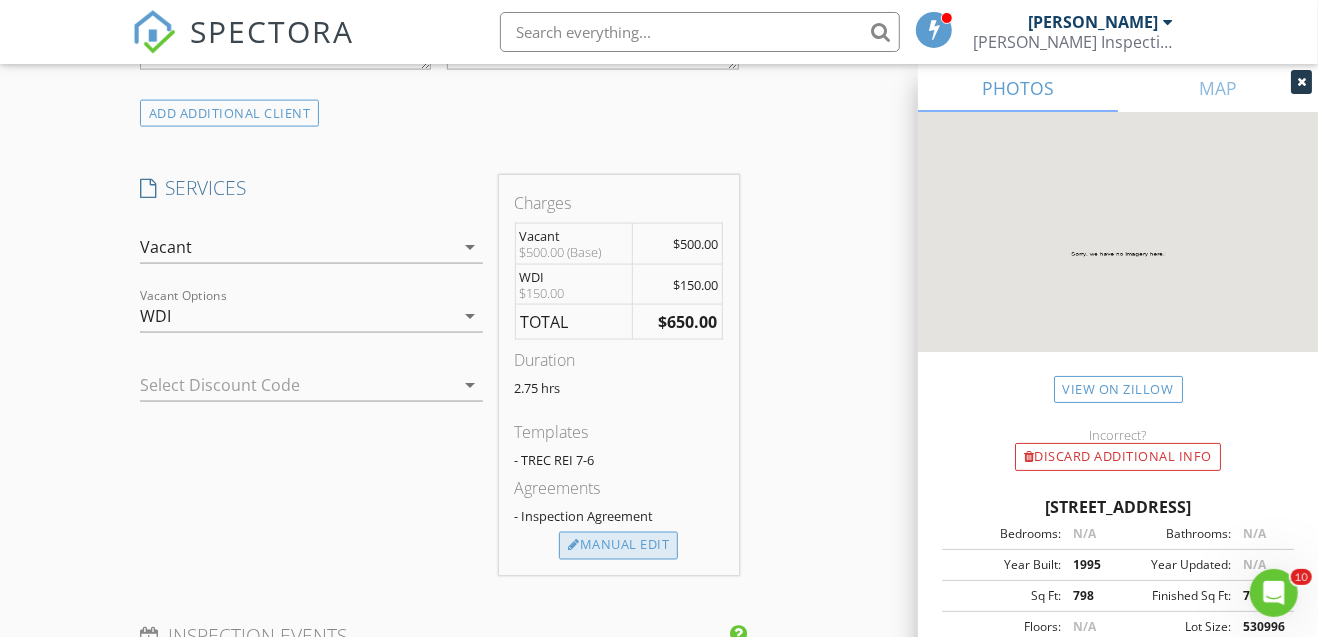 click on "Manual Edit" at bounding box center (618, 546) 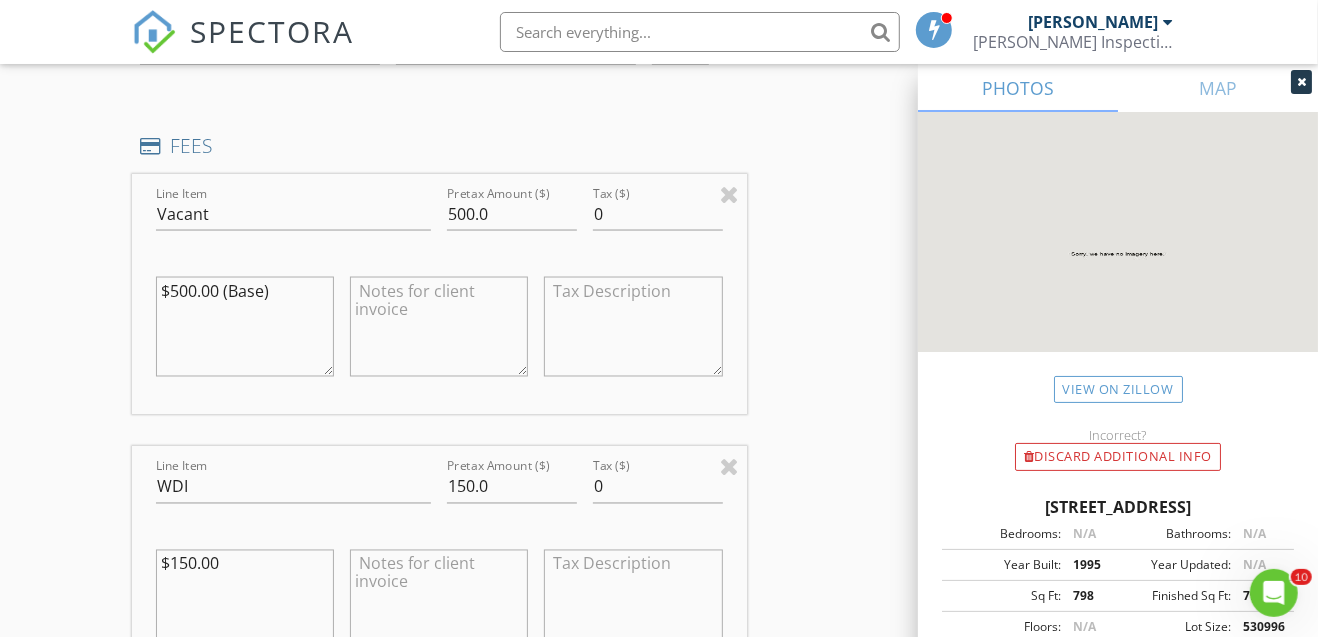scroll, scrollTop: 1933, scrollLeft: 0, axis: vertical 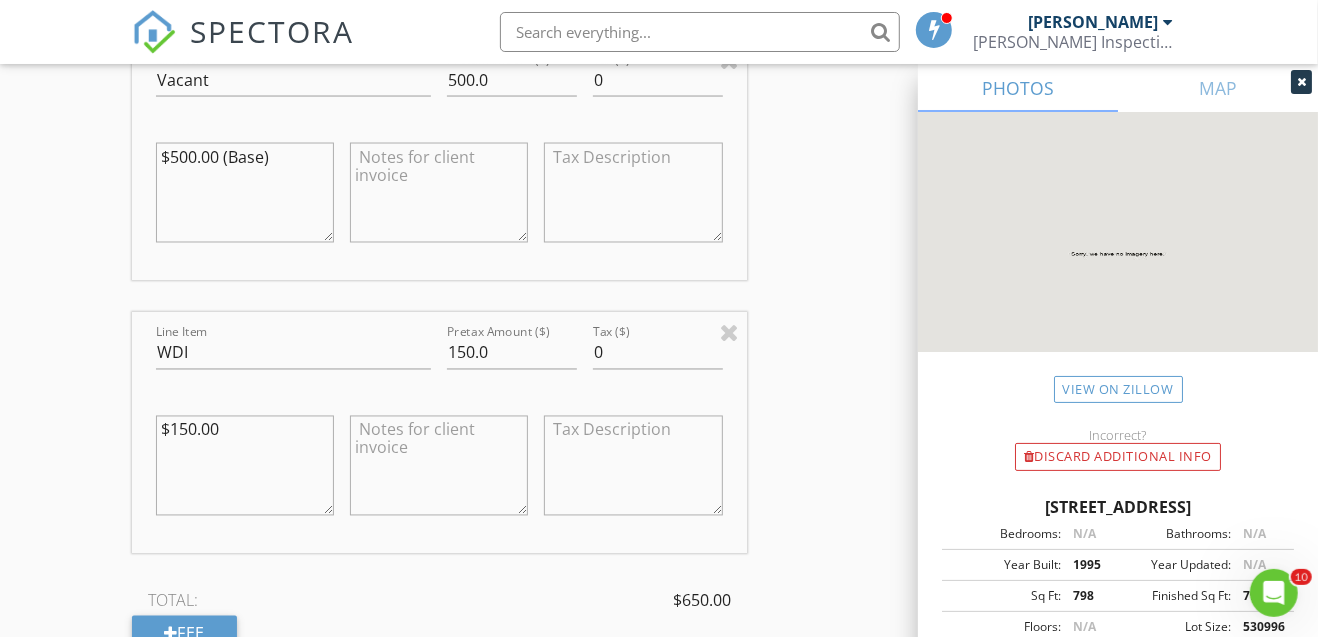 click at bounding box center (439, 466) 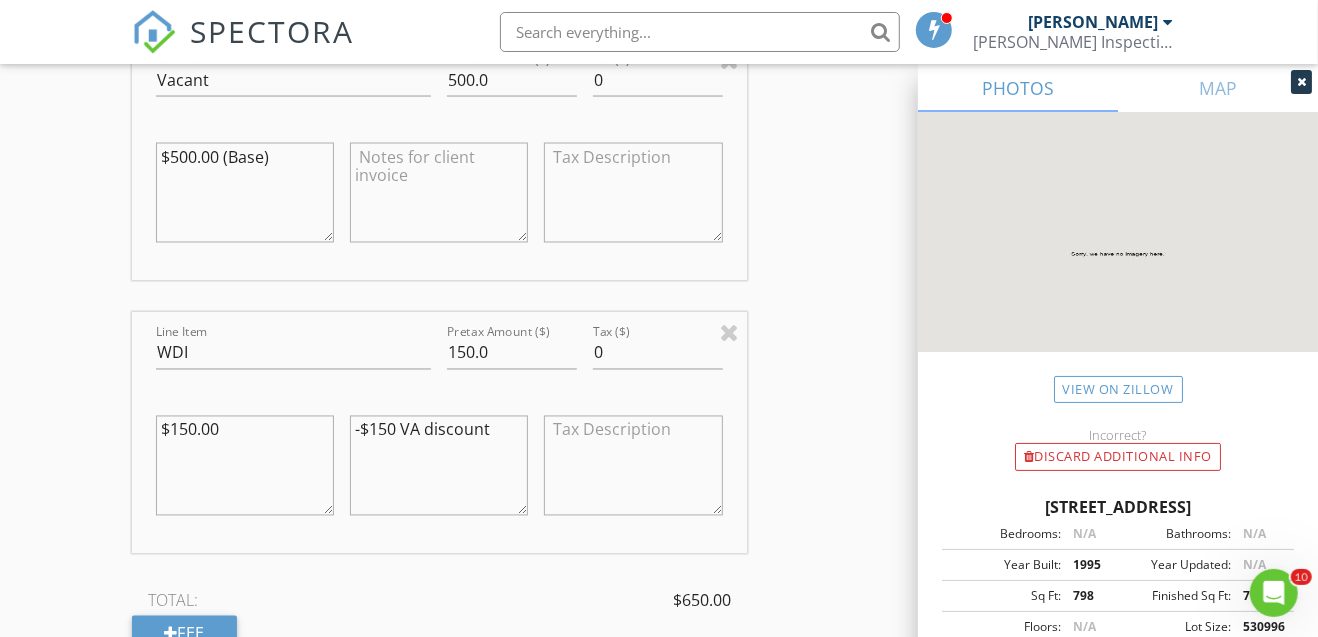 type on "-$150 VA discount" 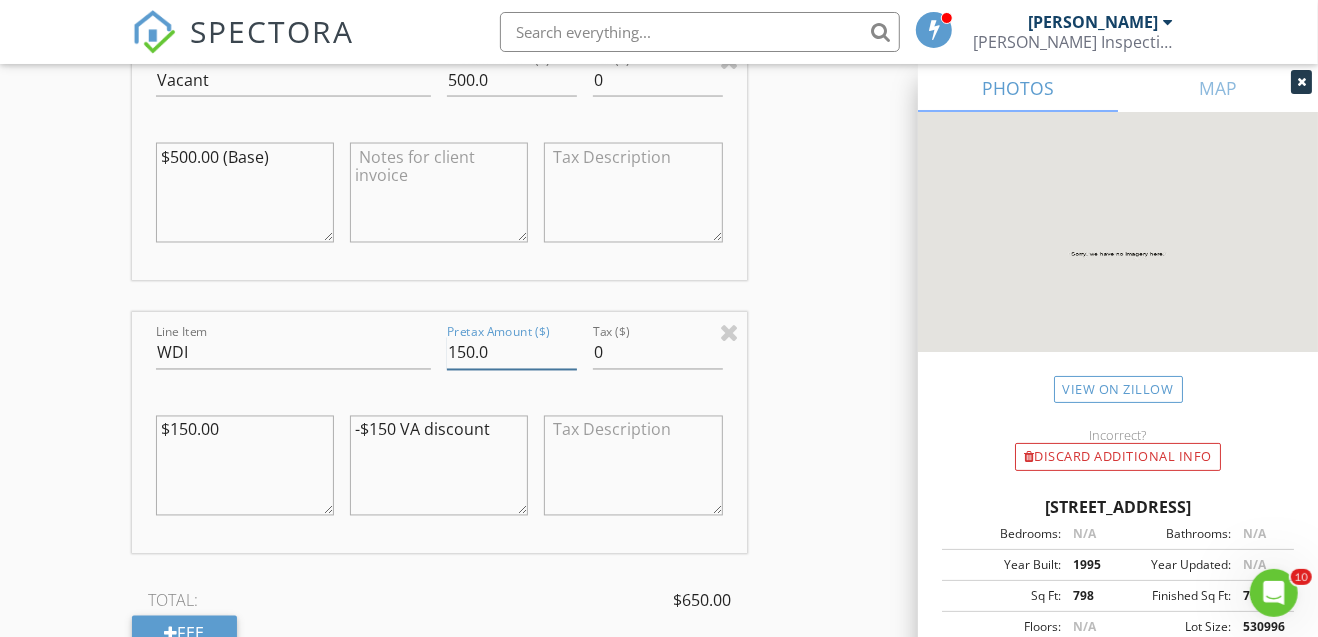 drag, startPoint x: 448, startPoint y: 348, endPoint x: 558, endPoint y: 358, distance: 110.45361 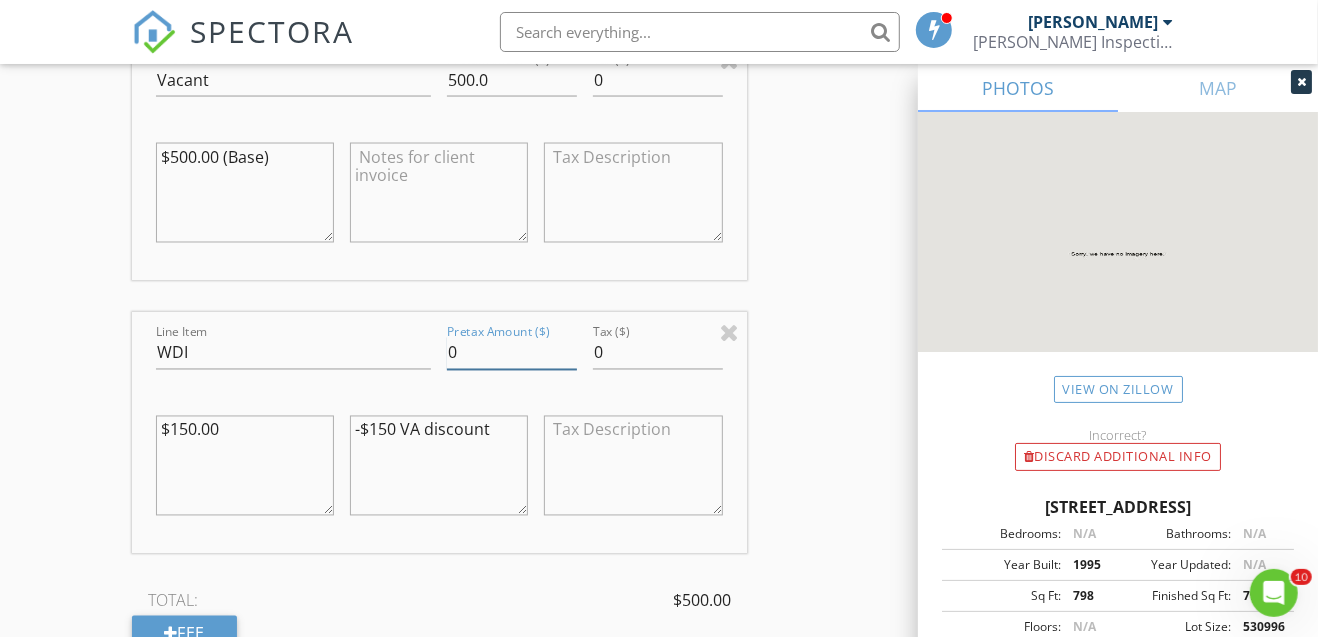type on "0" 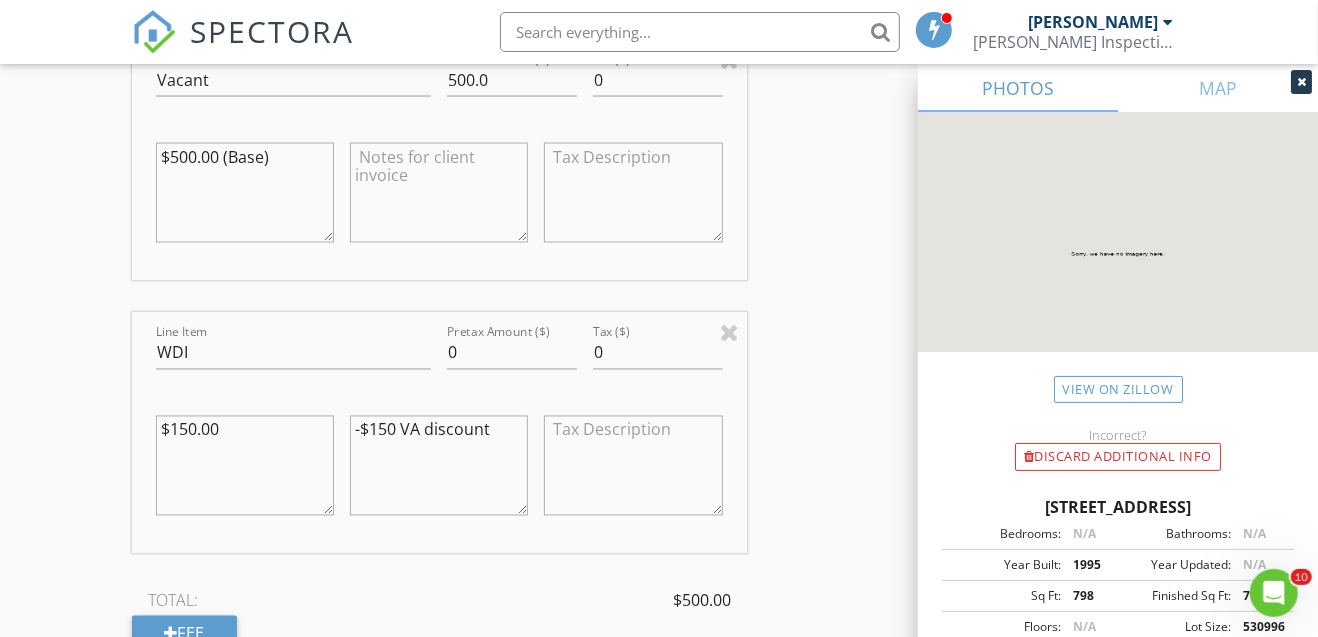 click on "INSPECTOR(S)
check_box   Brandon Smith   PRIMARY   check_box_outline_blank   Dino Maisano     Brandon Smith arrow_drop_down   check_box_outline_blank Brandon Smith specifically requested
Date/Time
07/23/2025 9:30 AM
Location
Address Search       Address 420 Rock Spgs Dr   Unit   City Marble Falls   State TX   Zip 78654   County Burnet     Square Feet 1968   Year Built 2025   Foundation Slab arrow_drop_down     Brandon Smith     24.9 miles     (39 minutes)     exceeds travel range
client
check_box Enable Client CC email for this inspection   Client Search     check_box_outline_blank Client is a Company/Organization     First Name Zachary   Last Name Fournier   Email zachary.w.fournier@gmail.com   CC Email   Phone 401-481-7686   Address   City   State   Zip       Notes   Private Notes
ADD ADDITIONAL client
check_box" at bounding box center (659, 515) 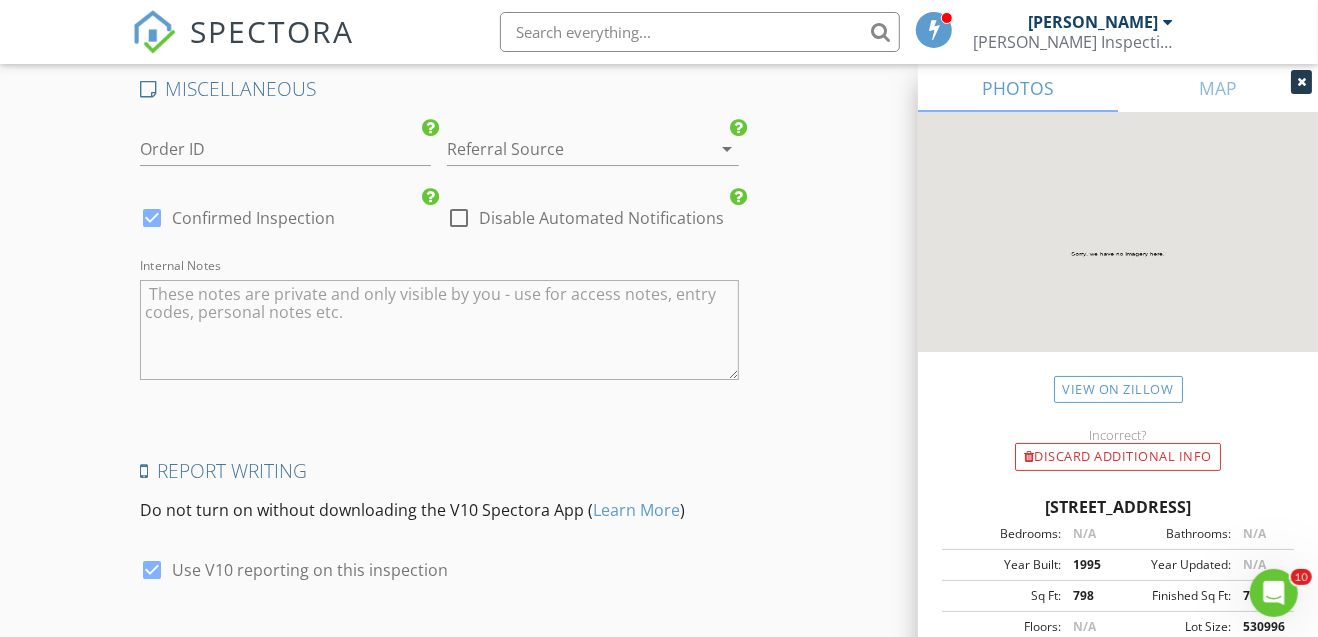 scroll, scrollTop: 4065, scrollLeft: 0, axis: vertical 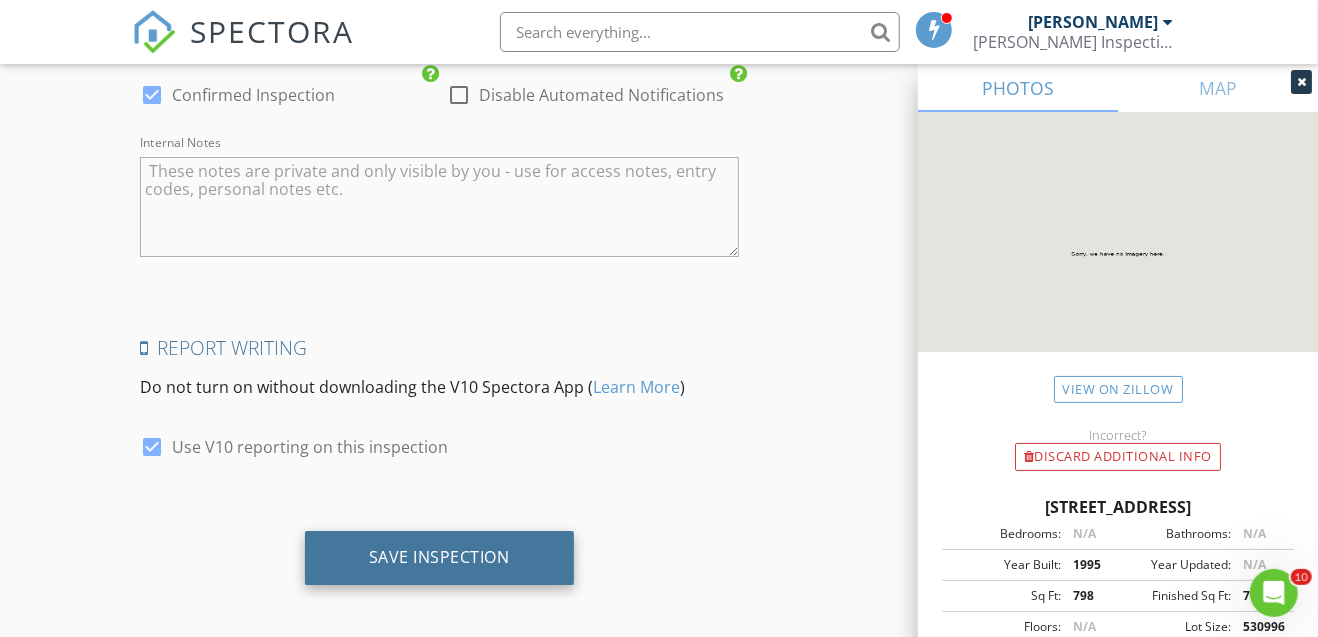 click on "Save Inspection" at bounding box center (439, 557) 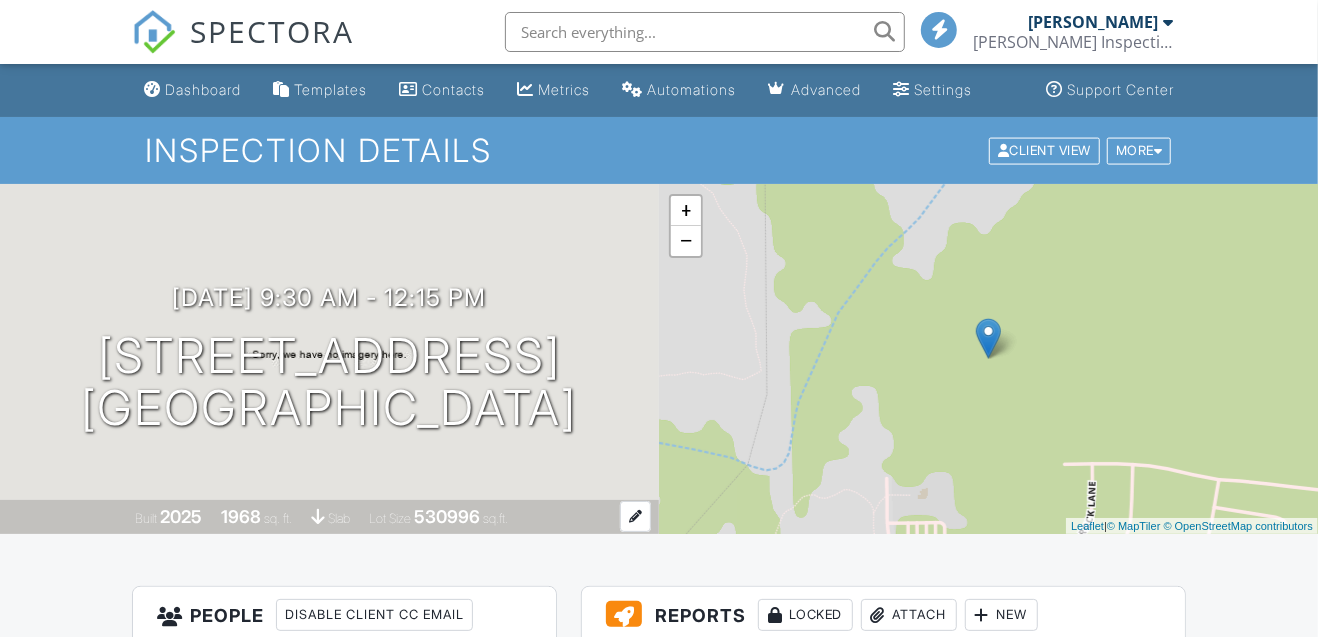 scroll, scrollTop: 133, scrollLeft: 0, axis: vertical 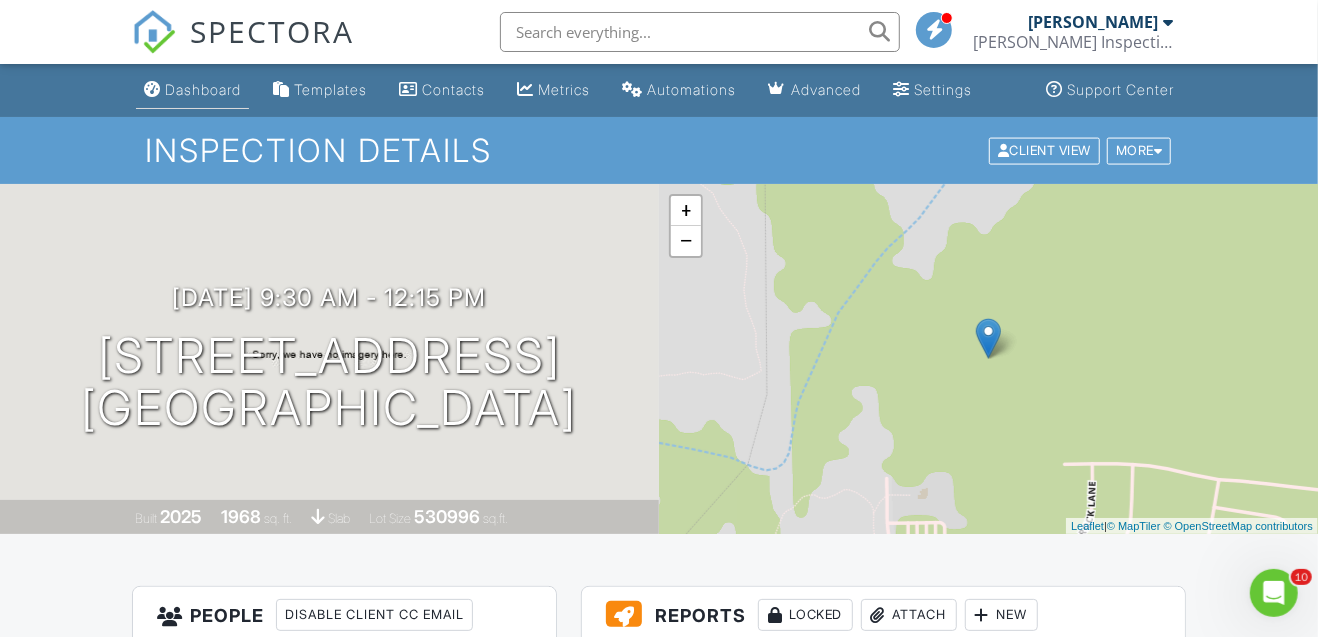 click on "Dashboard" at bounding box center [203, 89] 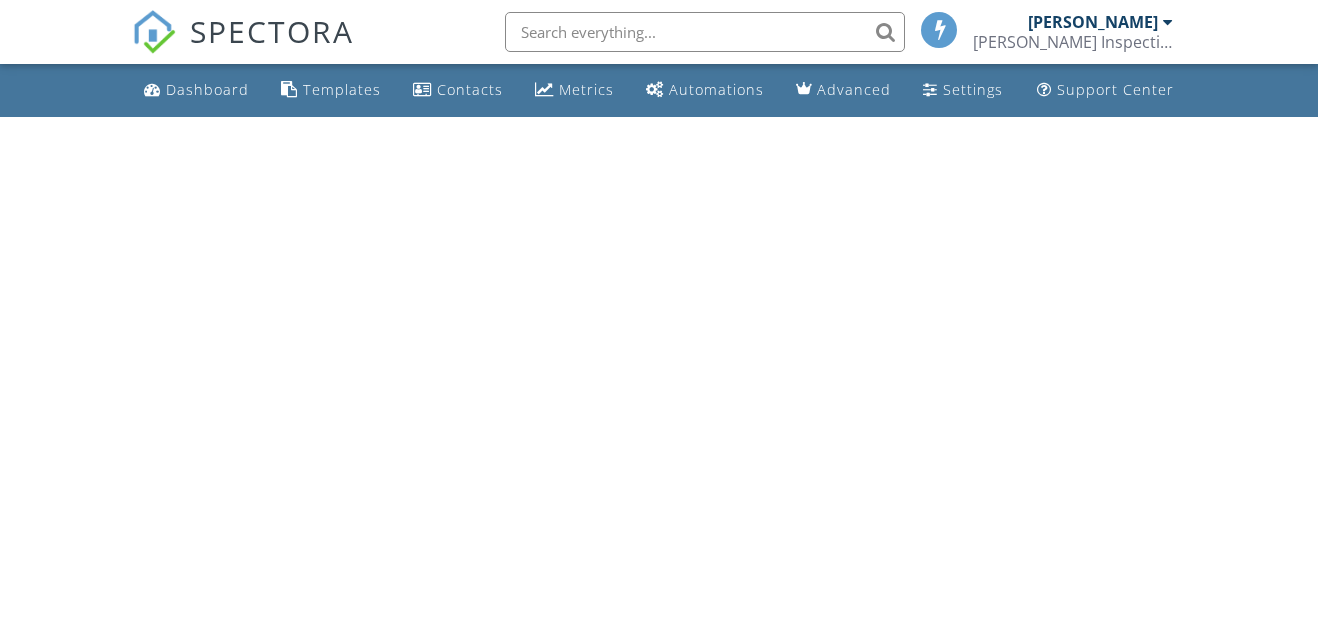 scroll, scrollTop: 0, scrollLeft: 0, axis: both 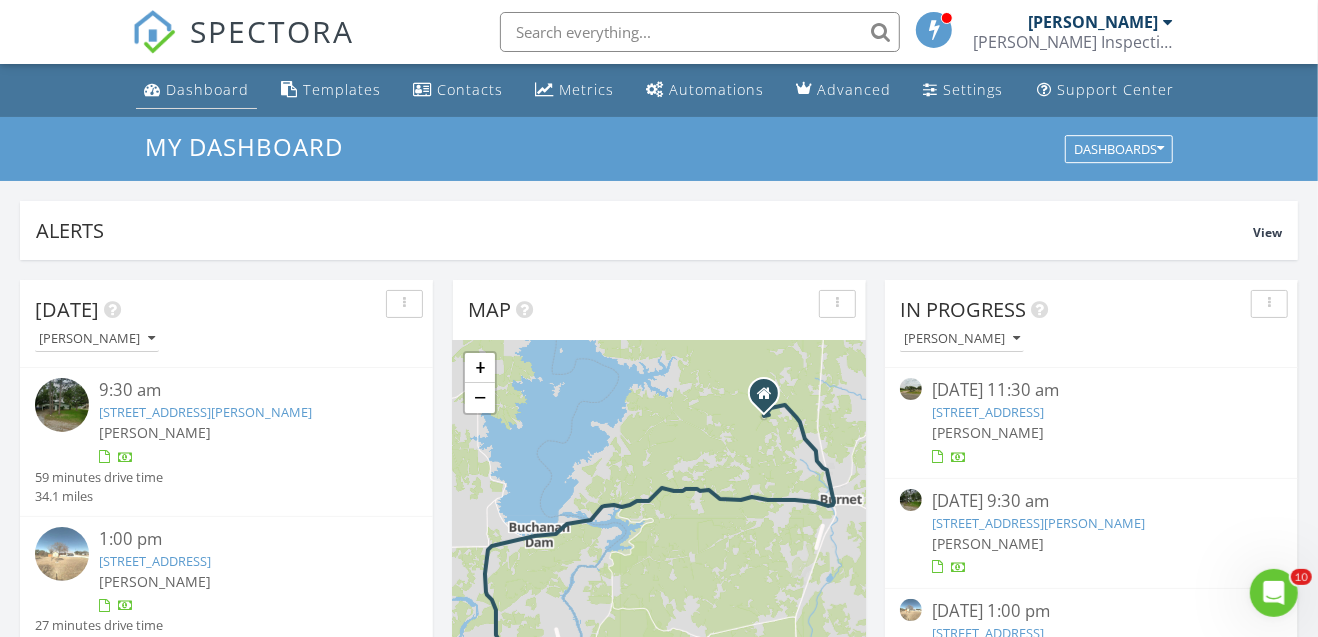 click on "Dashboard" at bounding box center (207, 89) 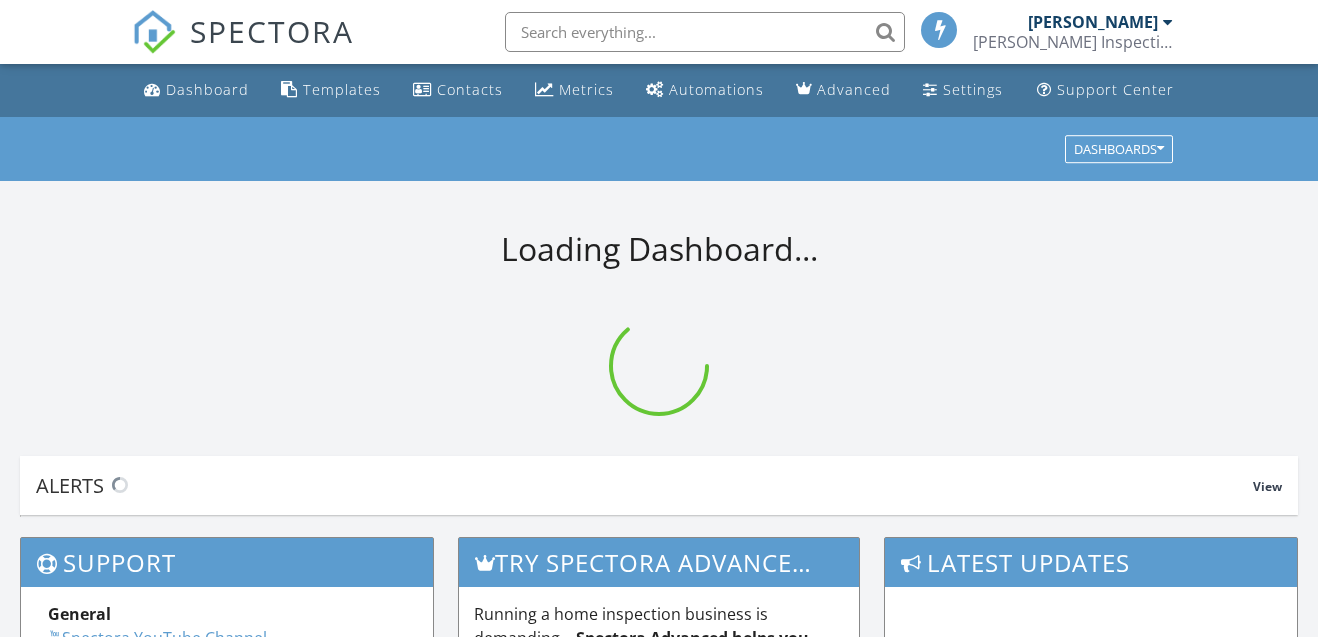 scroll, scrollTop: 0, scrollLeft: 0, axis: both 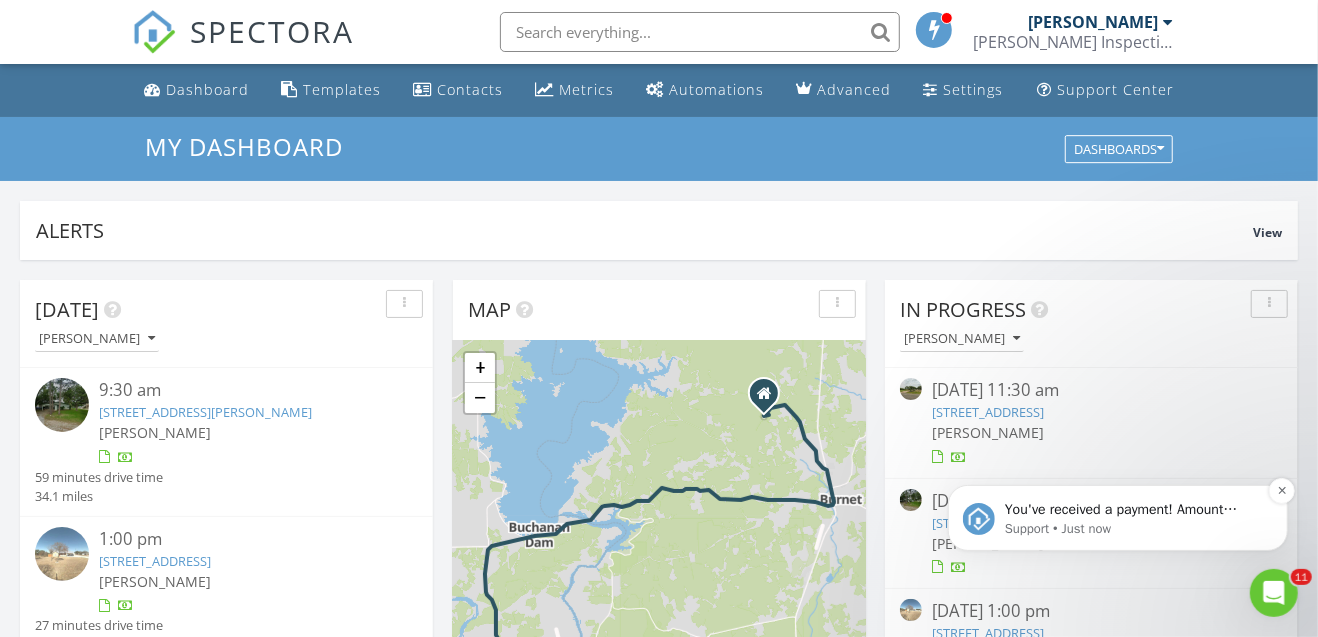 click on "You've received a payment!  Amount  $500.00  Fee  $0.00  Net  $500.00  Transaction #  pi_3RjnKFK7snlDGpRF0w86y9yy  Inspection  [STREET_ADDRESS] Payouts to your bank or debit card occur on a daily basis. Each payment usually takes two business days to process. You can view your pending payout amount here. If you have any questions reach out on our chat bubble at [DOMAIN_NAME]." at bounding box center (1133, 509) 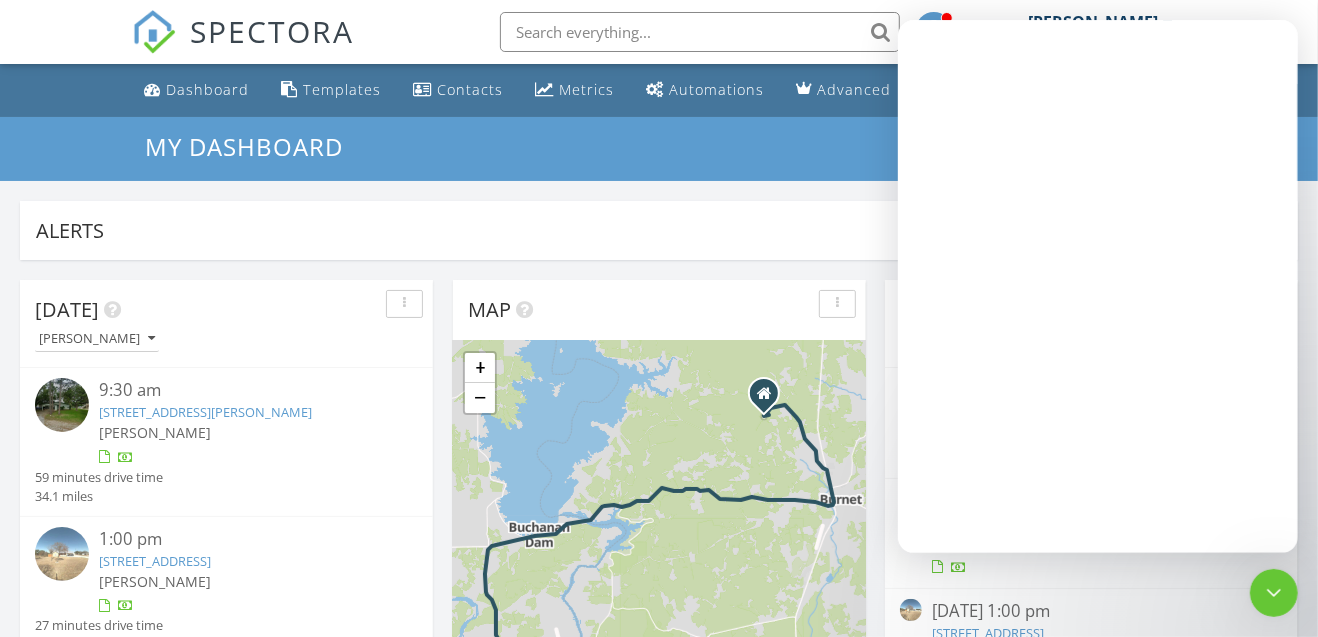 scroll, scrollTop: 0, scrollLeft: 0, axis: both 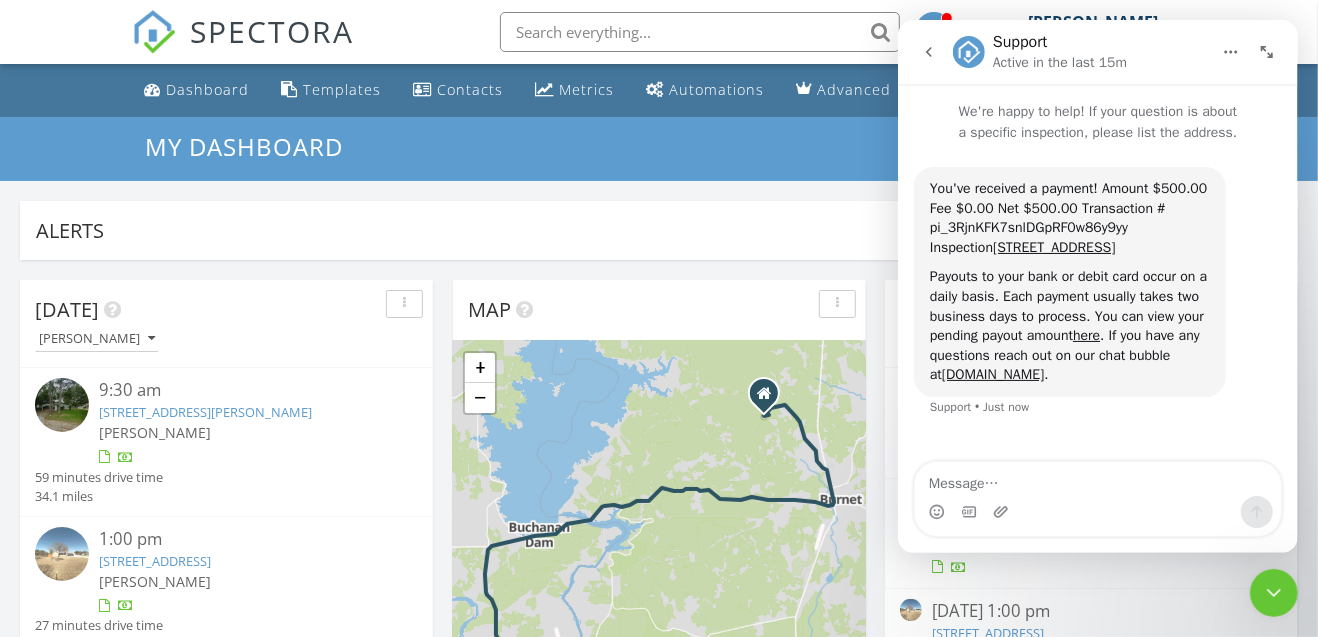 click 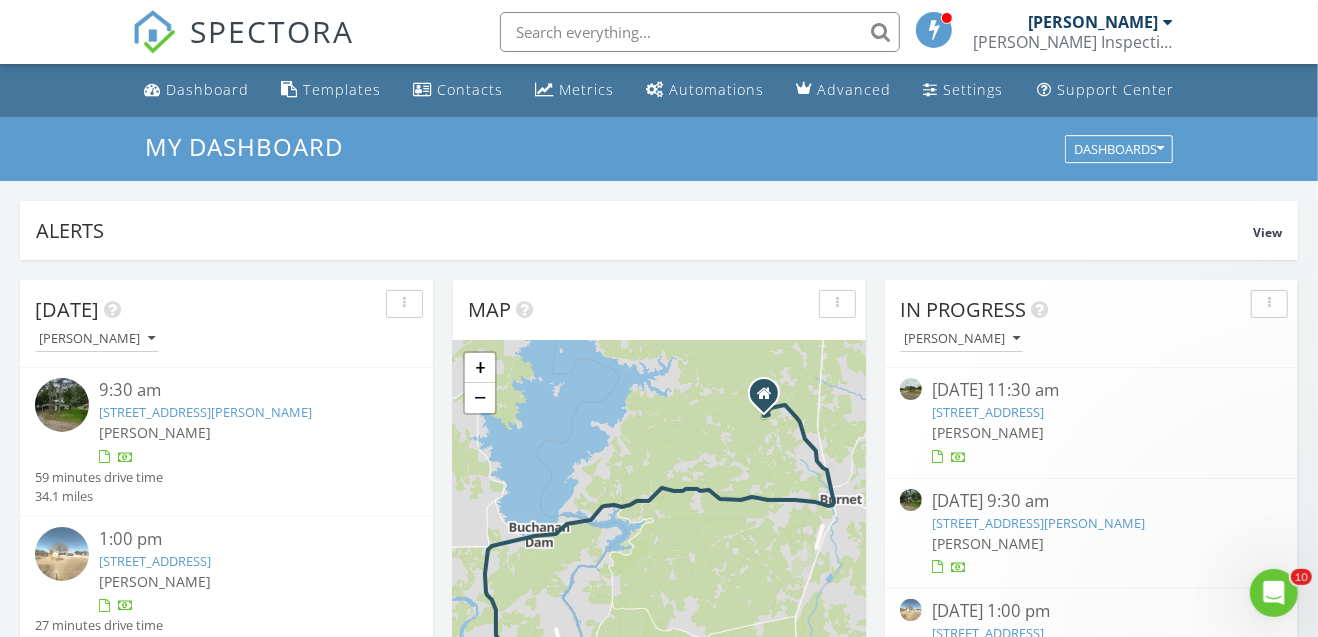 scroll, scrollTop: 0, scrollLeft: 0, axis: both 